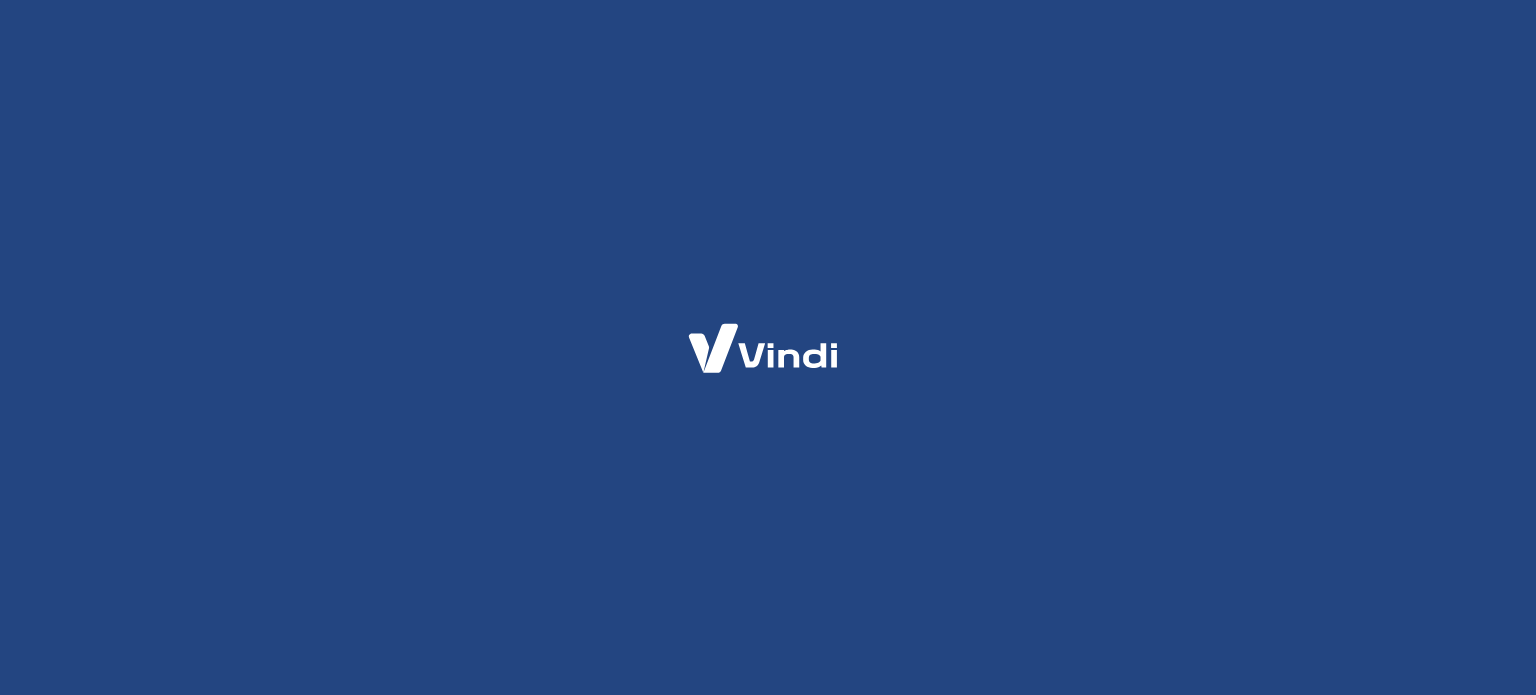 scroll, scrollTop: 0, scrollLeft: 0, axis: both 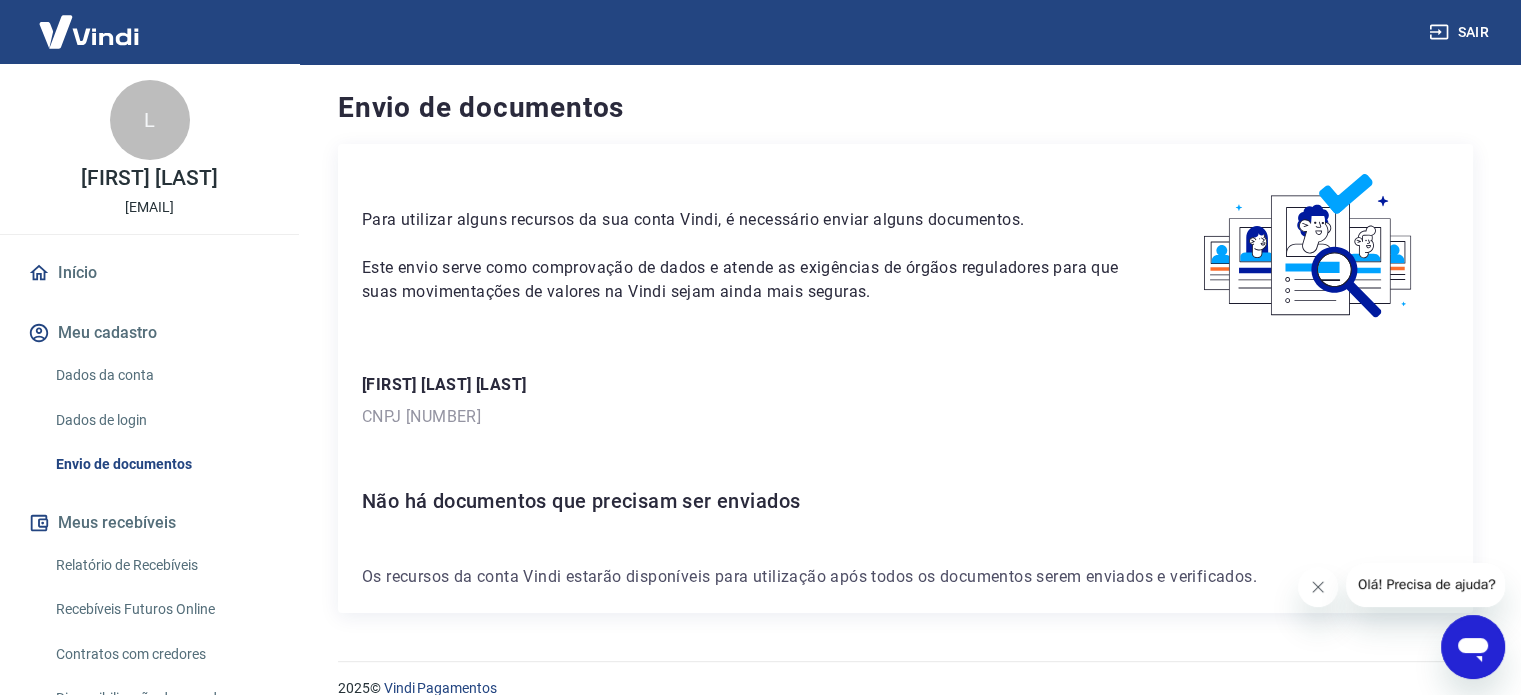 click 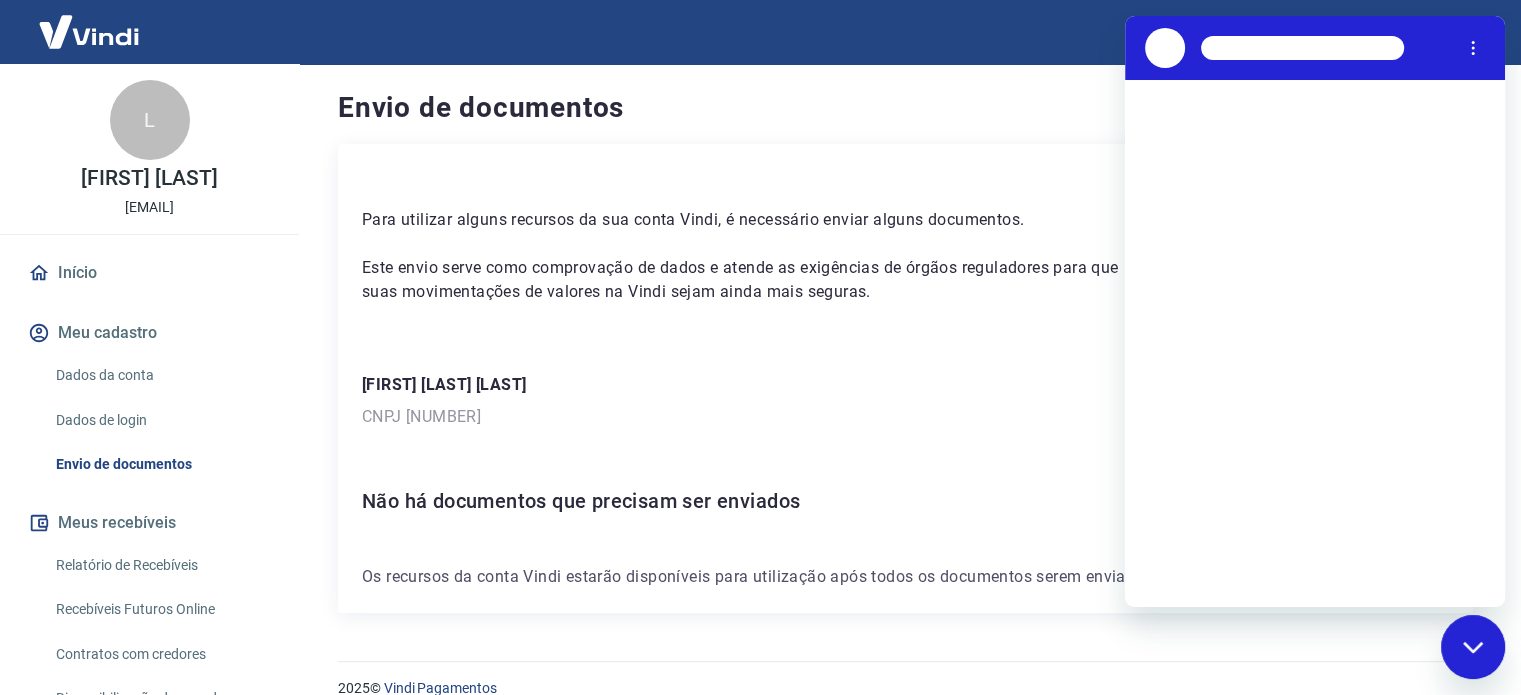 scroll, scrollTop: 0, scrollLeft: 0, axis: both 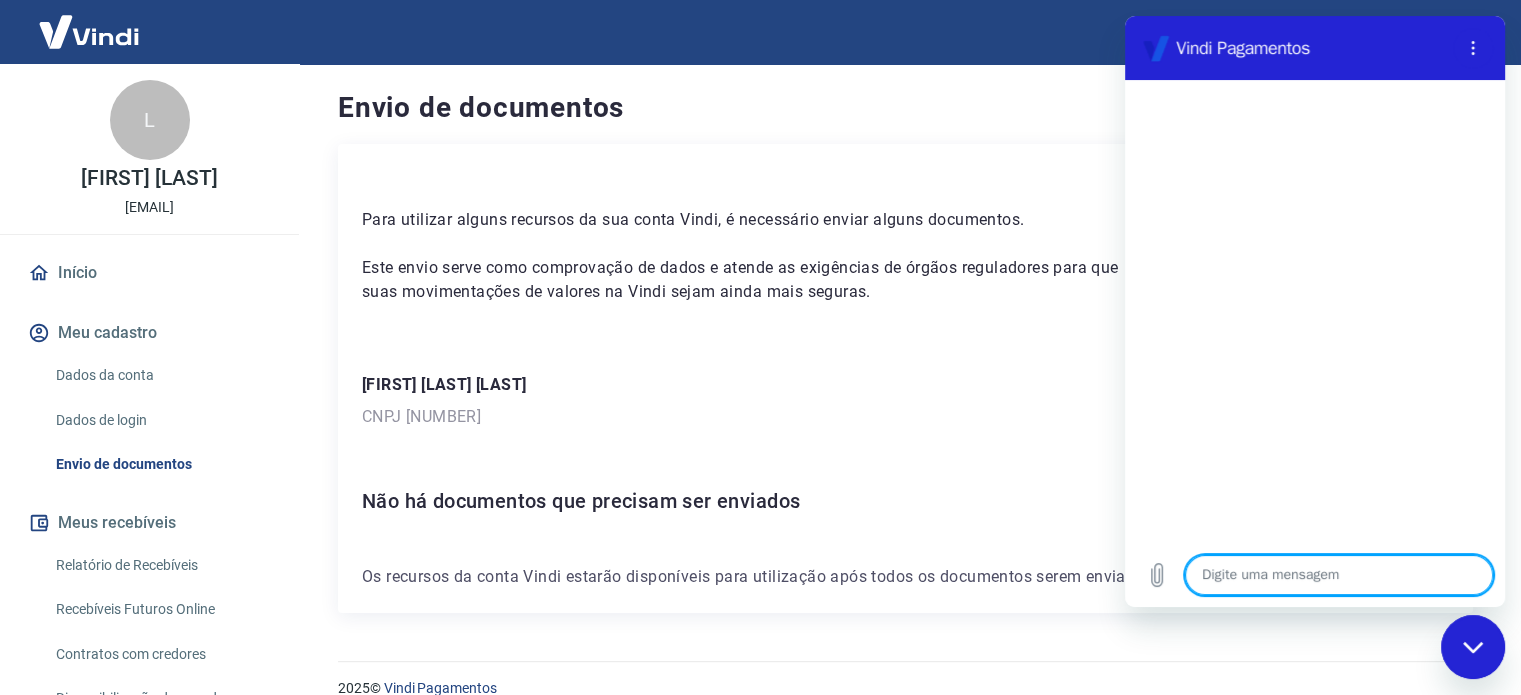 click at bounding box center [1339, 575] 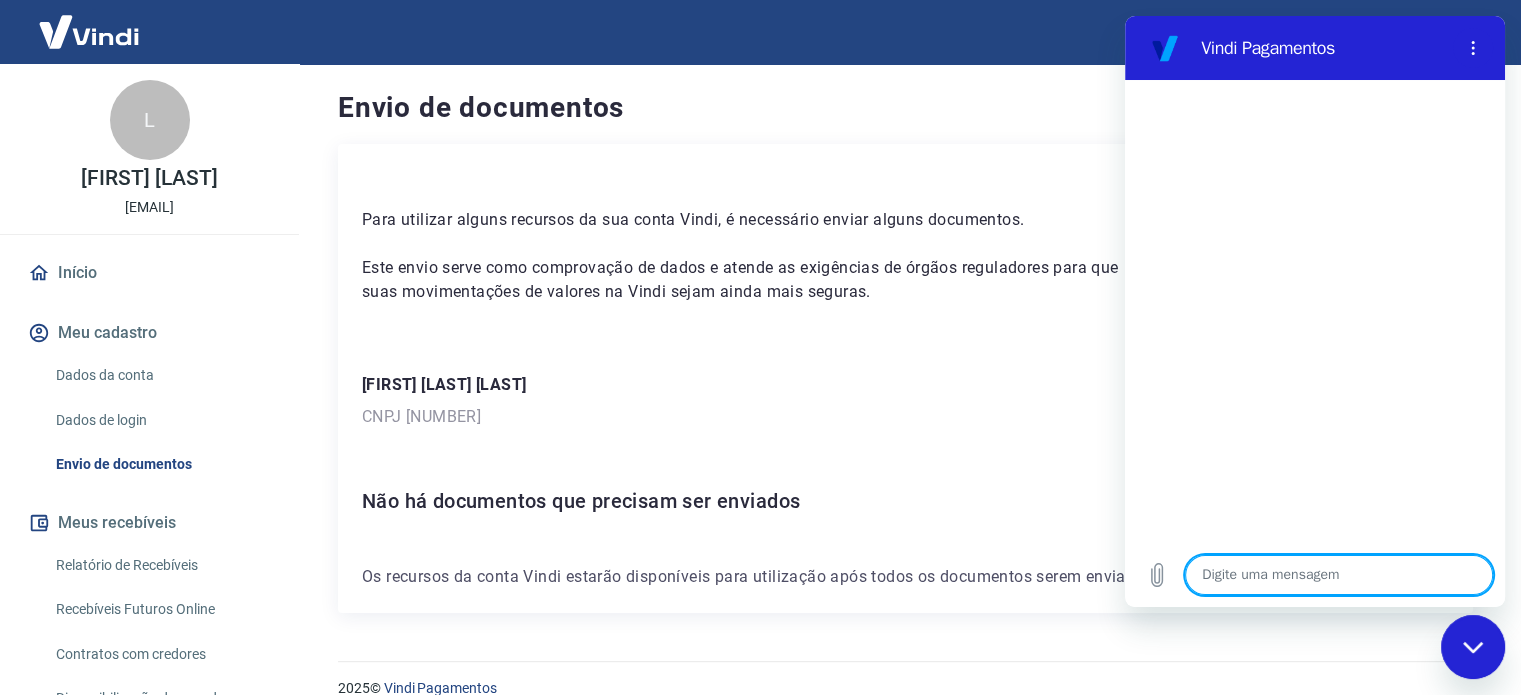 type on "B" 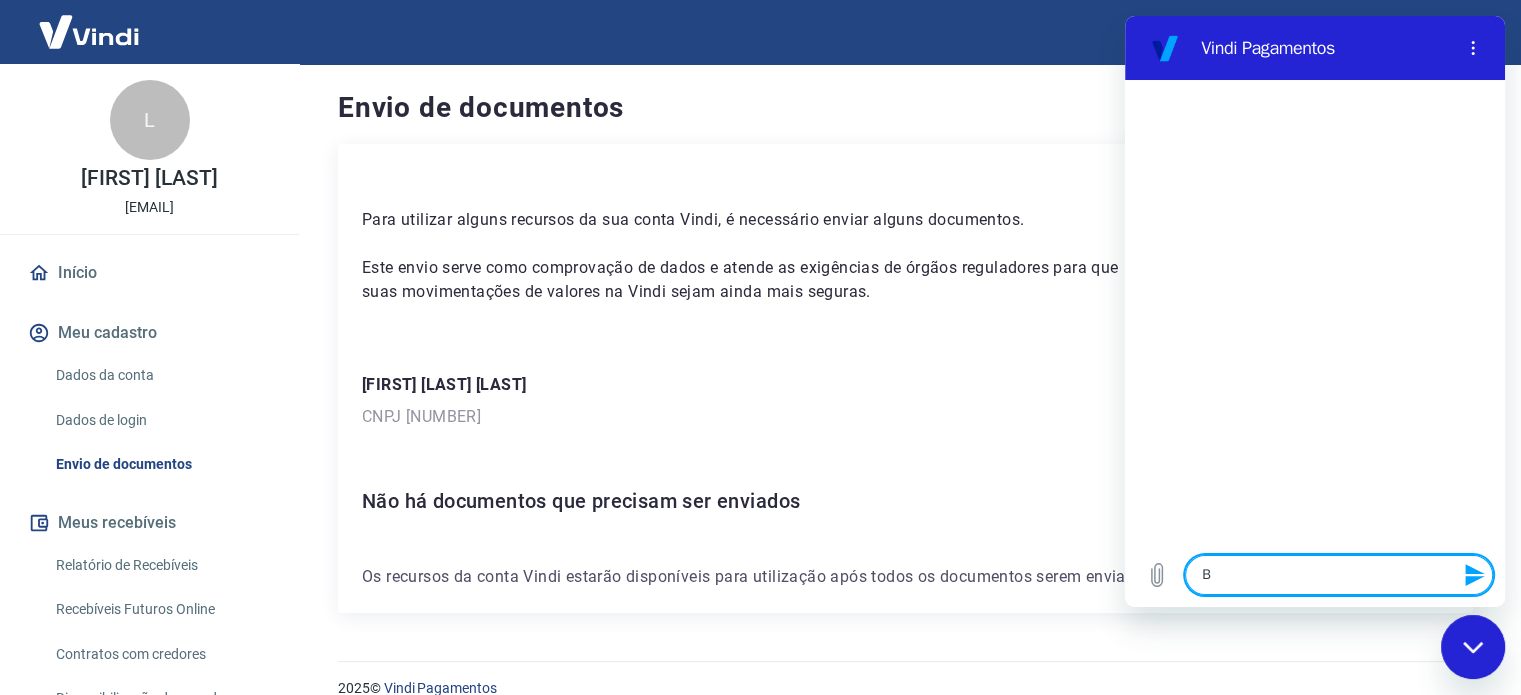 type on "Bo" 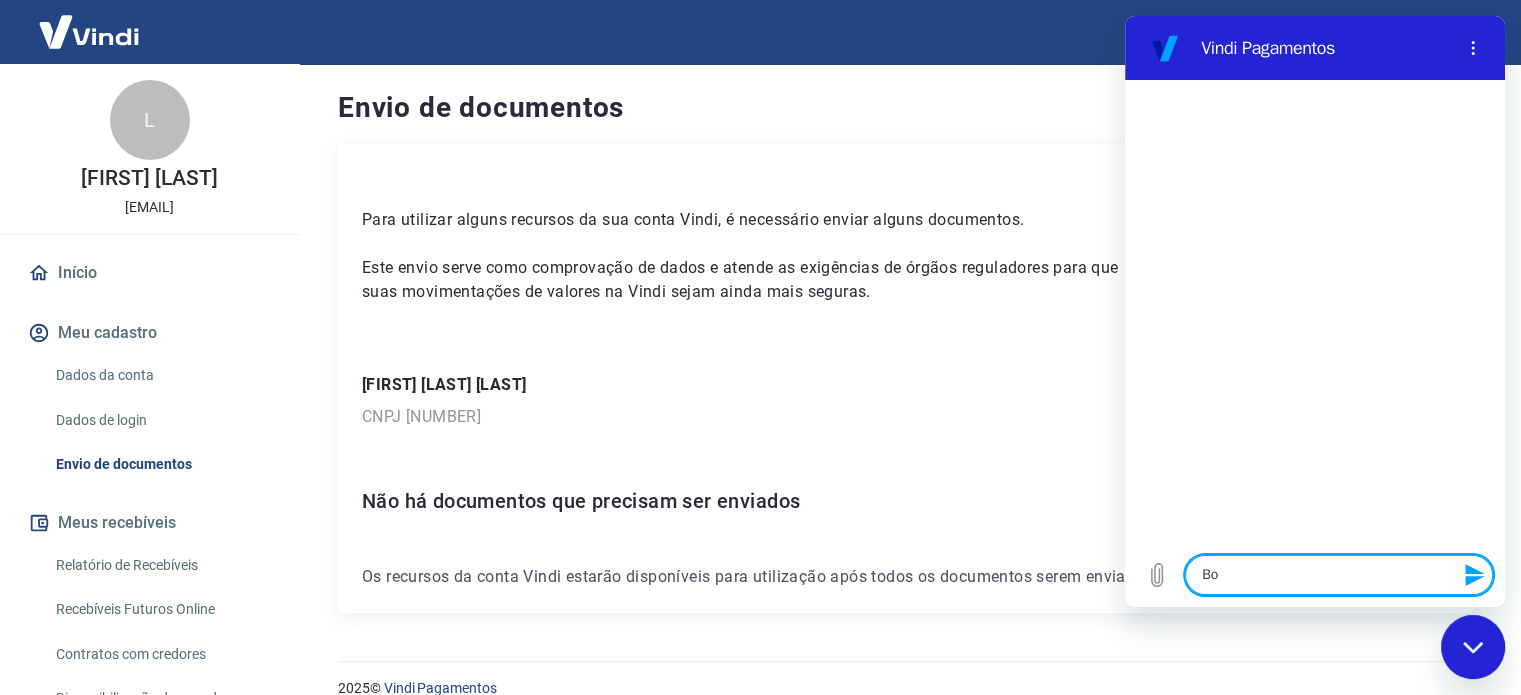 type on "Bom" 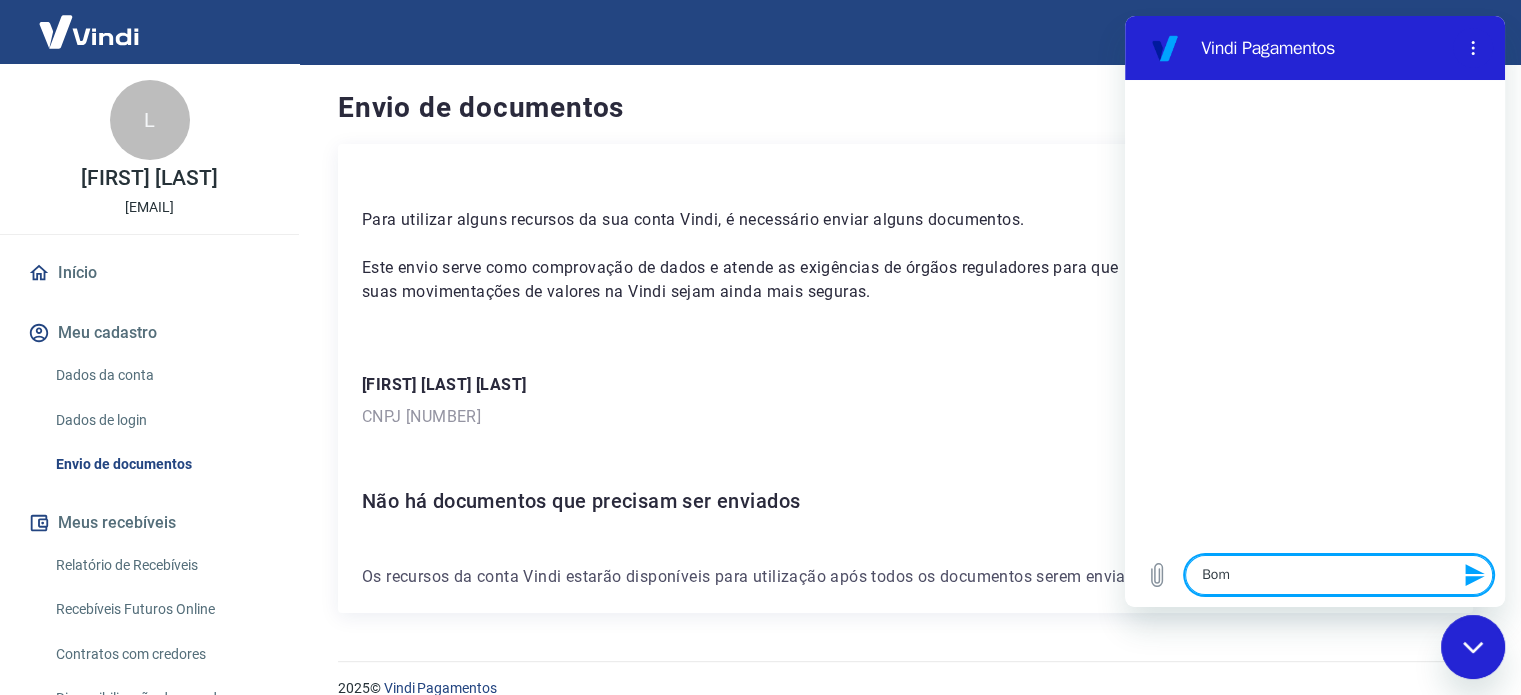 type on "Bom" 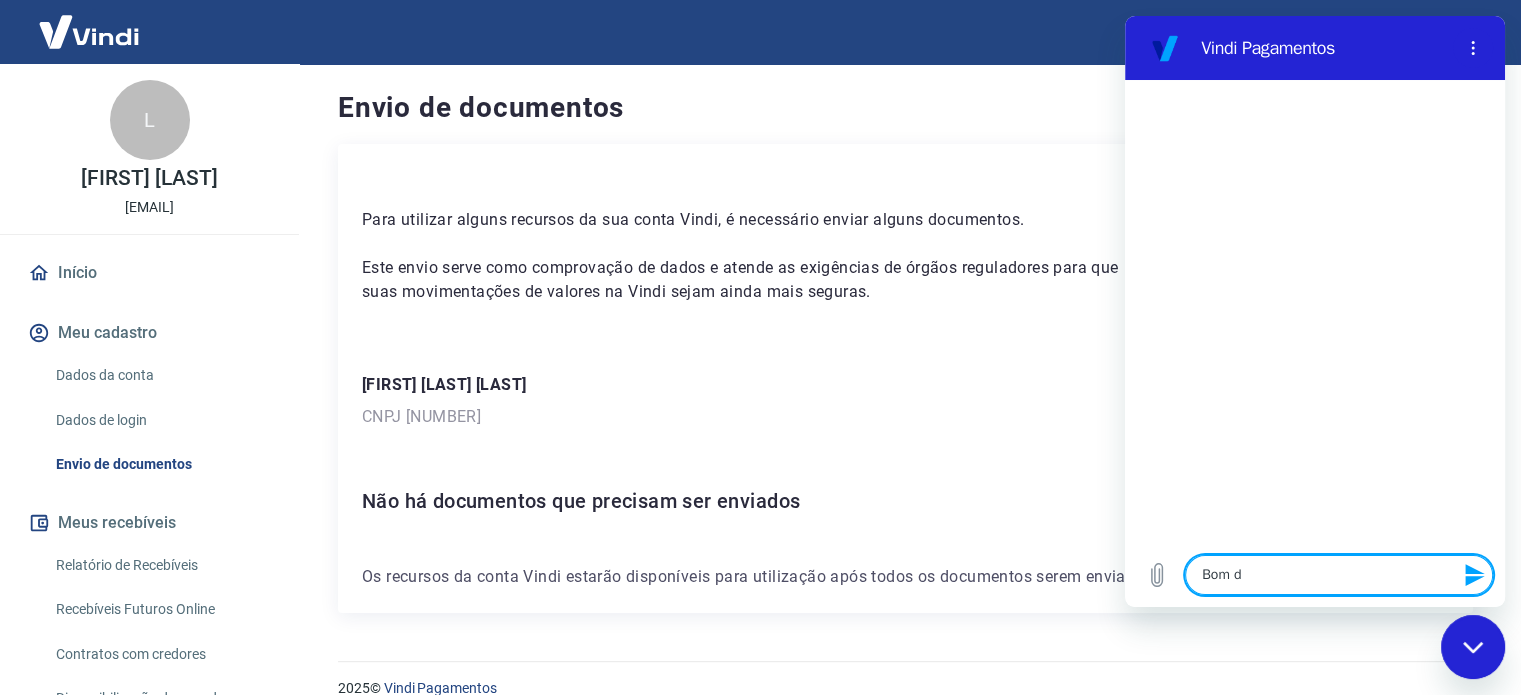 type on "Bom di" 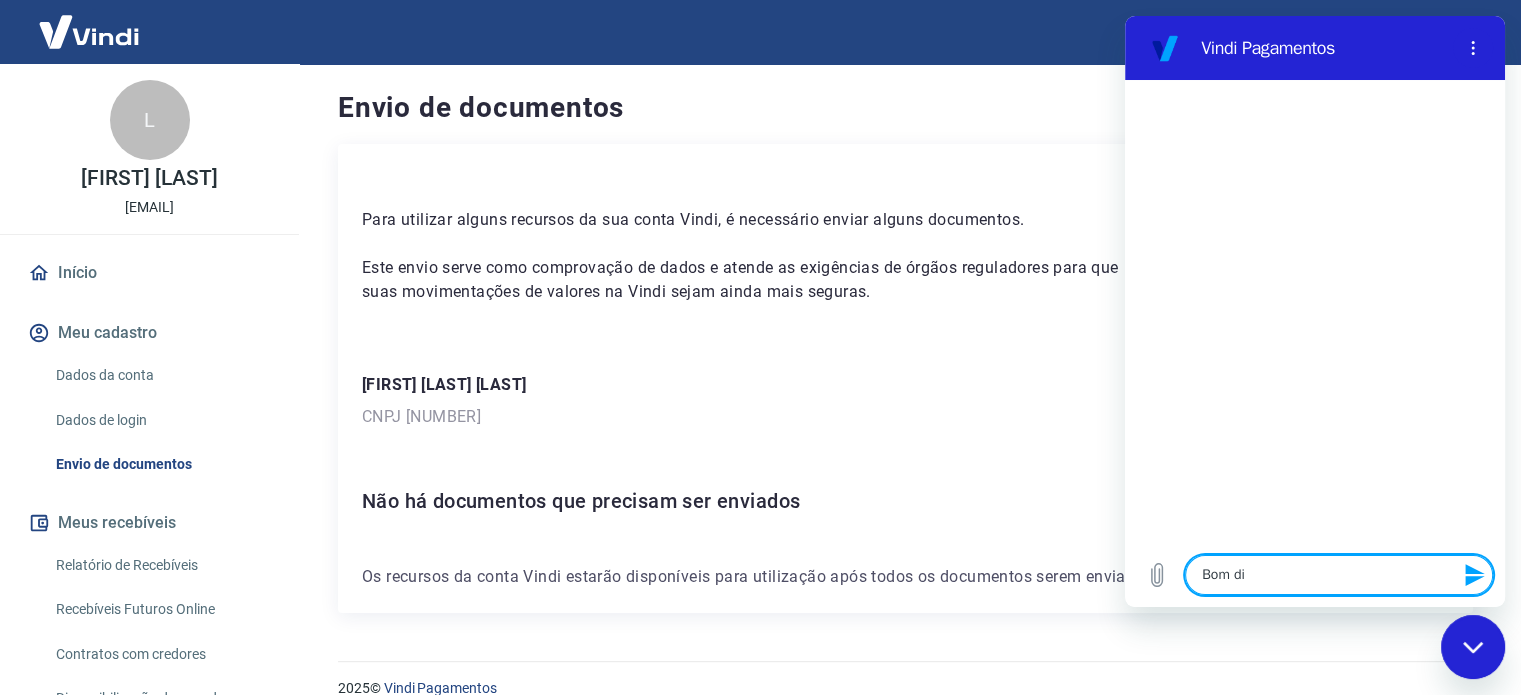 type on "Bom dia" 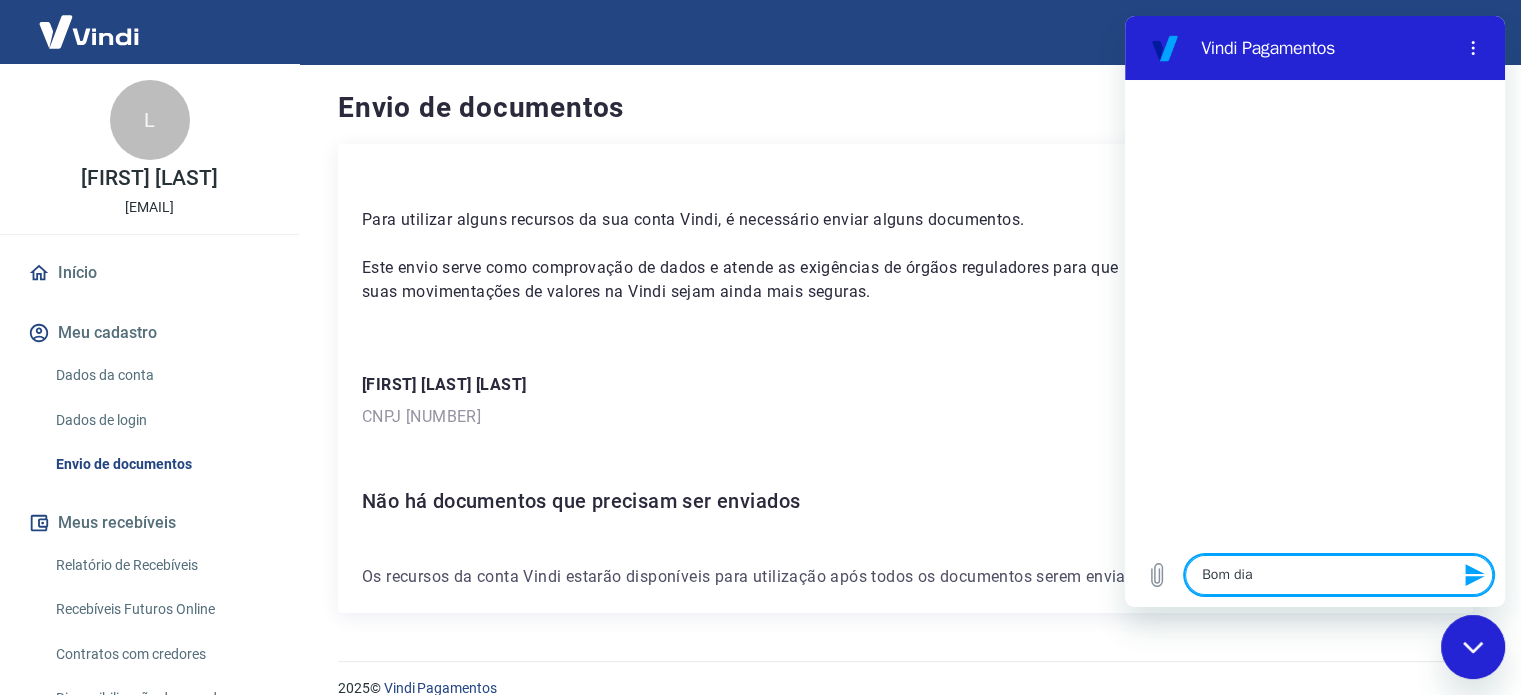 type on "Bom dia" 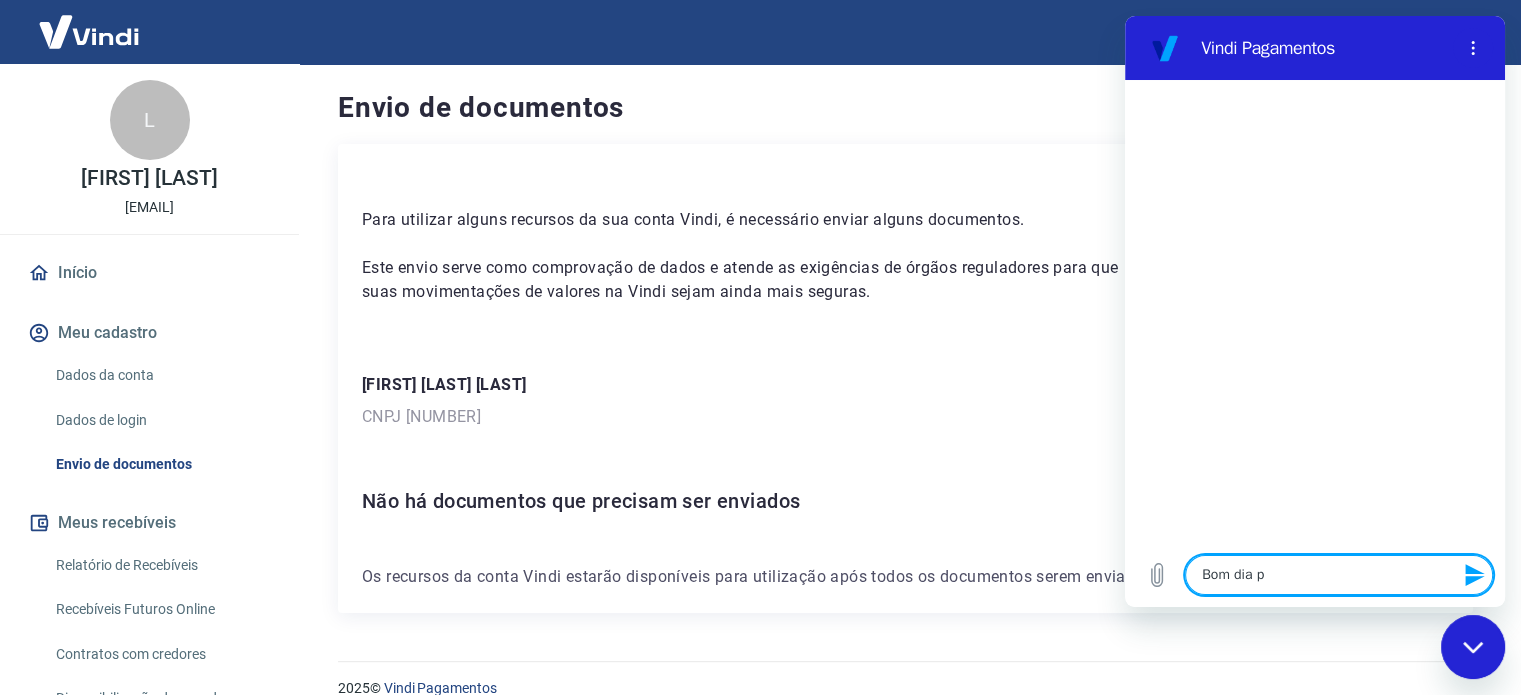 type on "Bom dia pr" 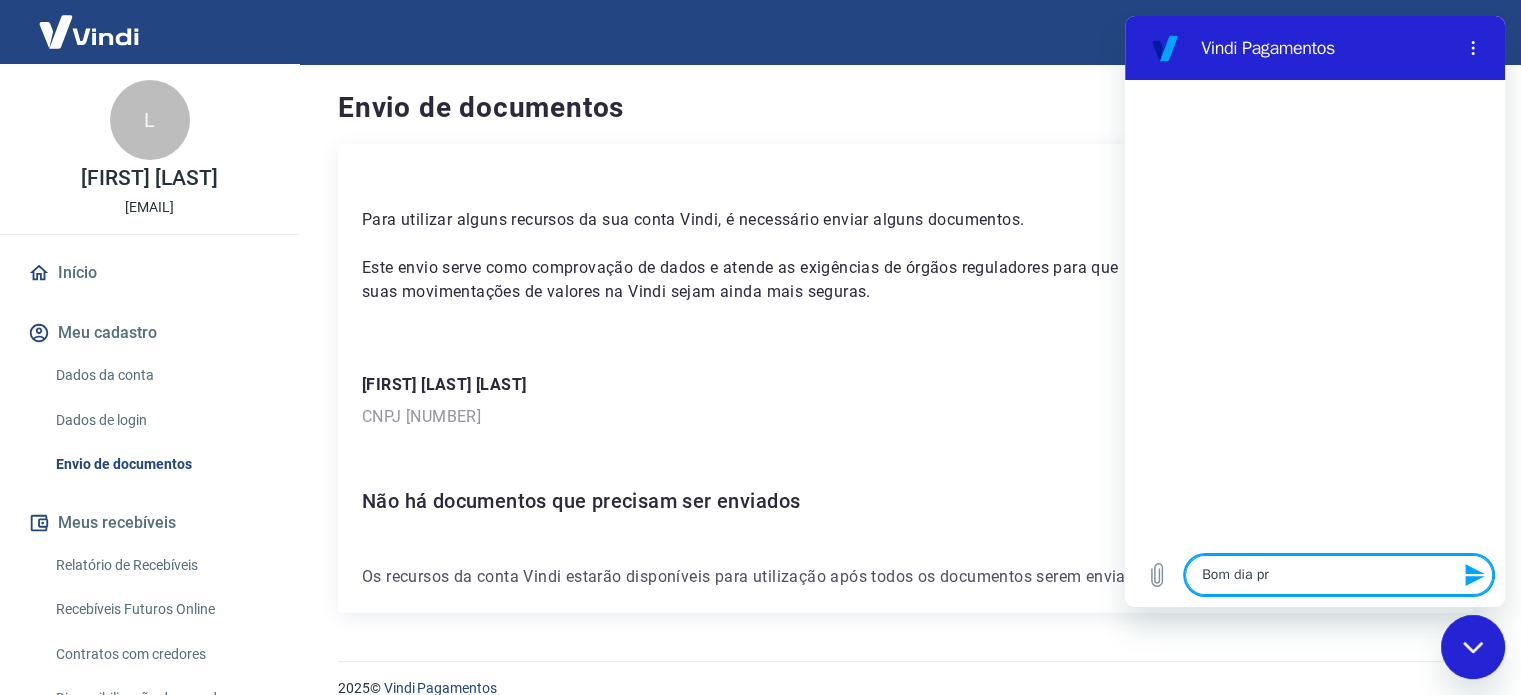 type on "Bom dia pre" 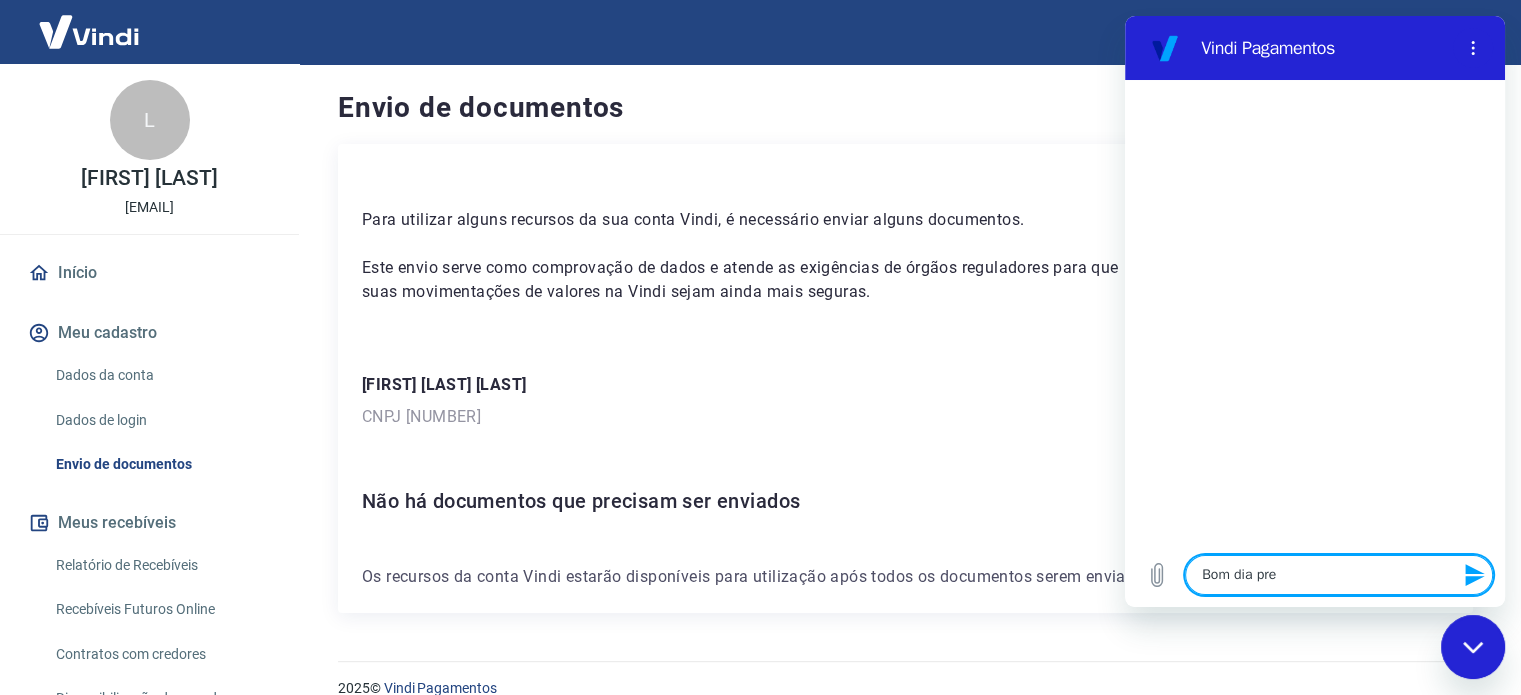 type on "Bom dia prec" 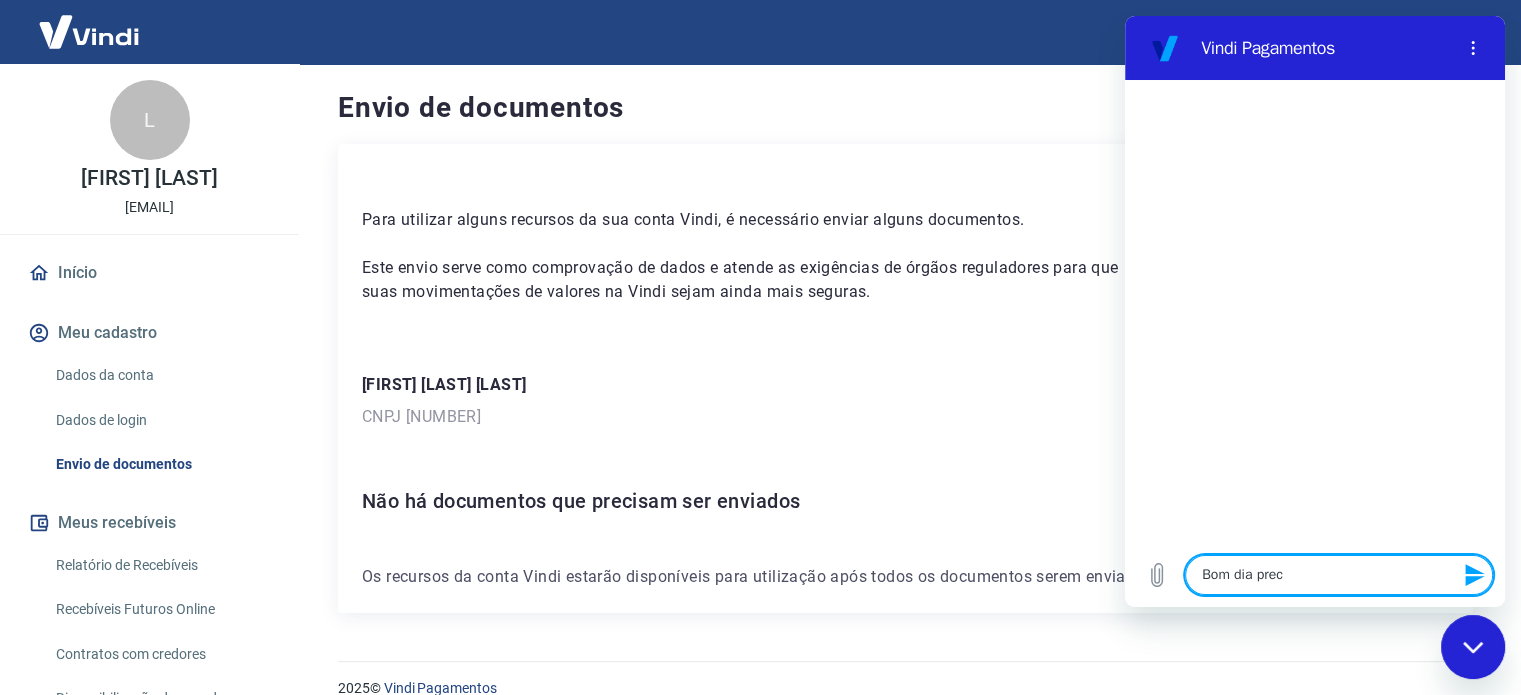 type on "Bom dia preci" 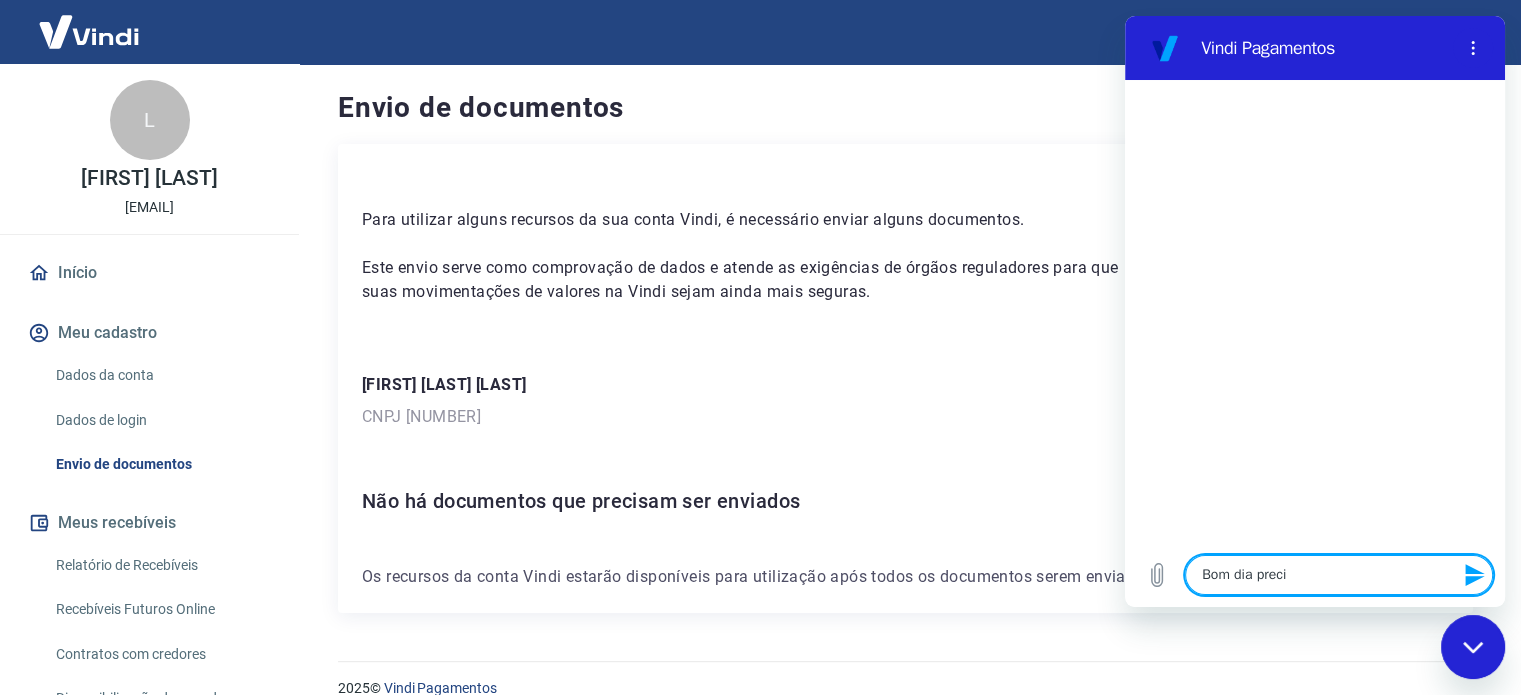 type on "x" 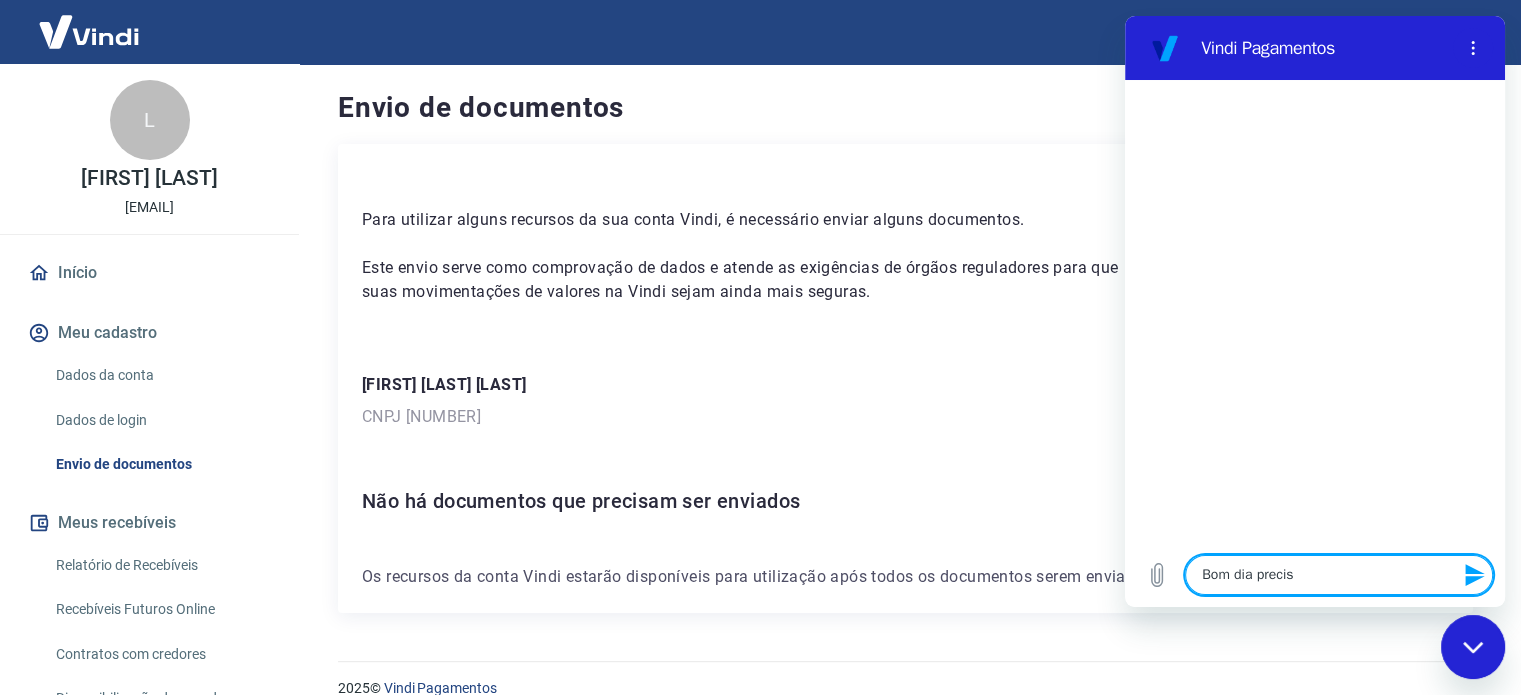 type on "Bom dia preciso" 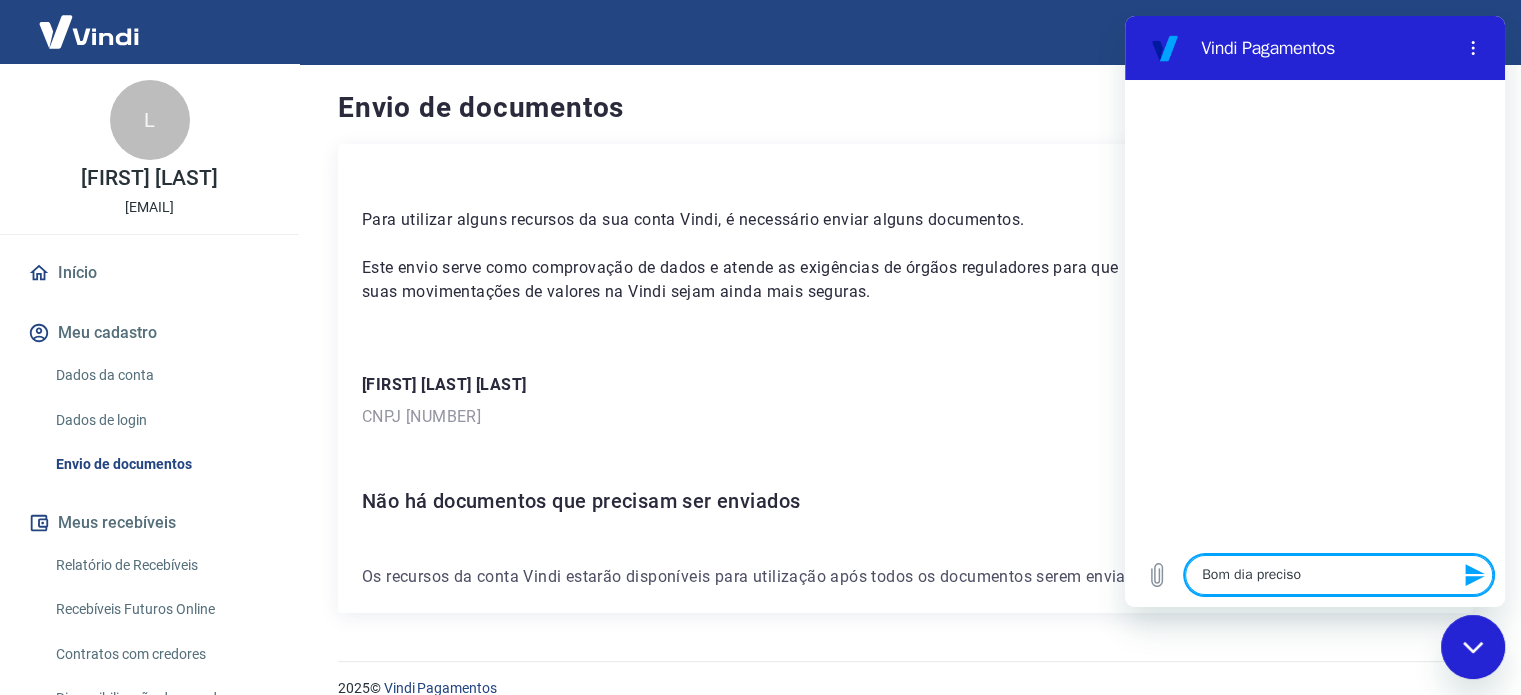 type on "x" 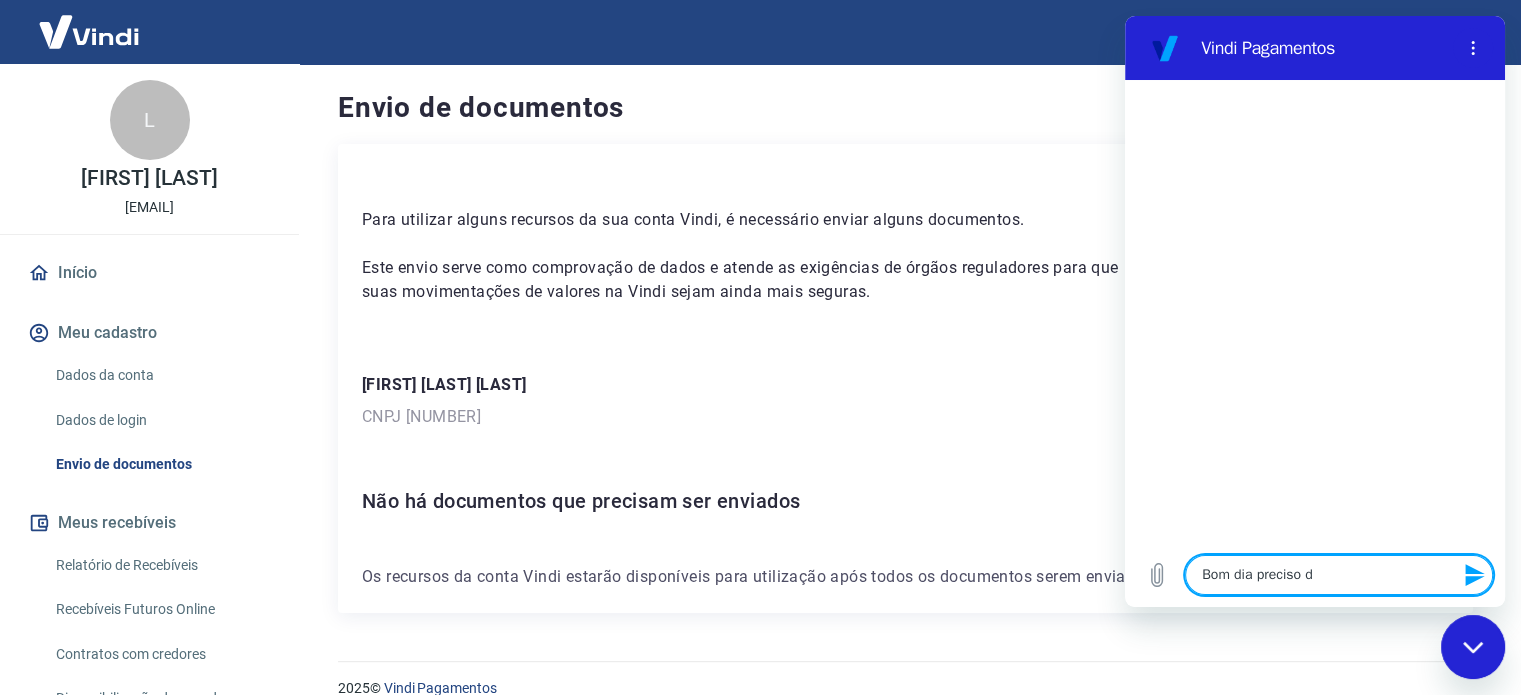 type on "Bom dia preciso de" 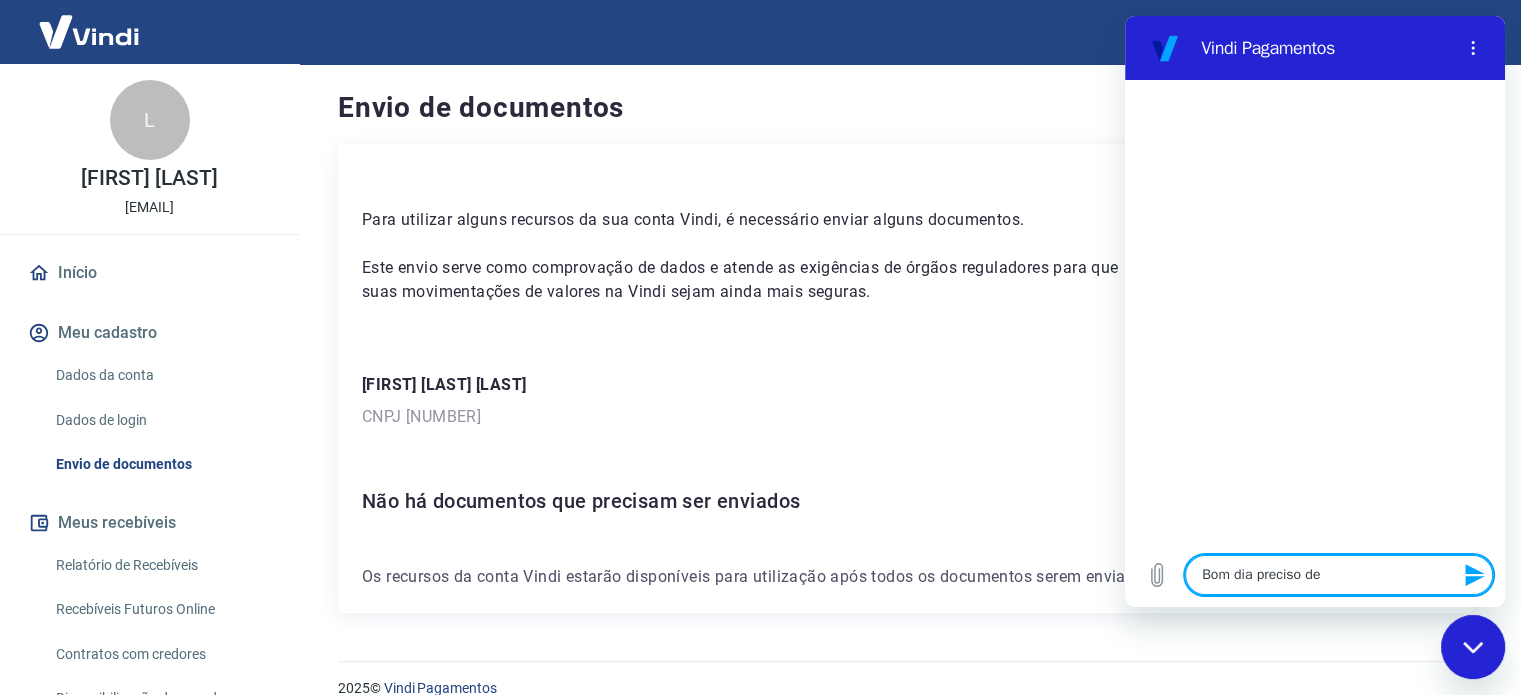 type on "Bom dia preciso de" 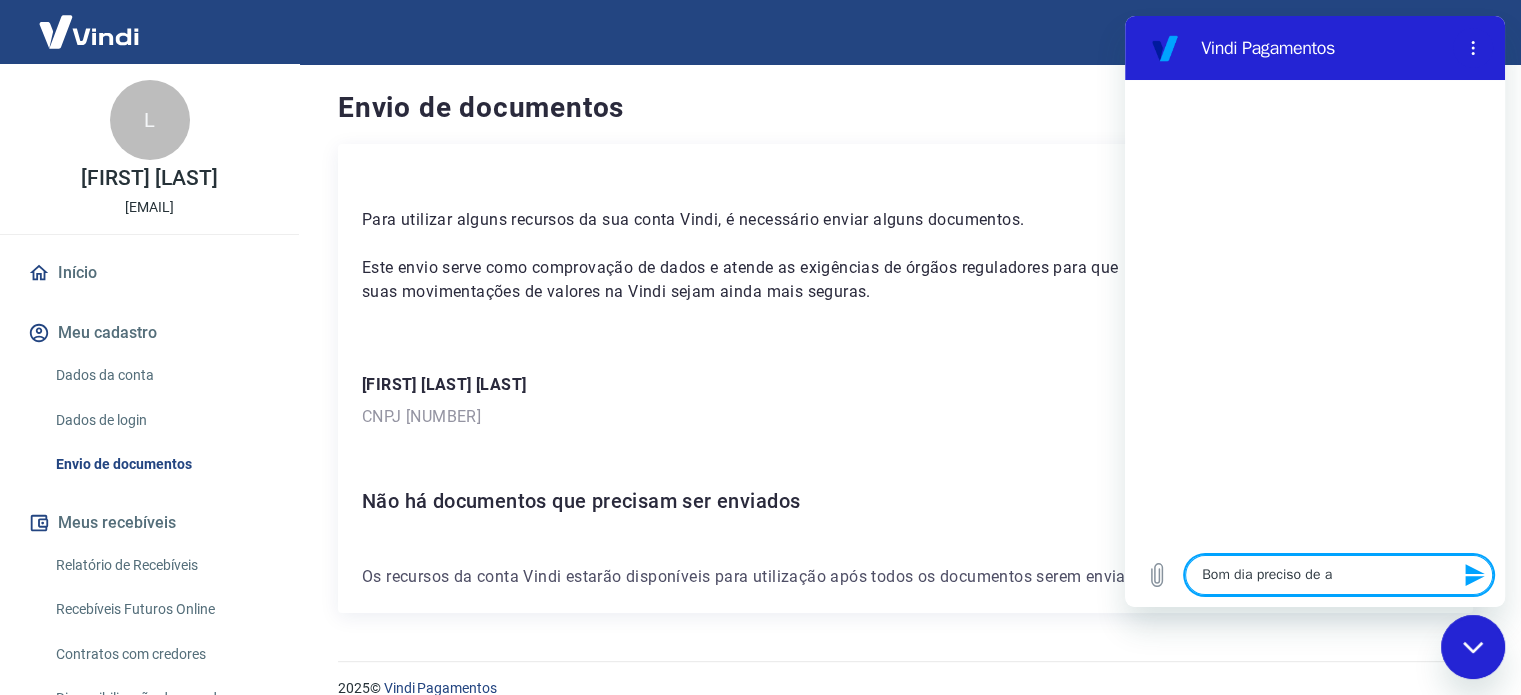 type on "Bom dia preciso de aj" 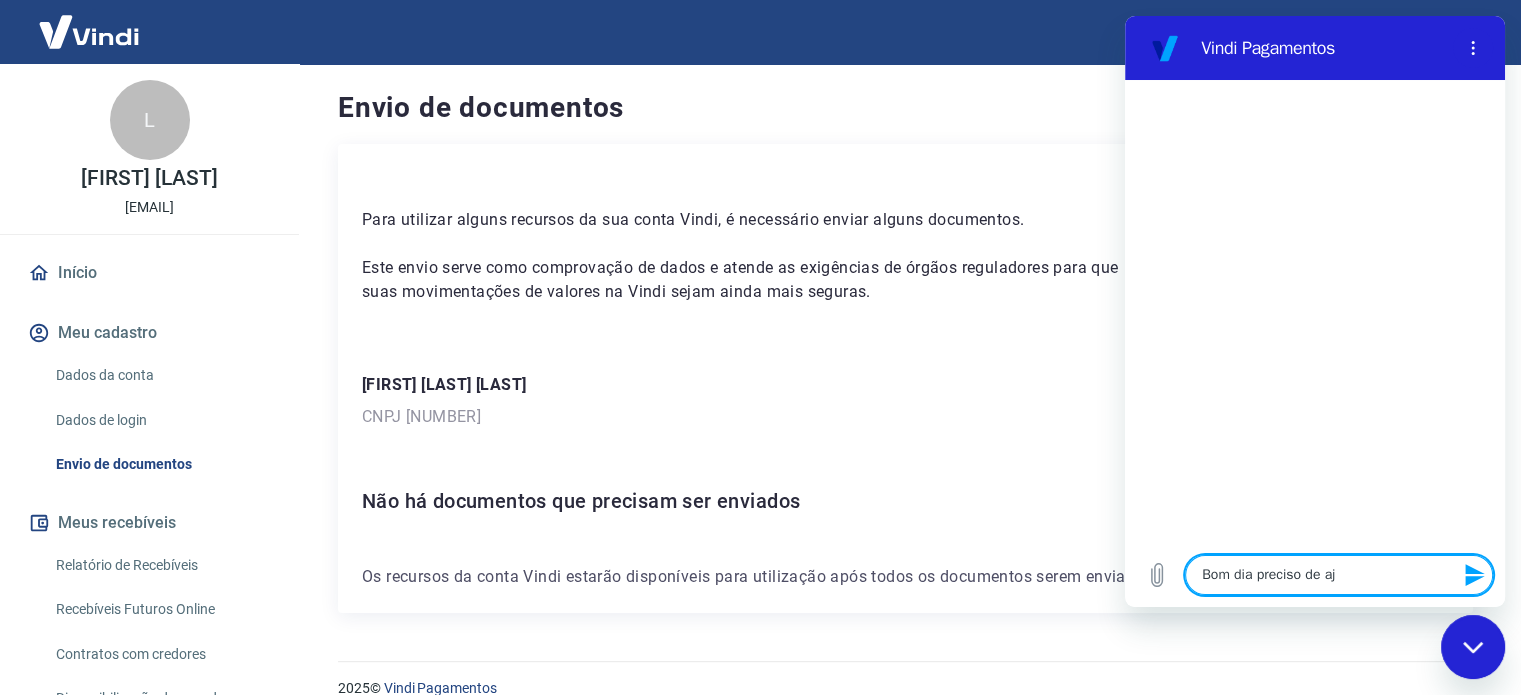 type on "Bom dia preciso de aju" 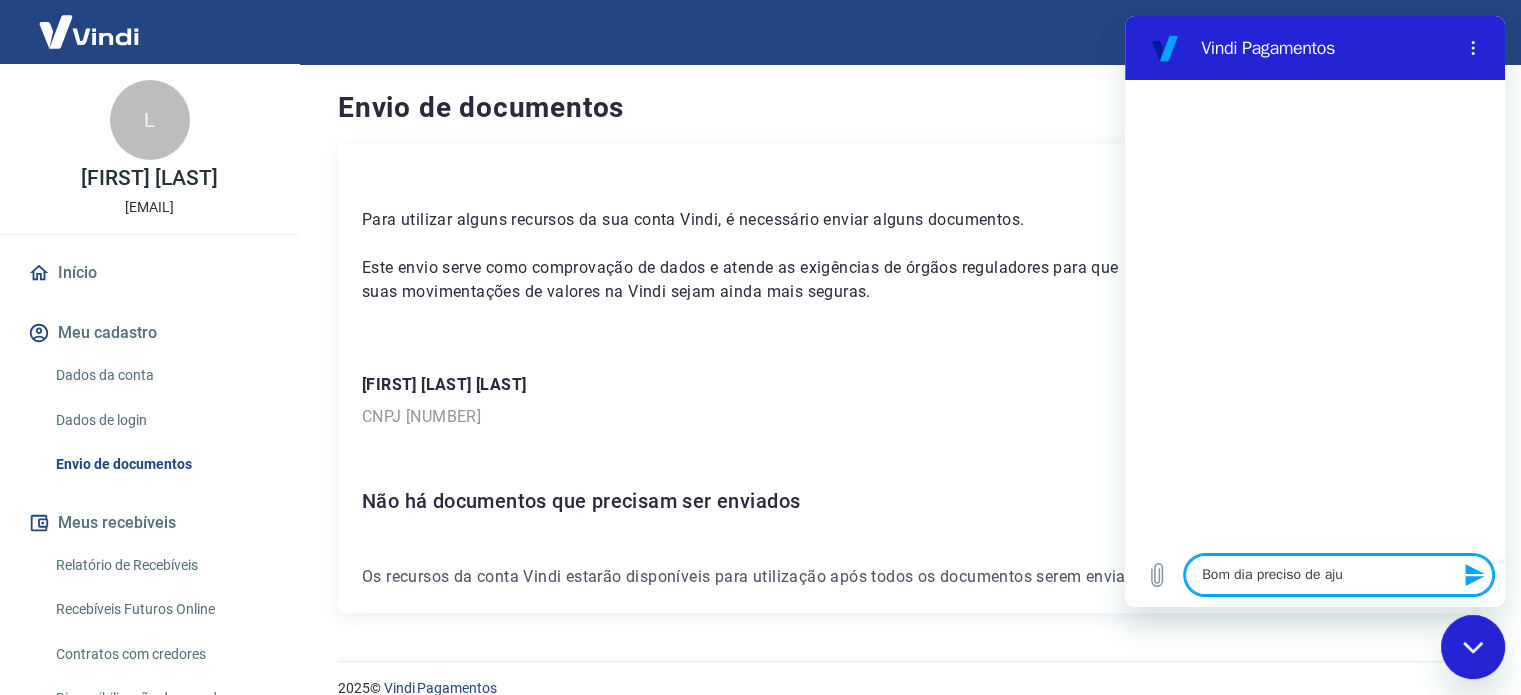 type on "Bom dia preciso de ajud" 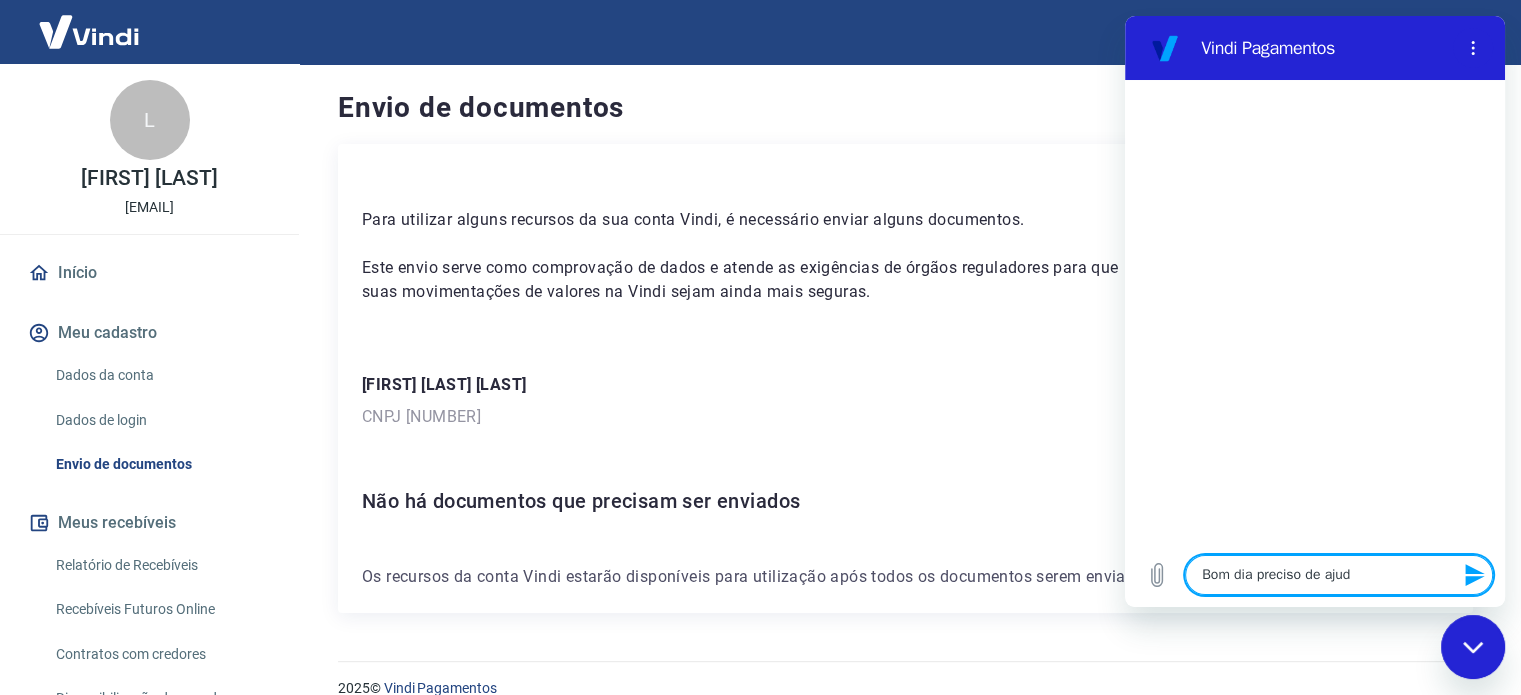 type on "Bom dia preciso de ajuda" 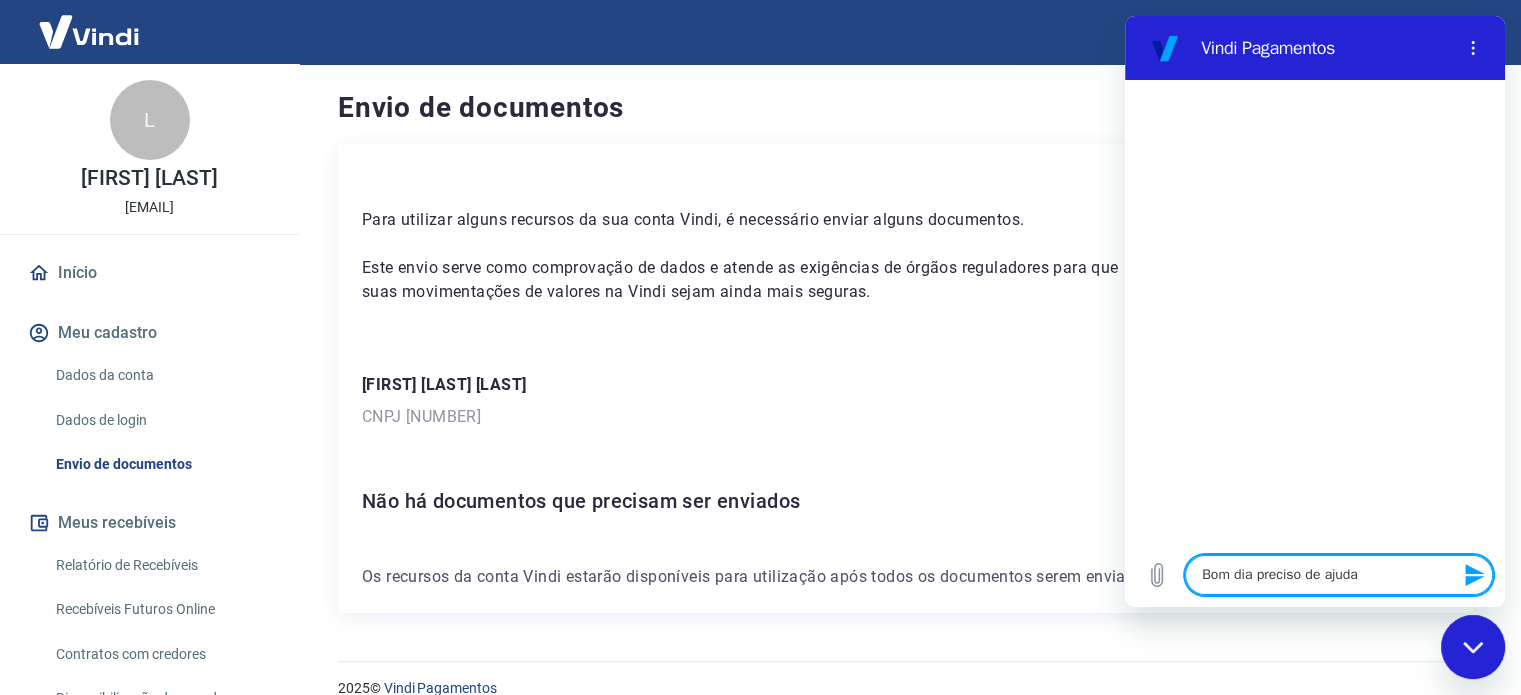type 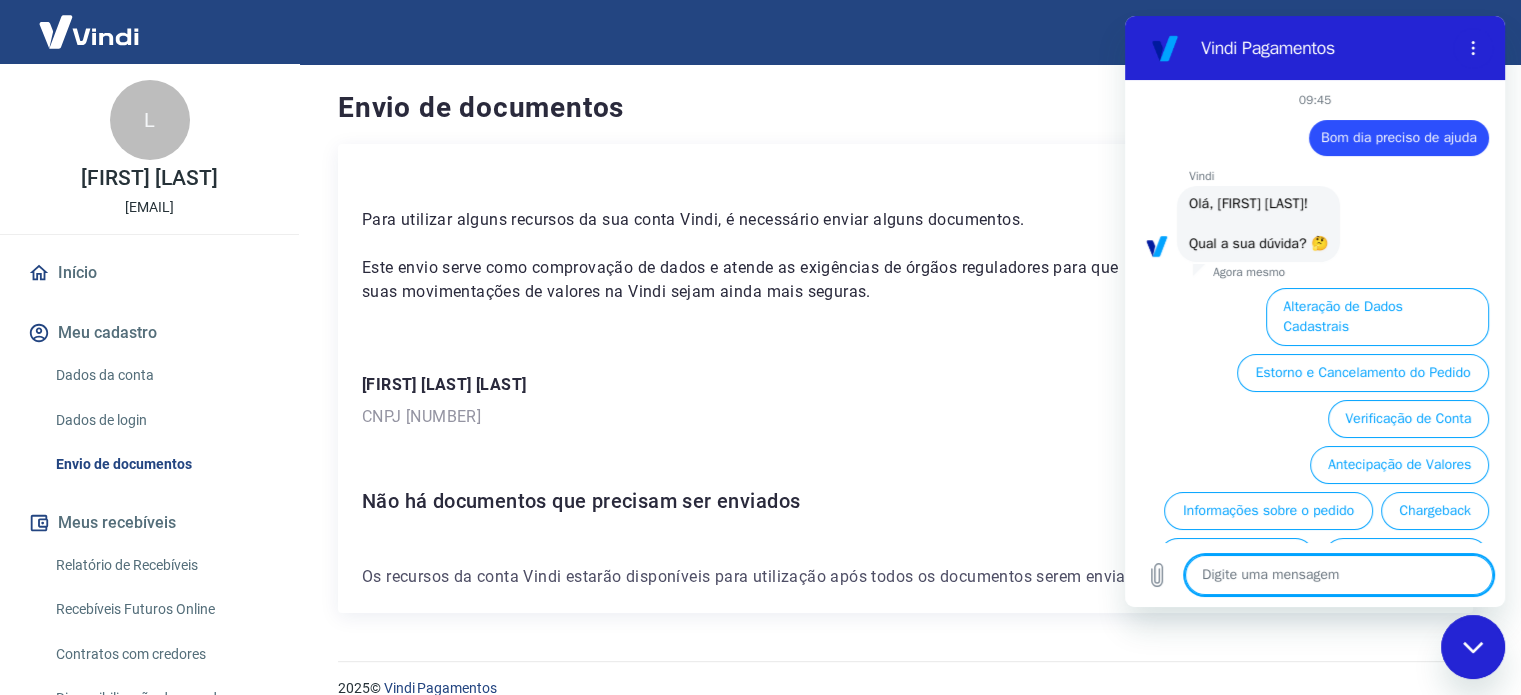 scroll, scrollTop: 106, scrollLeft: 0, axis: vertical 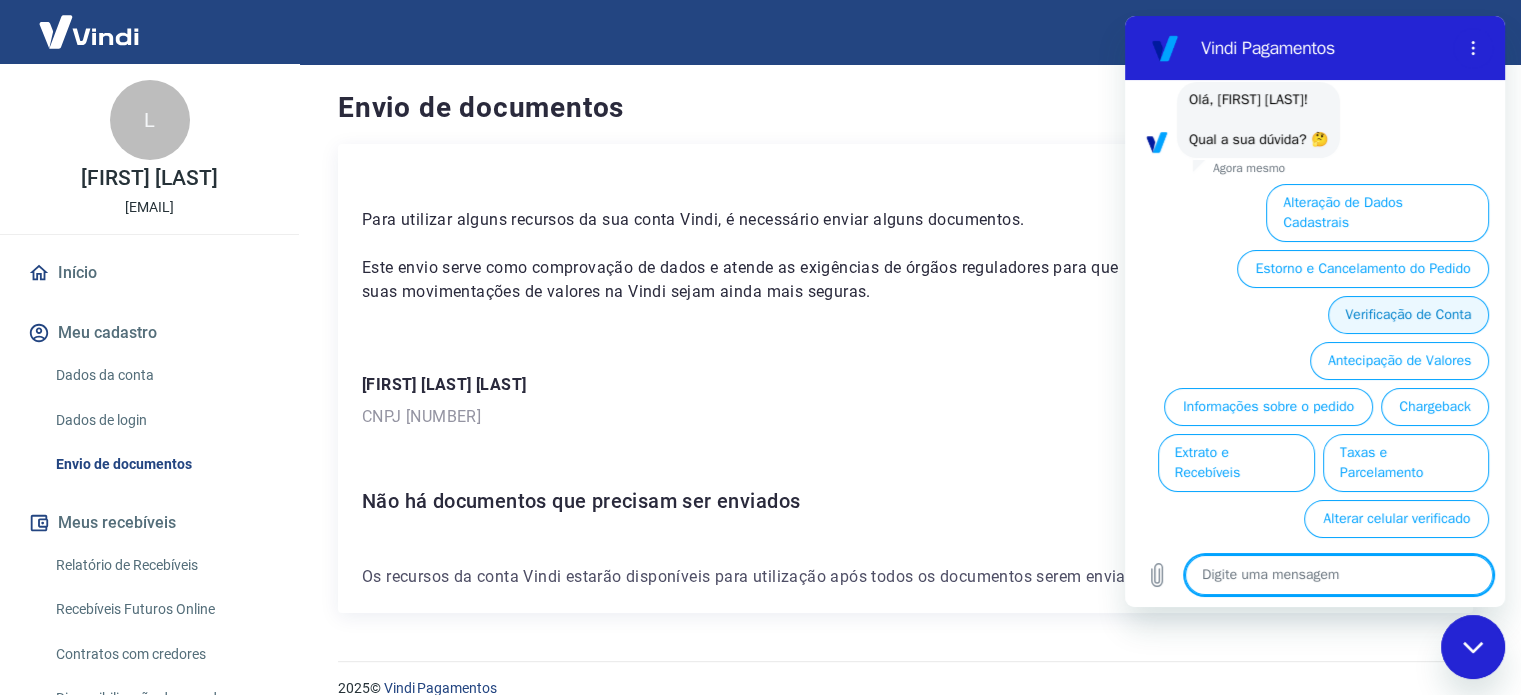 click on "Verificação de Conta" at bounding box center [1408, 315] 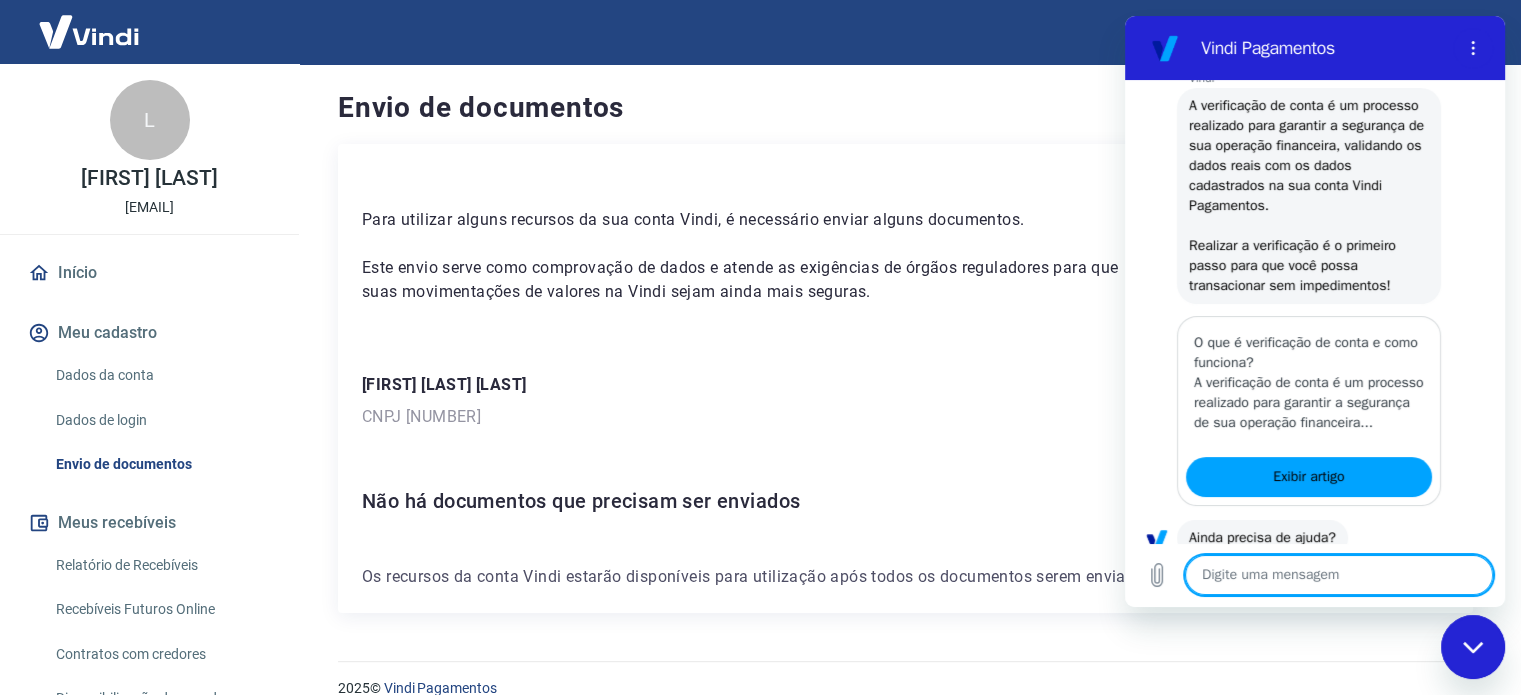 scroll, scrollTop: 352, scrollLeft: 0, axis: vertical 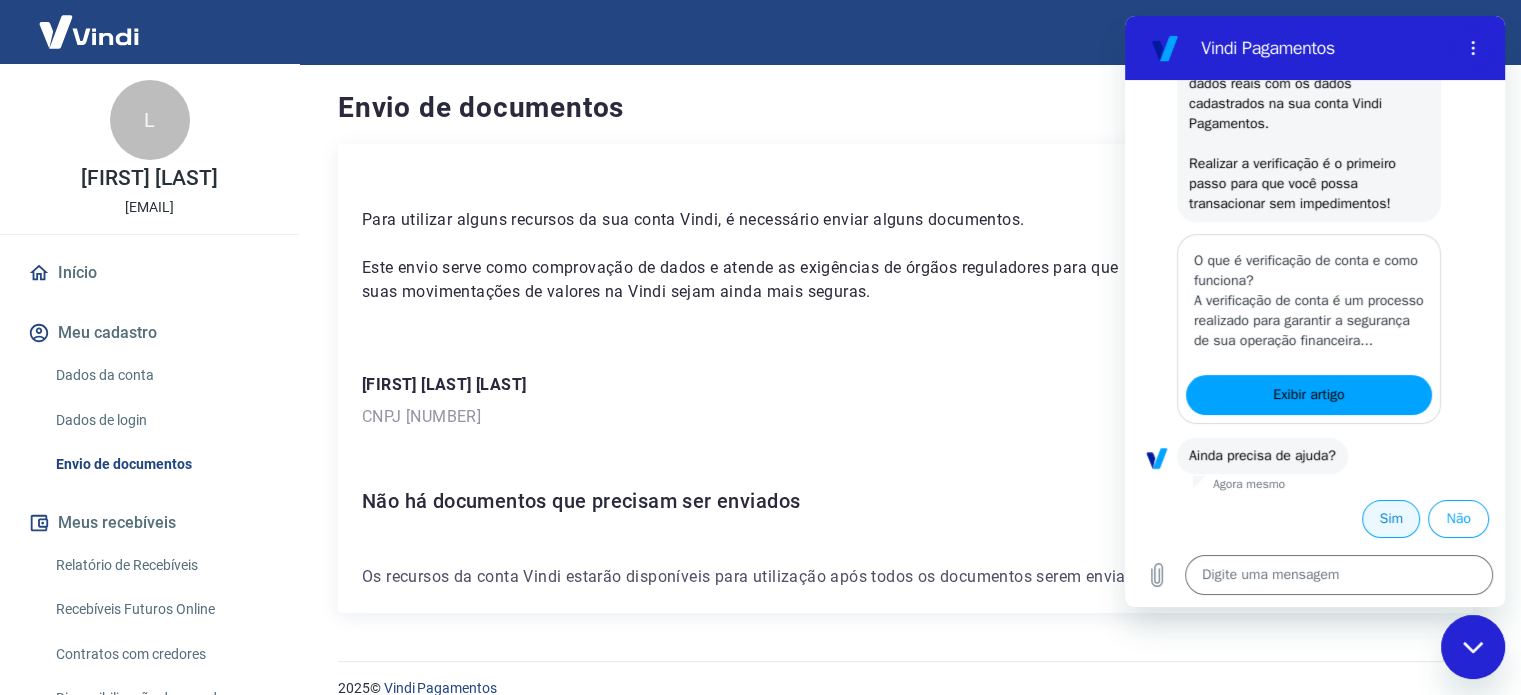 click on "Sim" at bounding box center (1391, 519) 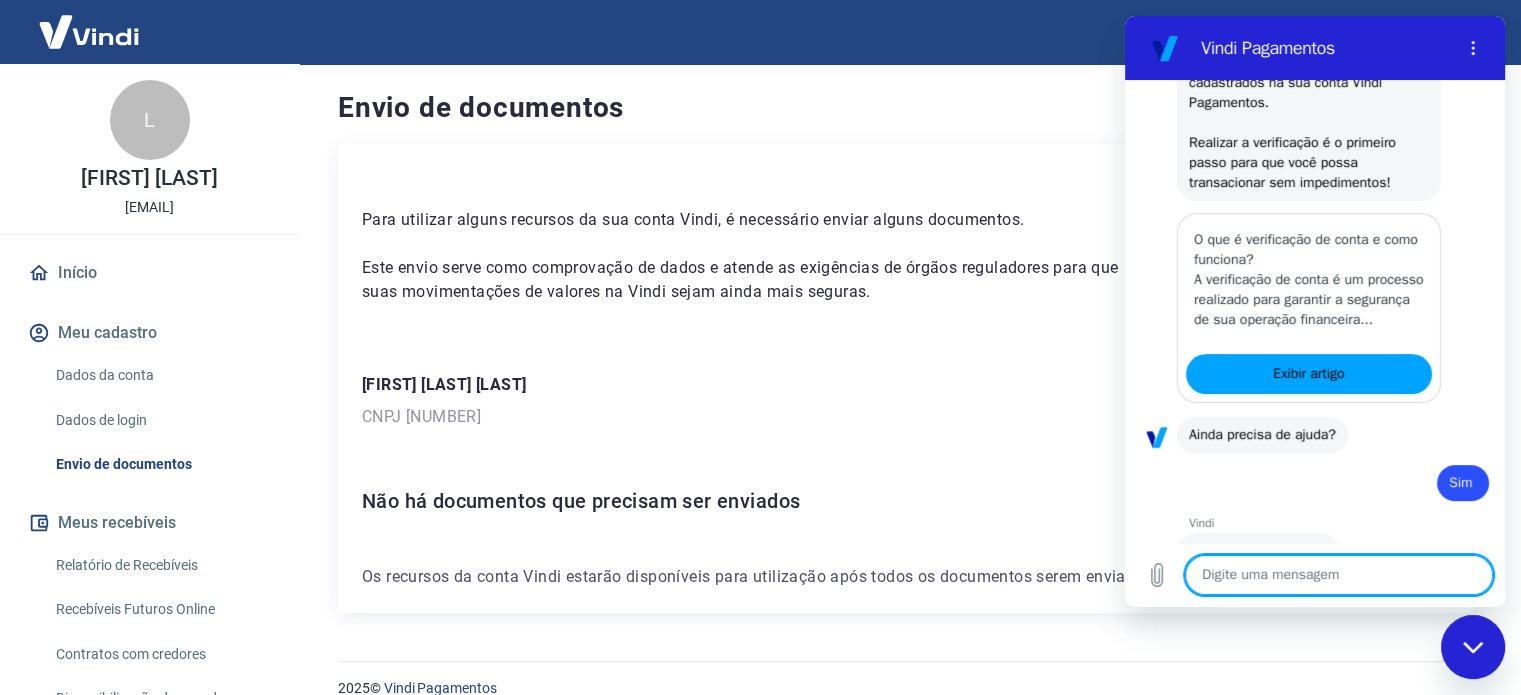 type on "x" 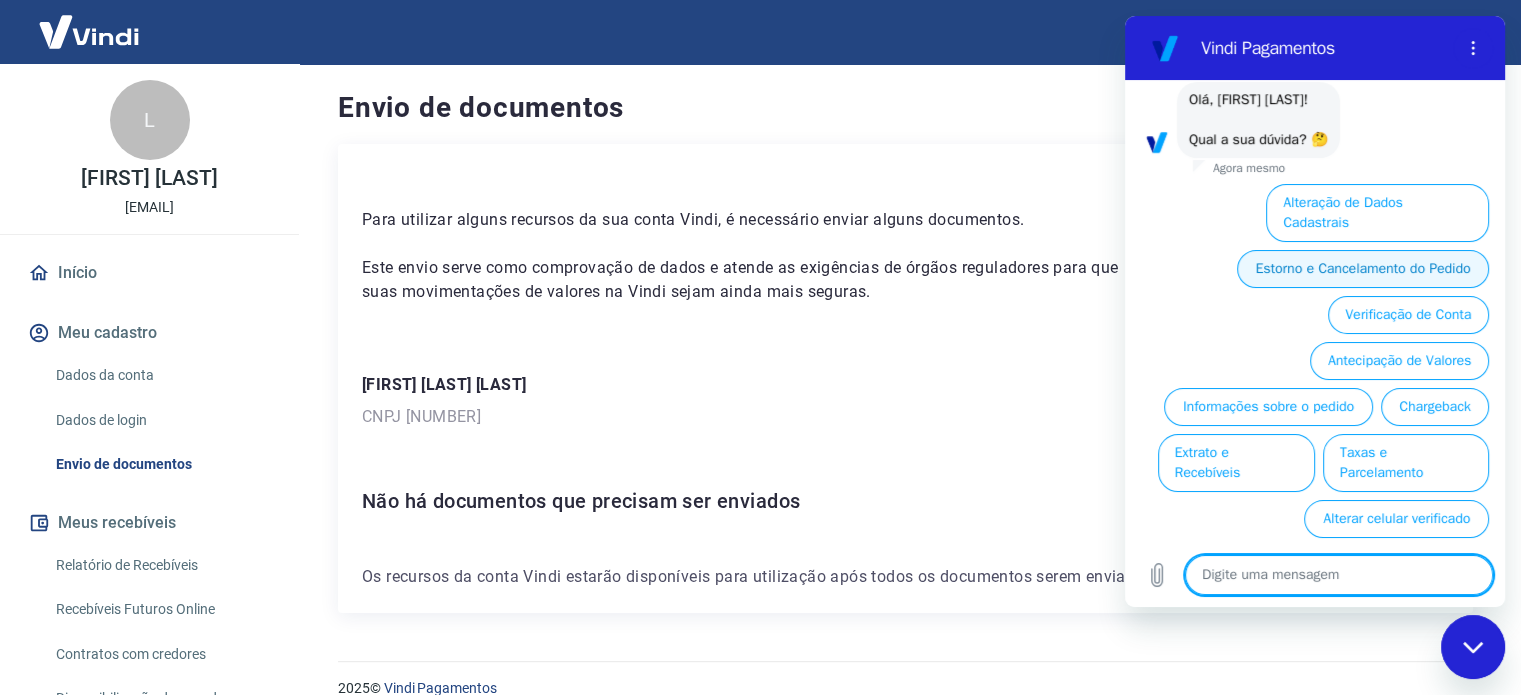 scroll, scrollTop: 826, scrollLeft: 0, axis: vertical 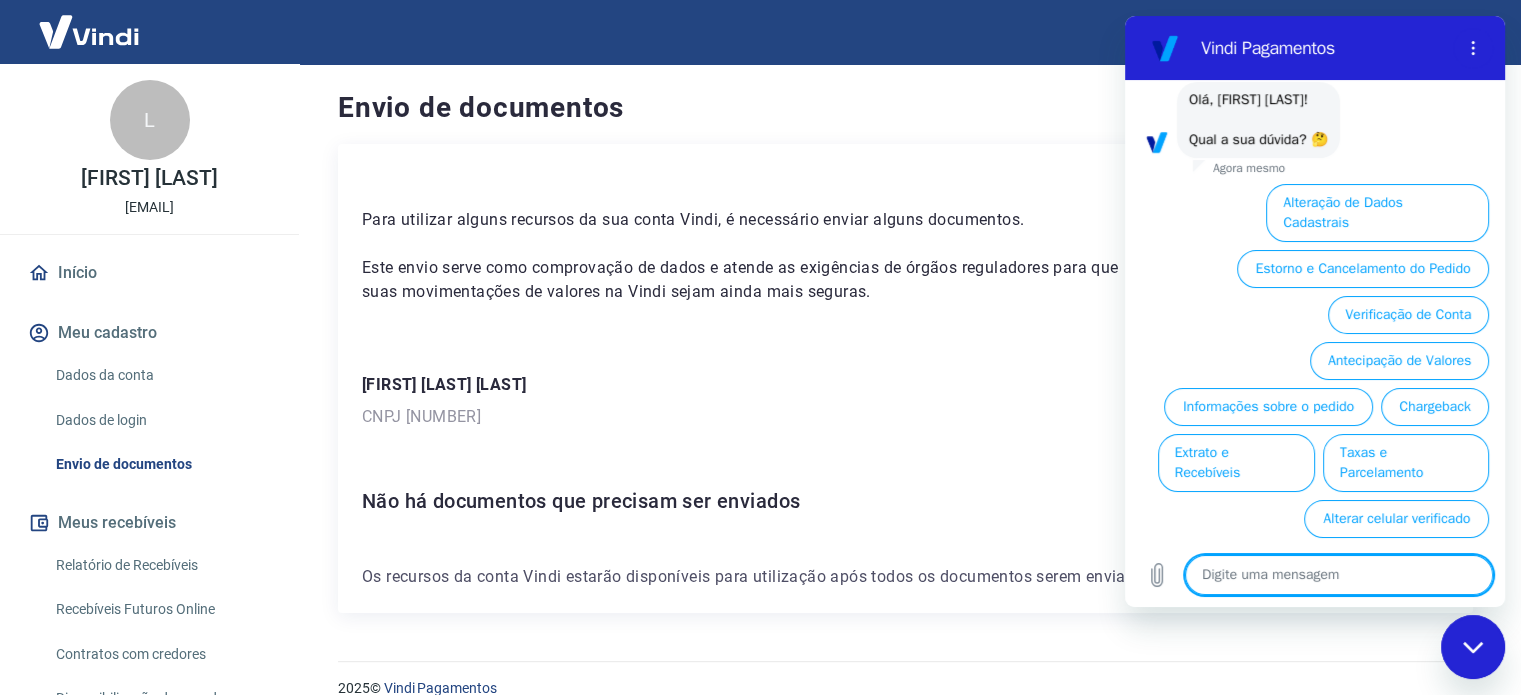 click at bounding box center (1339, 575) 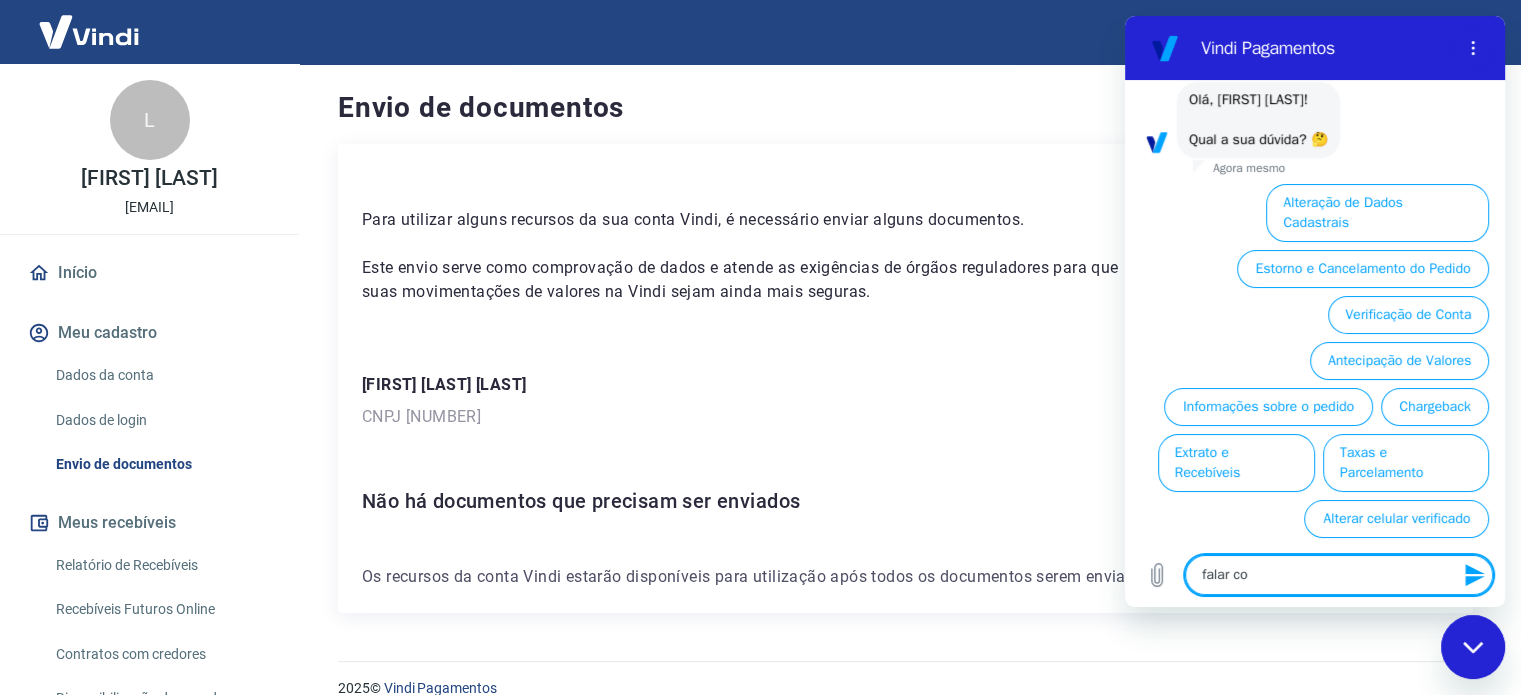 type on "falar com" 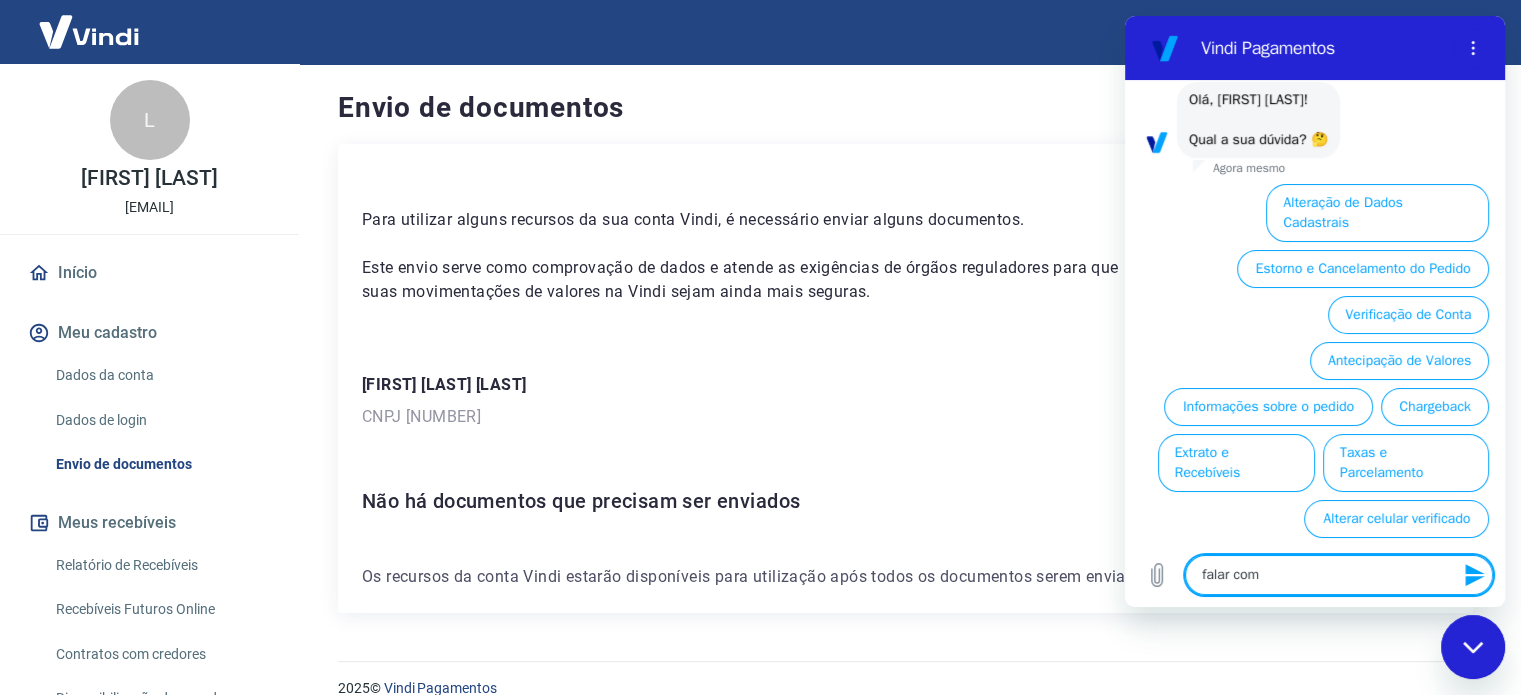 type on "falar com" 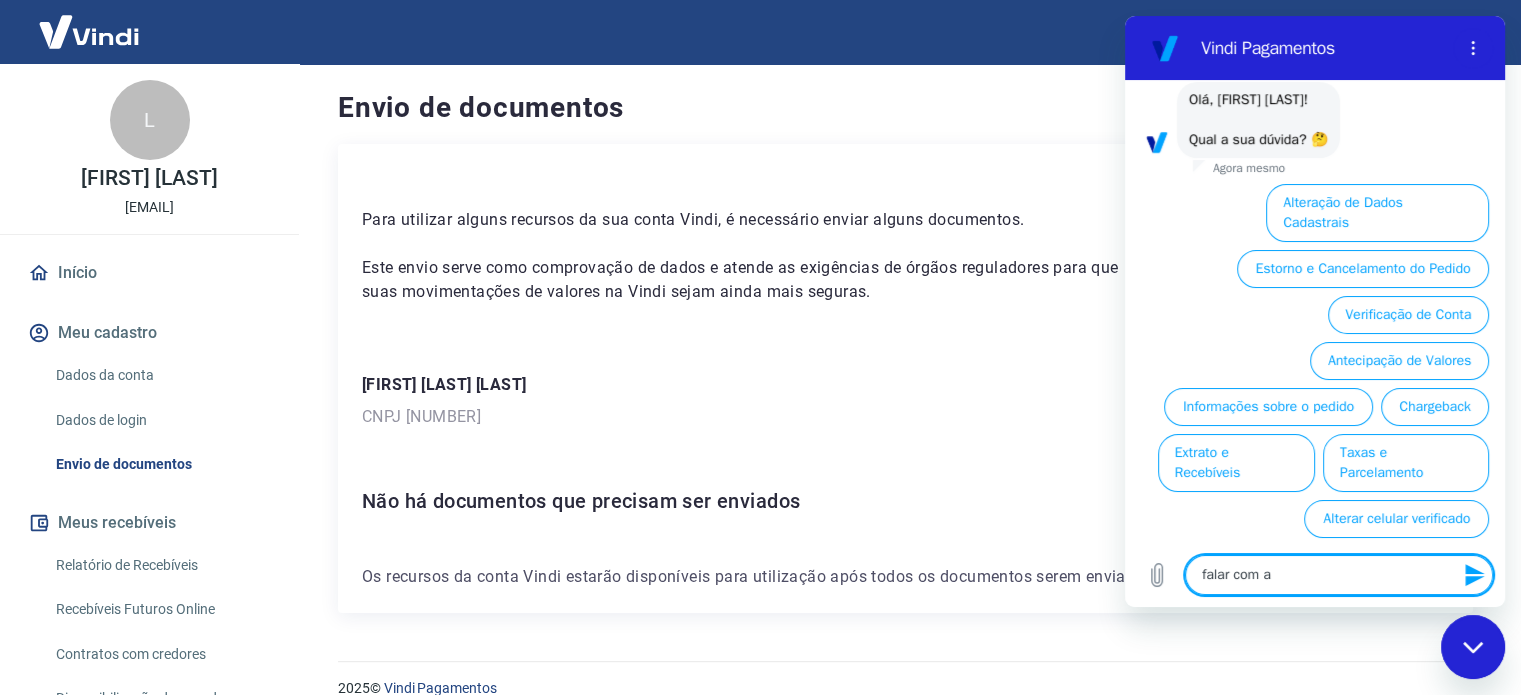 type on "falar com at" 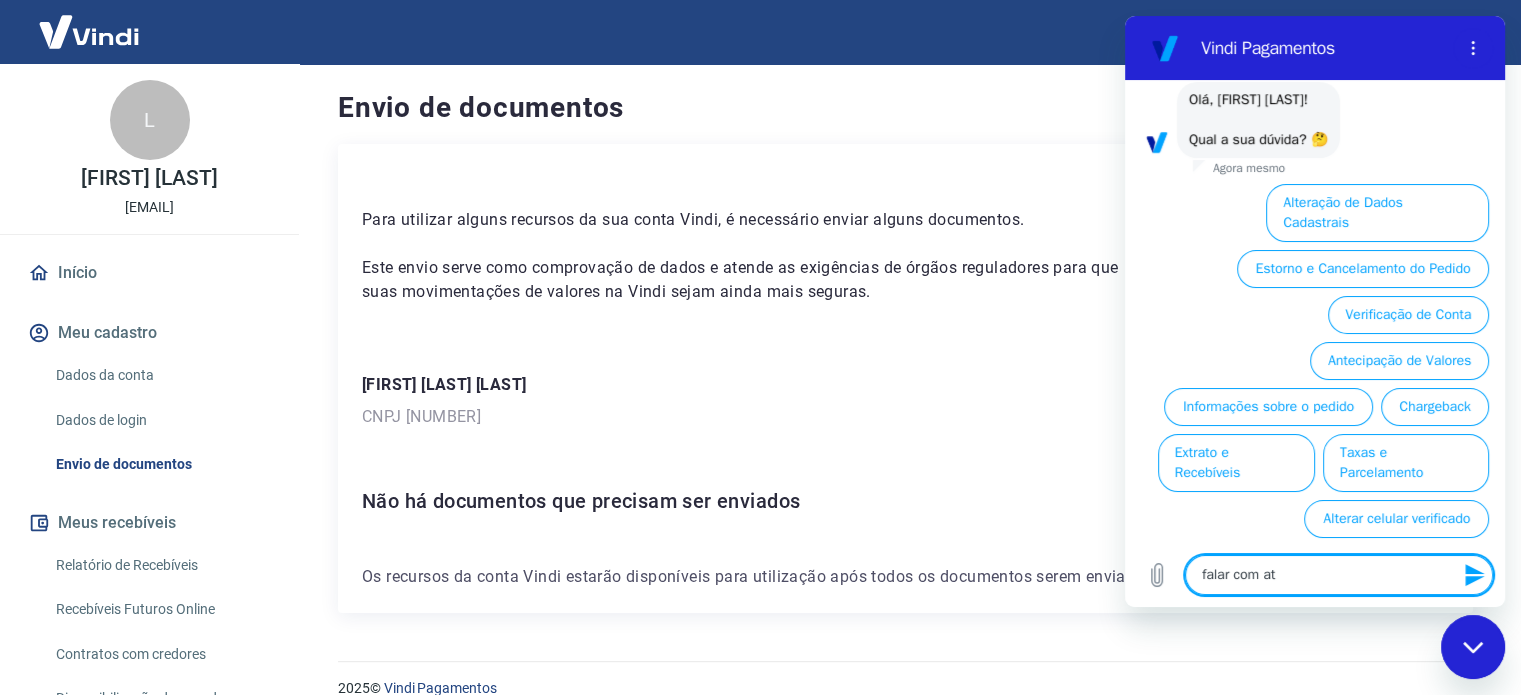 type on "falar com ate" 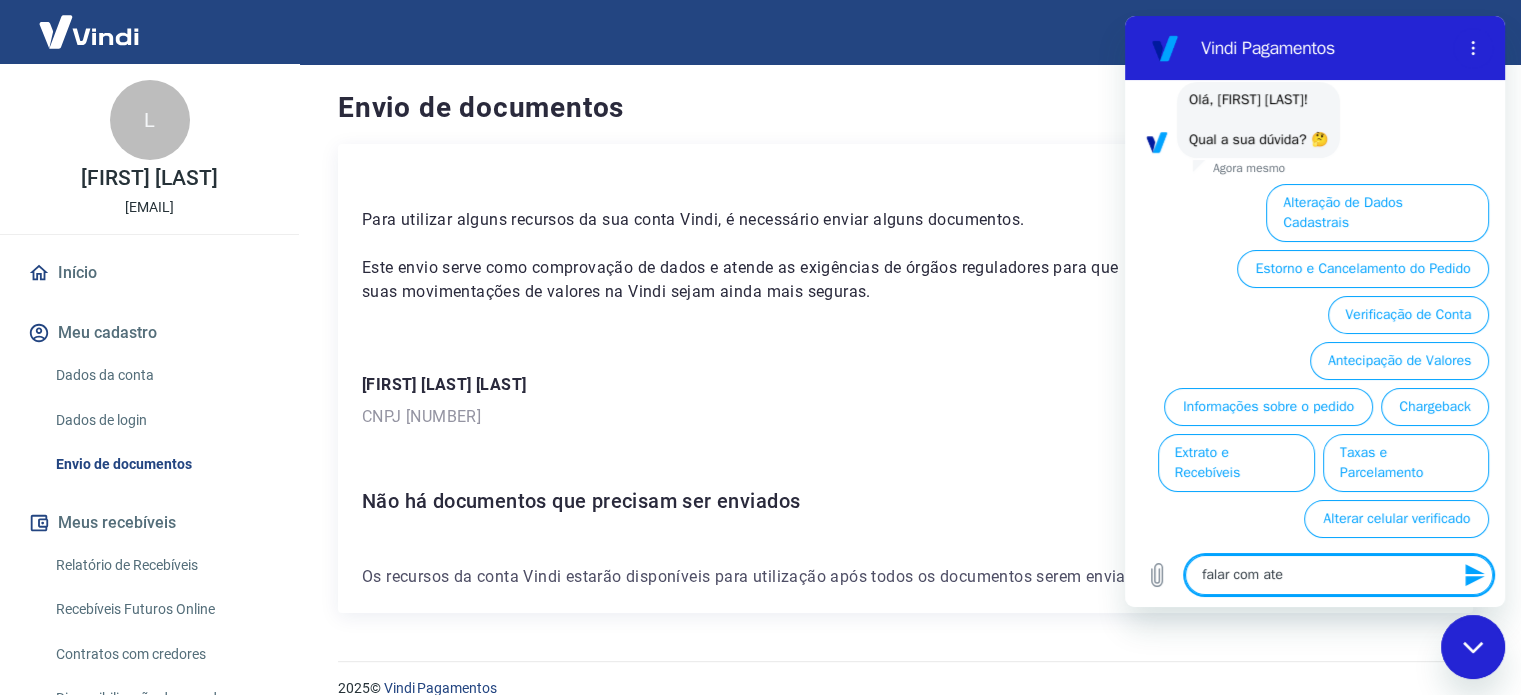 type on "falar com aten" 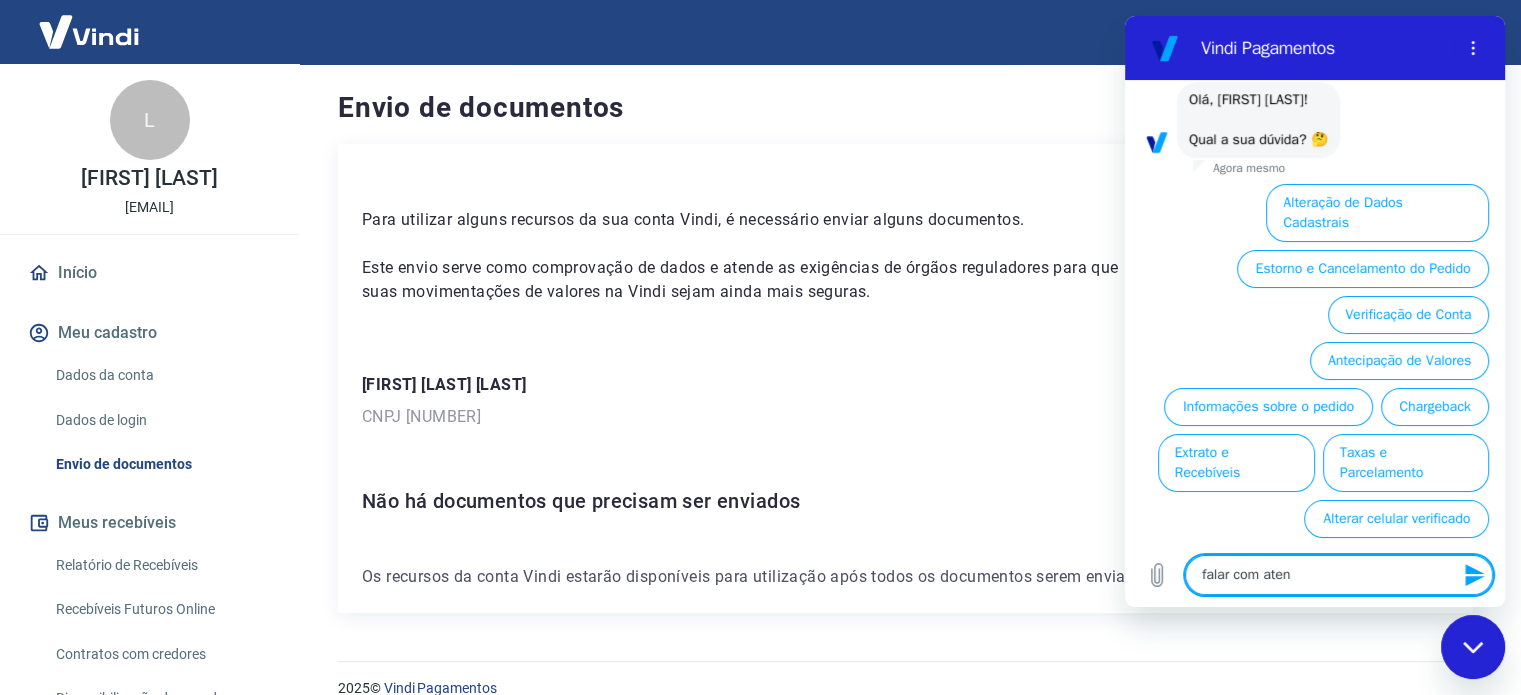 type on "falar com atend" 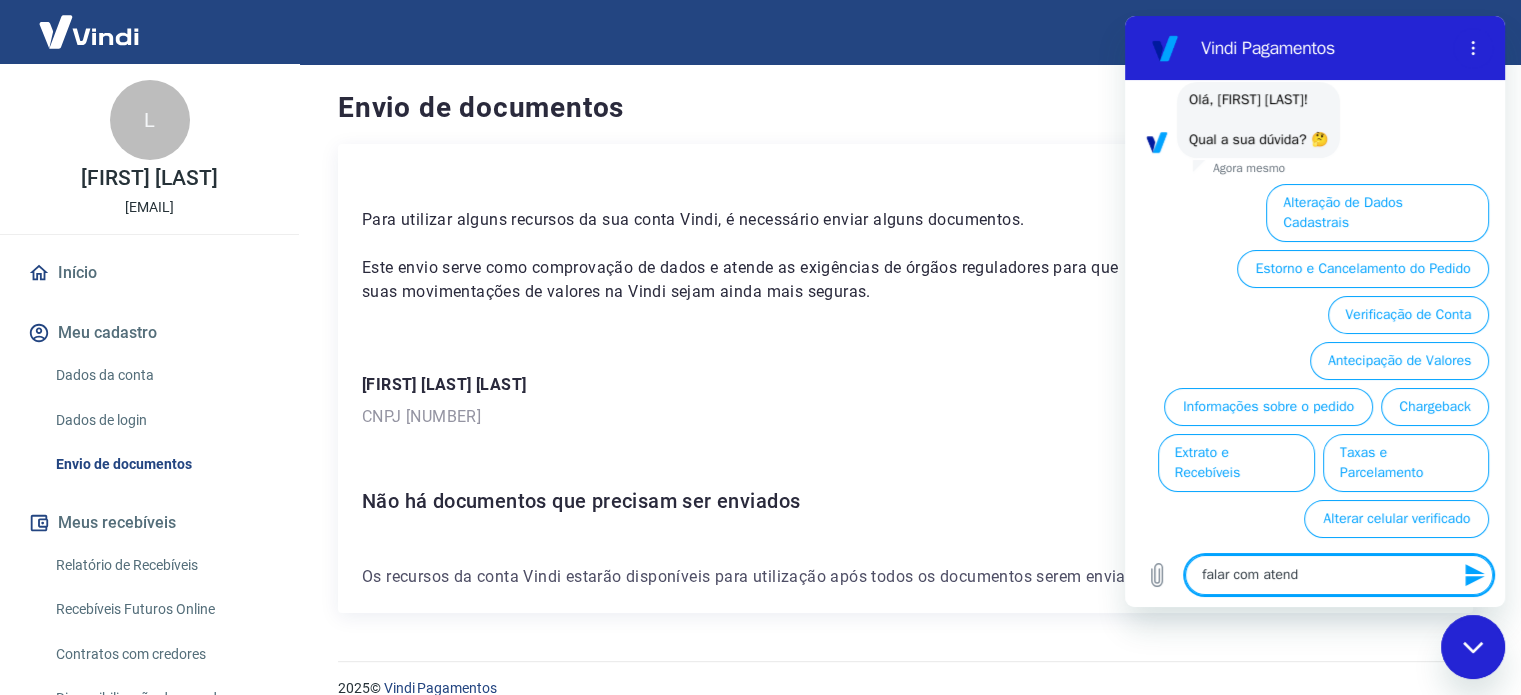 type on "falar com atende" 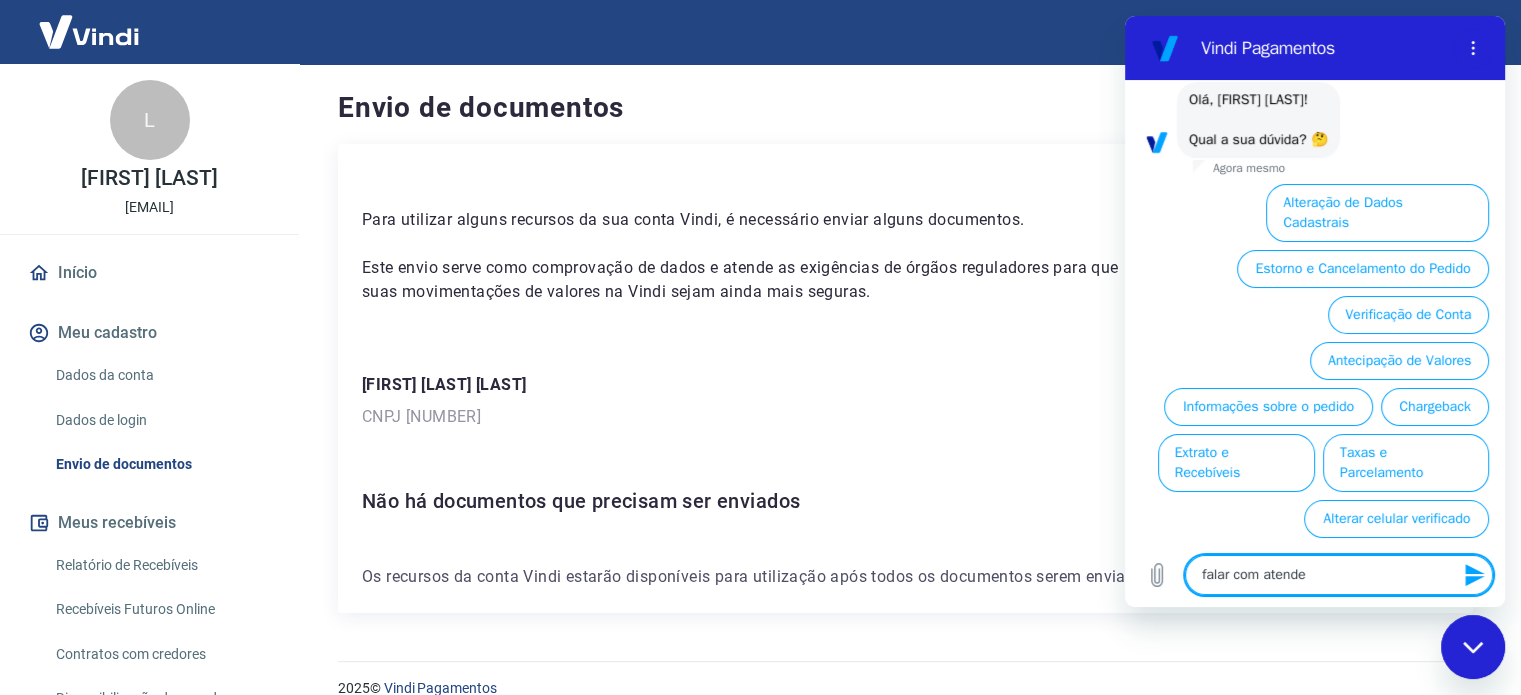 type on "falar com atenden" 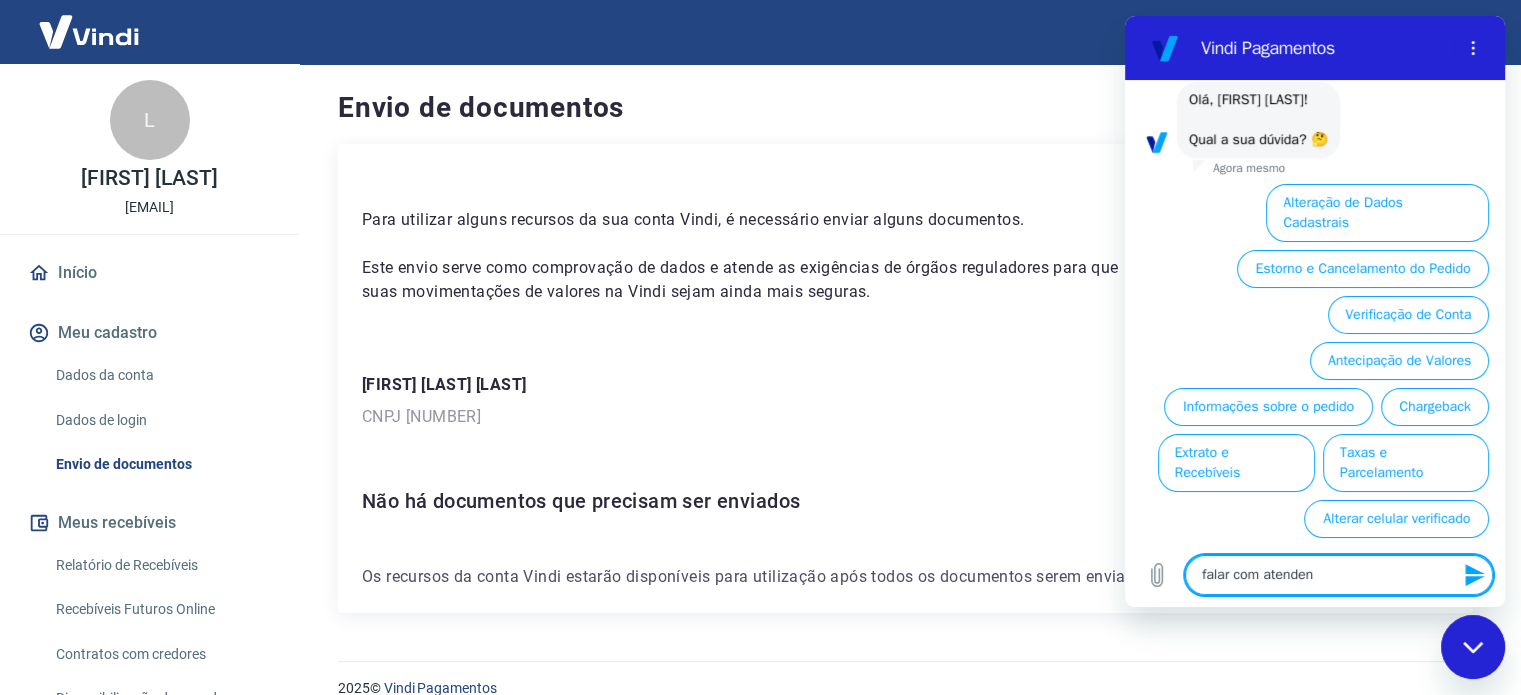 type on "falar com atendent" 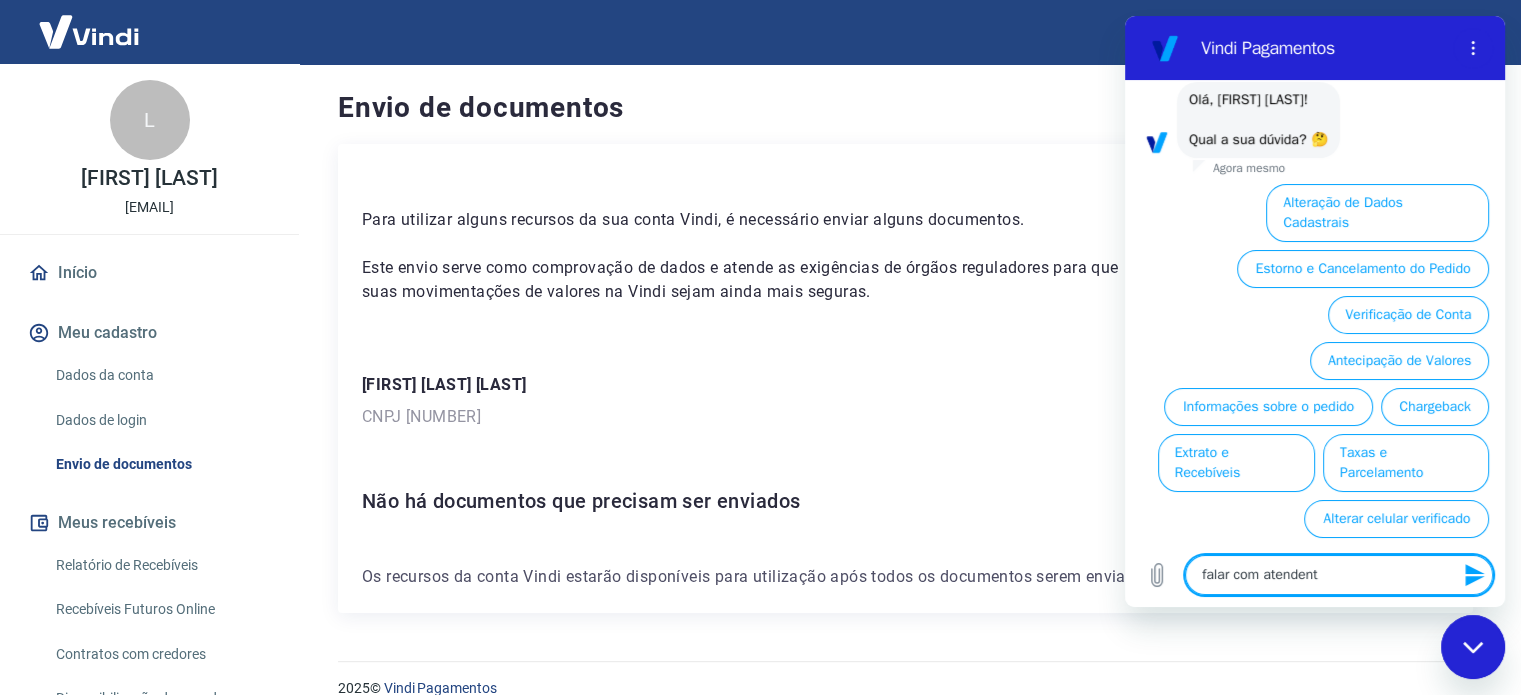 type on "x" 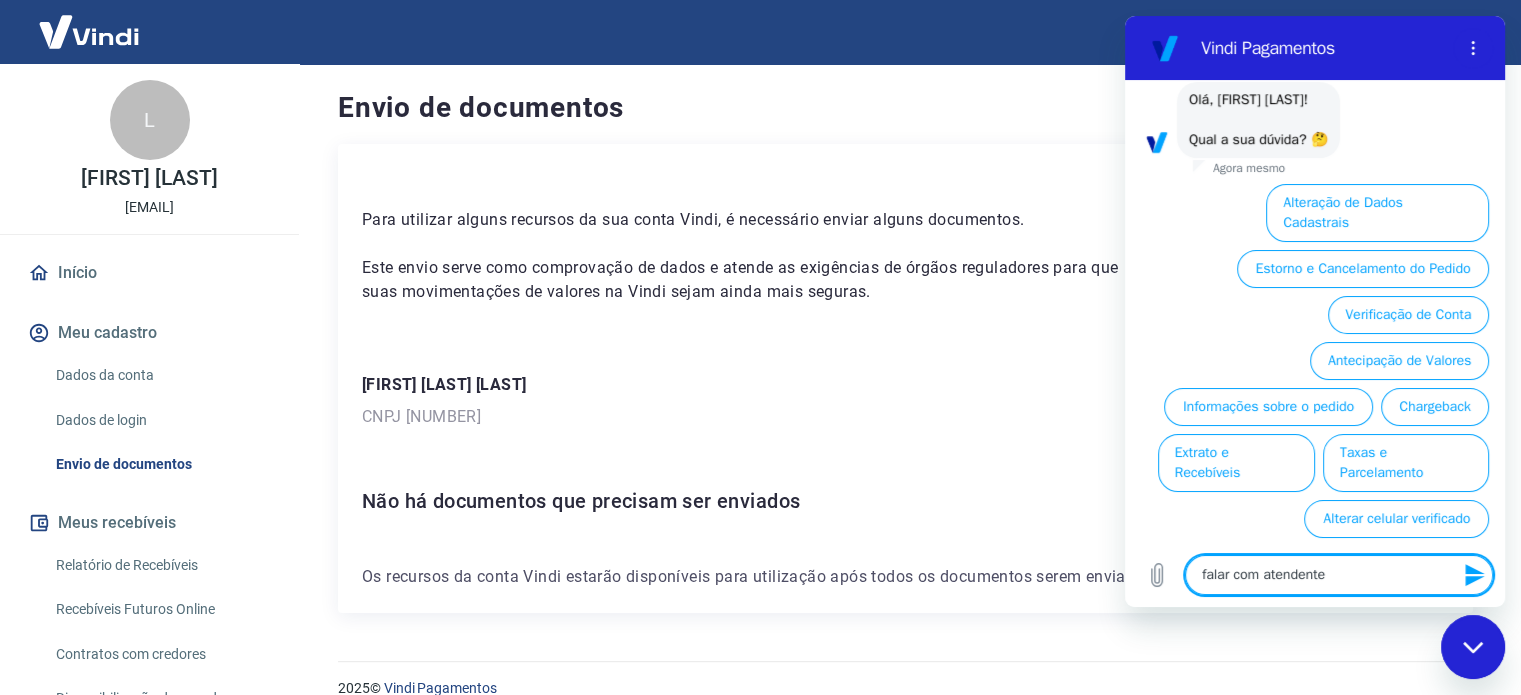 type 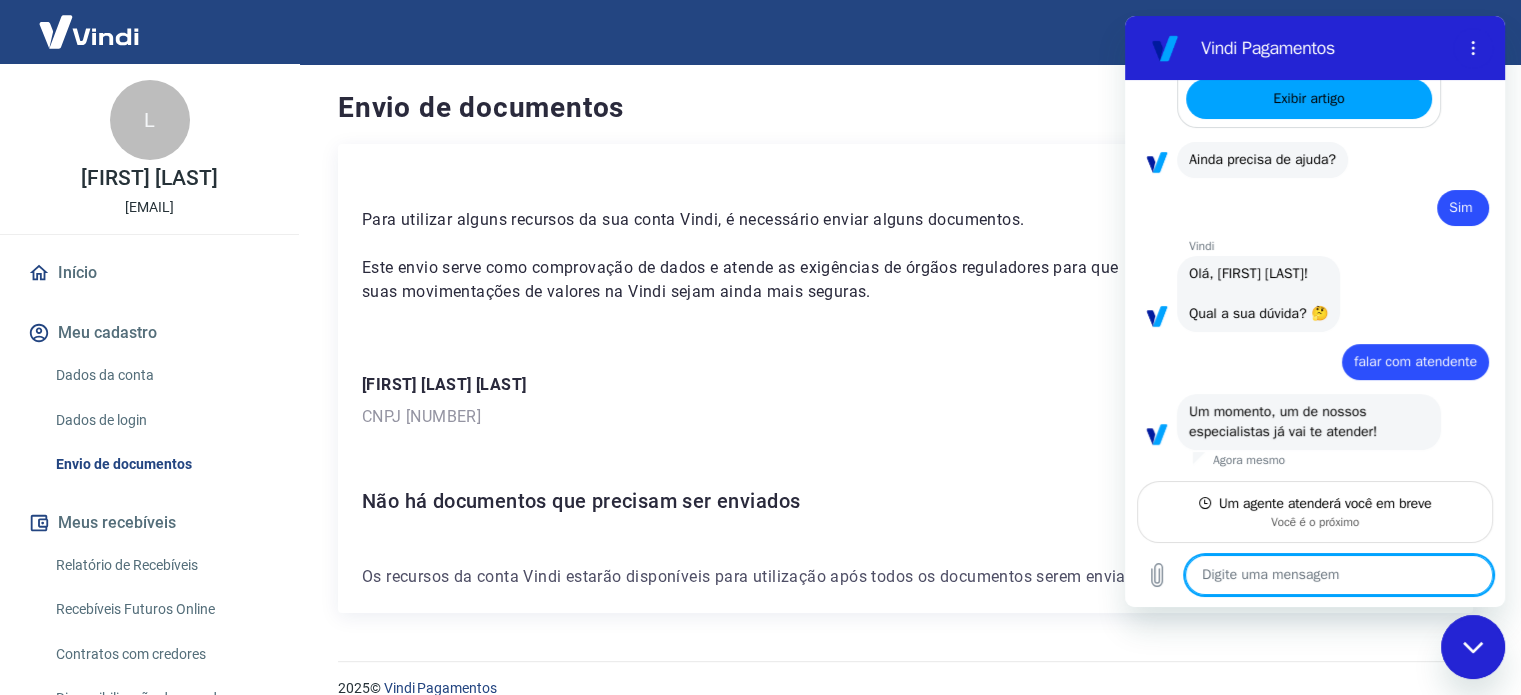 scroll, scrollTop: 648, scrollLeft: 0, axis: vertical 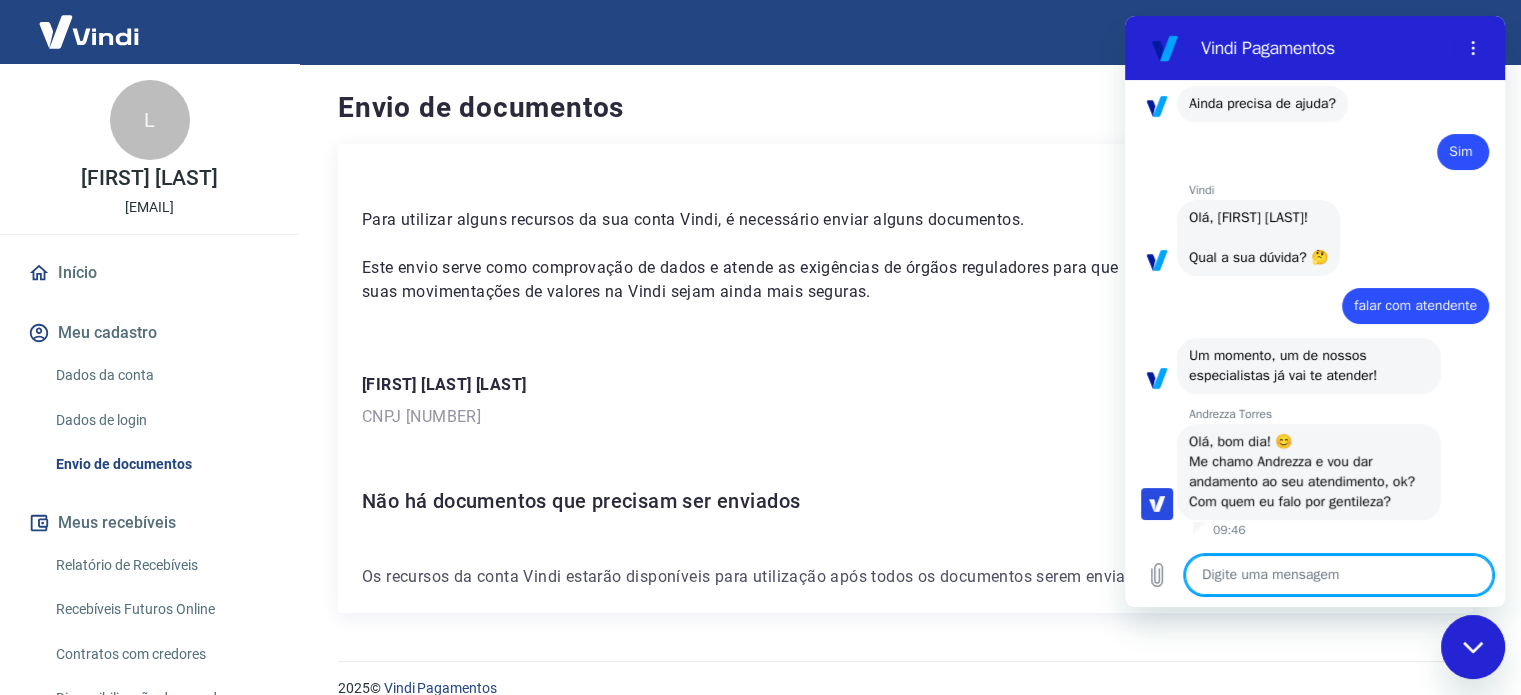 type on "x" 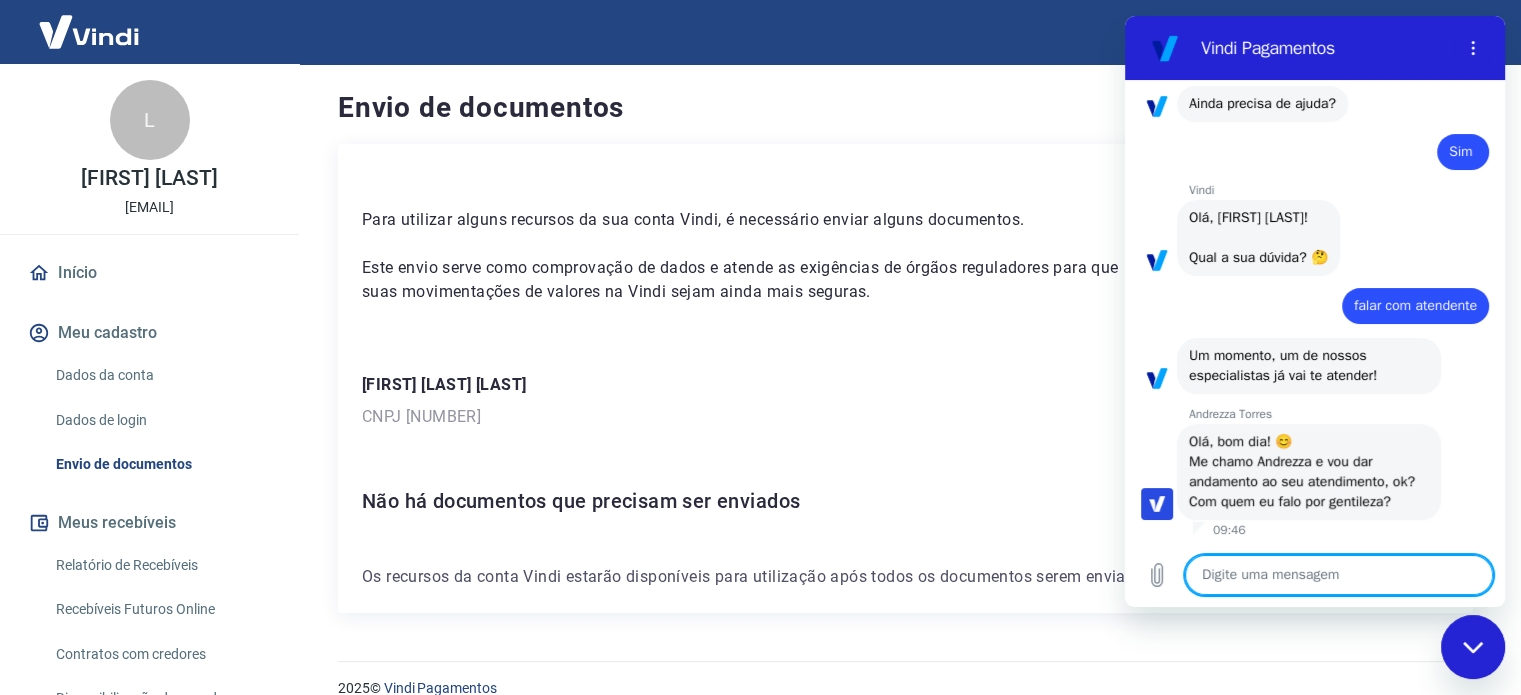 click at bounding box center (1339, 575) 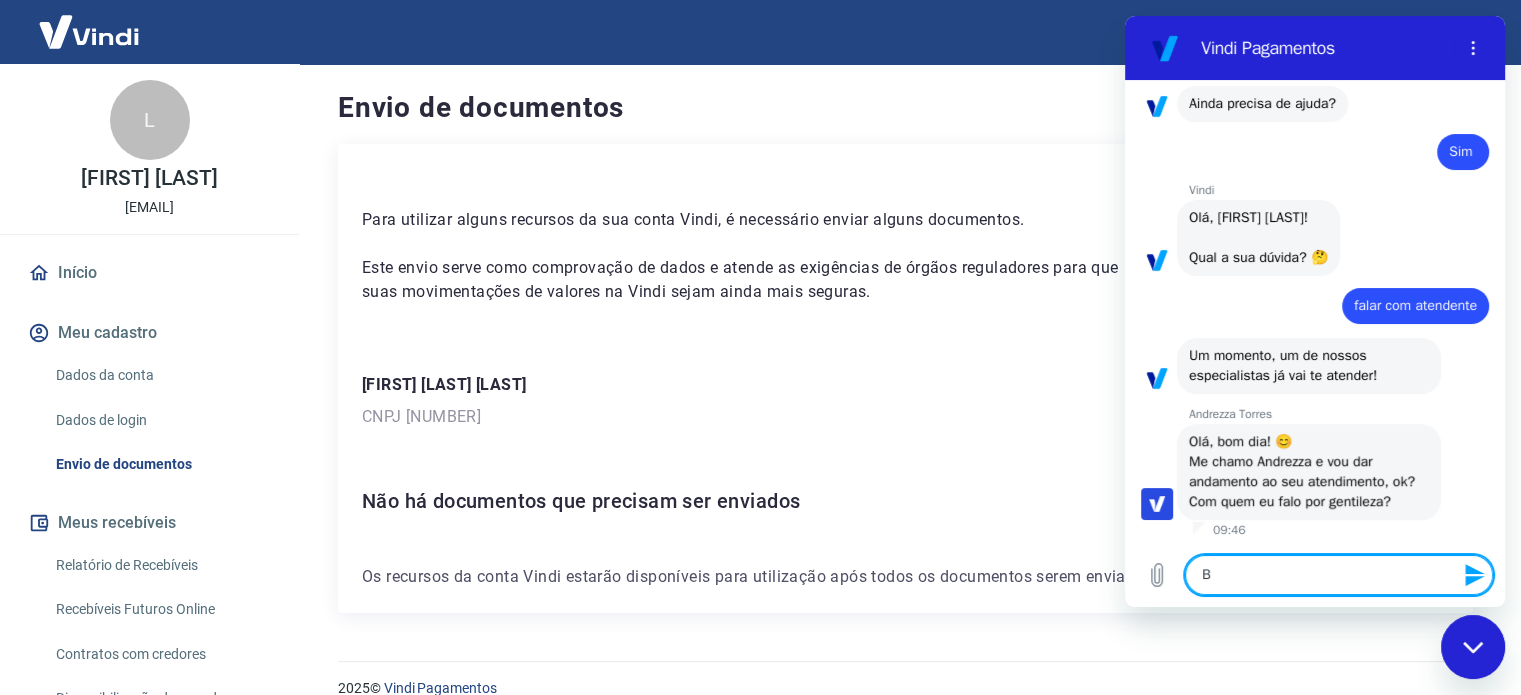 type on "Bo" 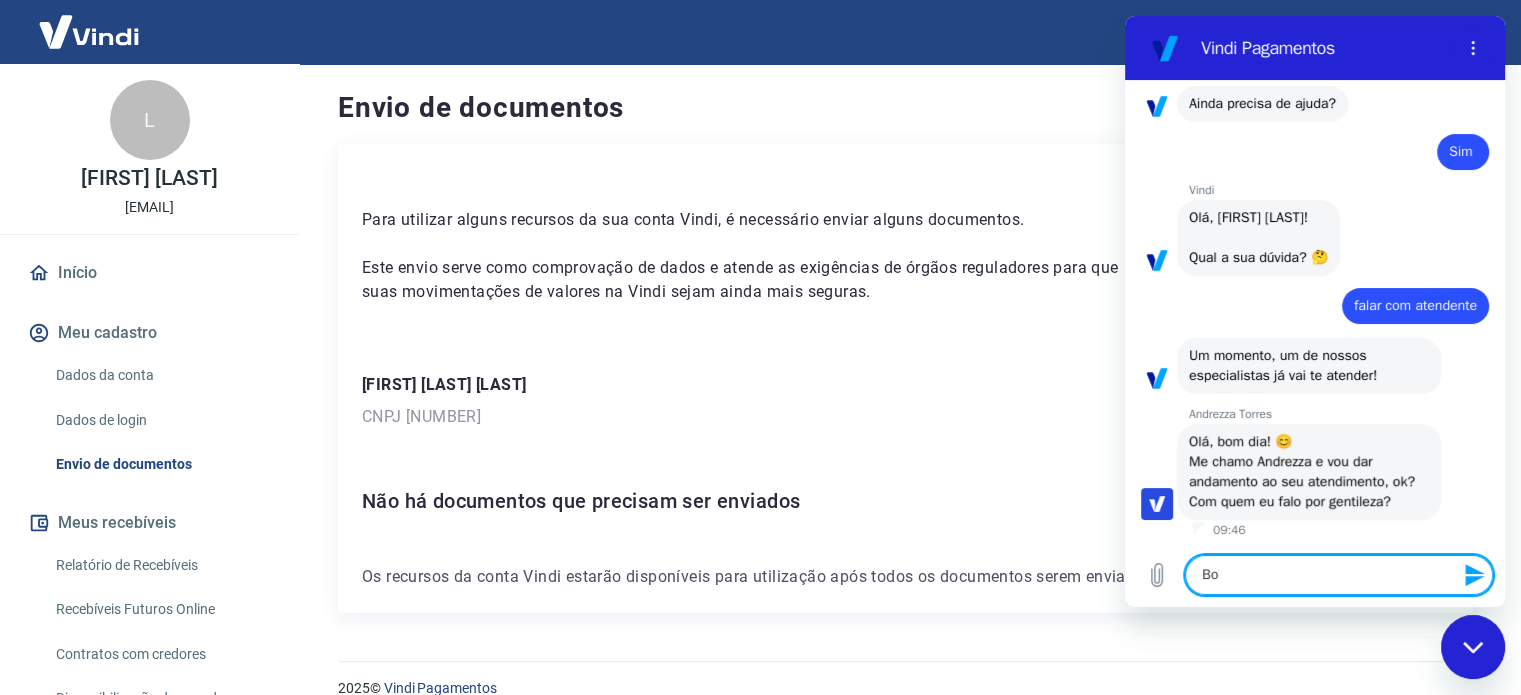 type on "Bom" 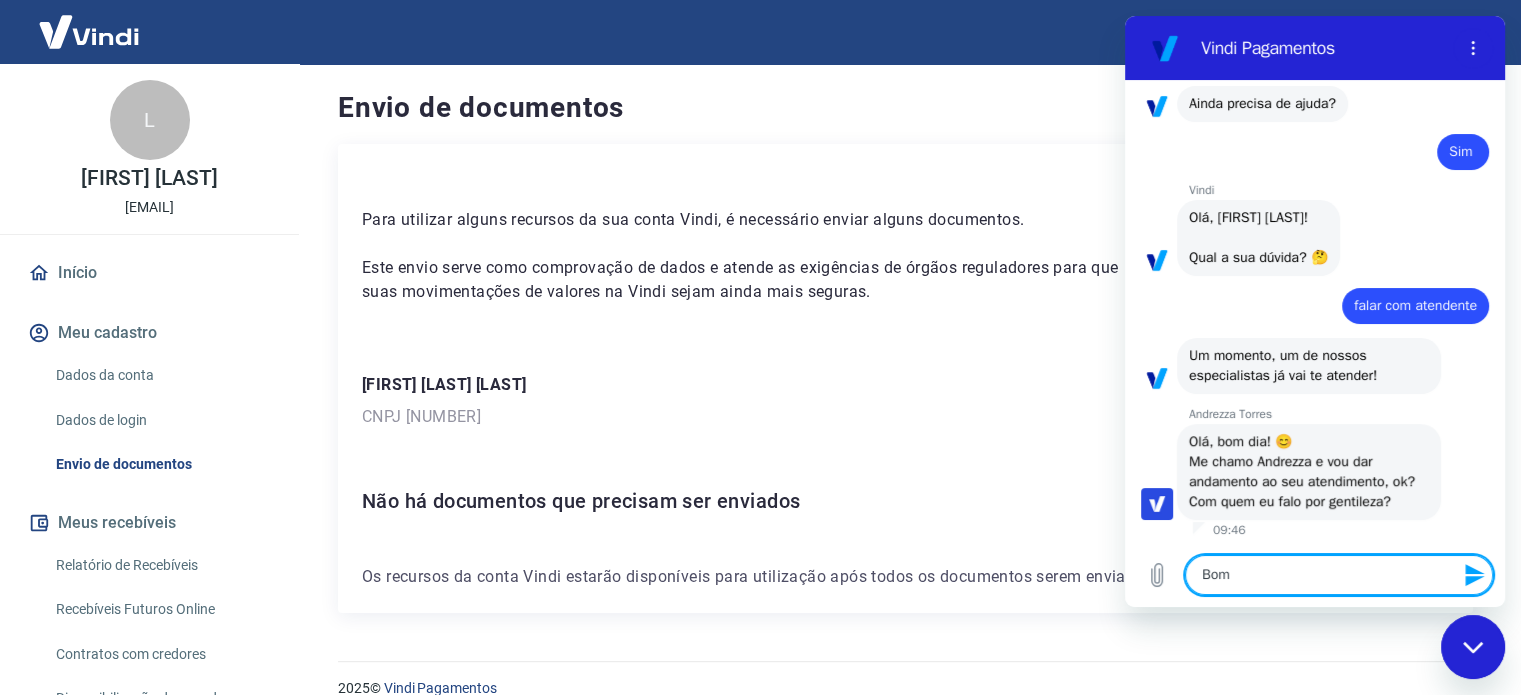 type on "x" 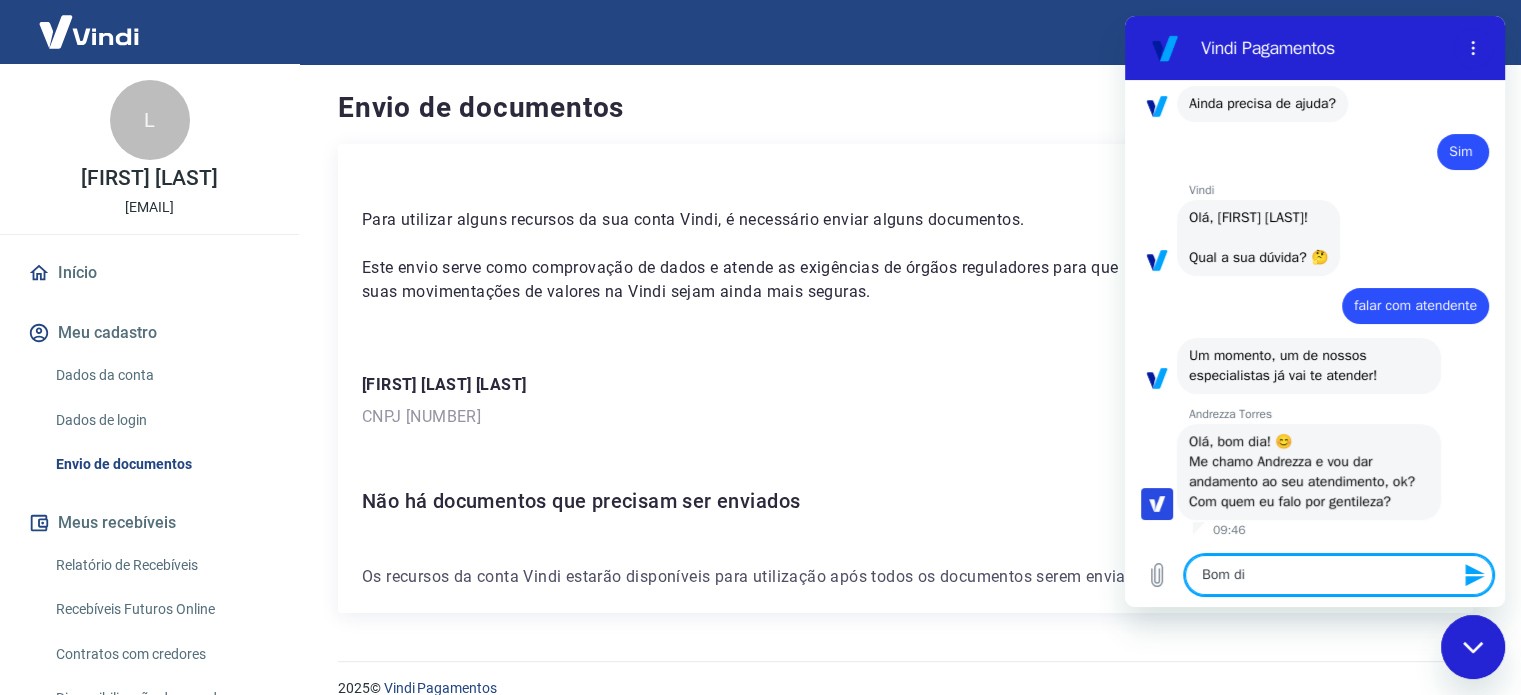 type on "Bom dia" 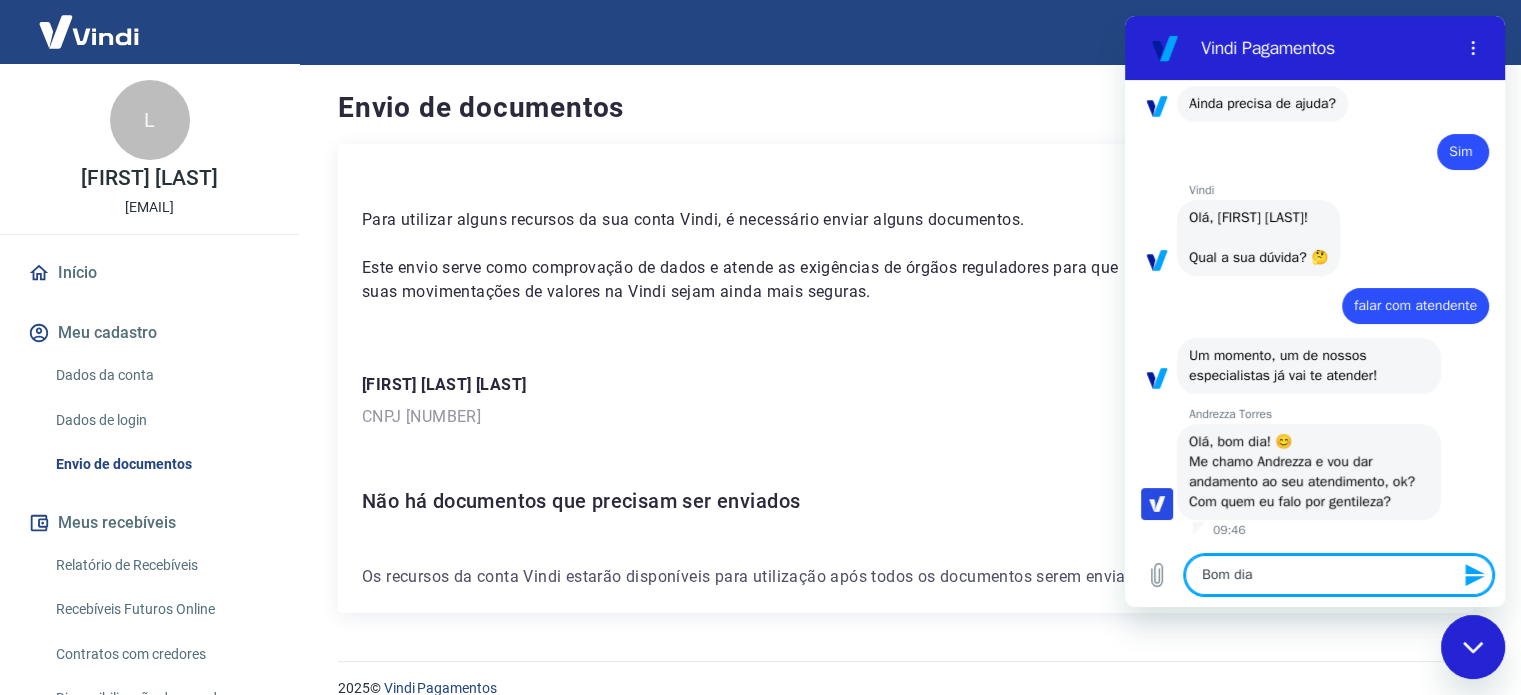 type on "Bom dia" 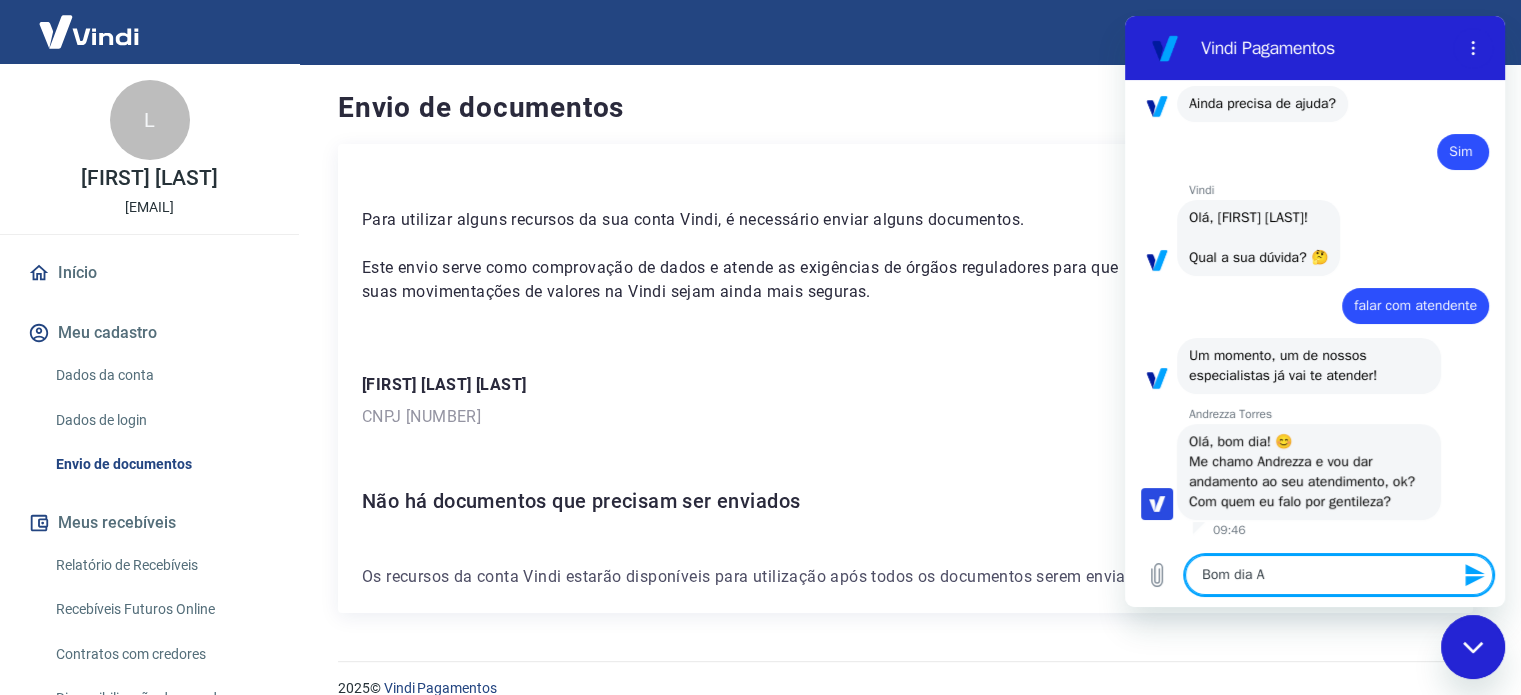 type on "Bom dia An" 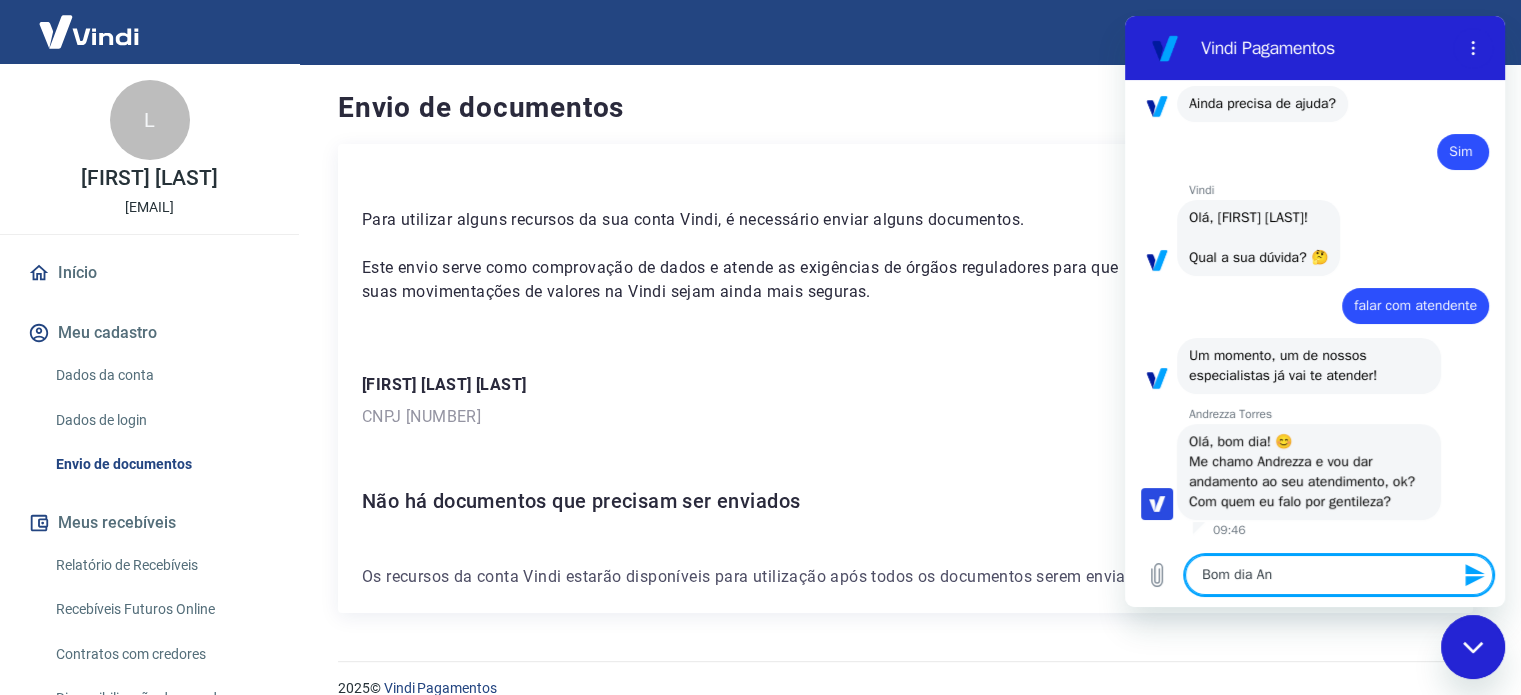 type on "Bom dia [NAME] tu" 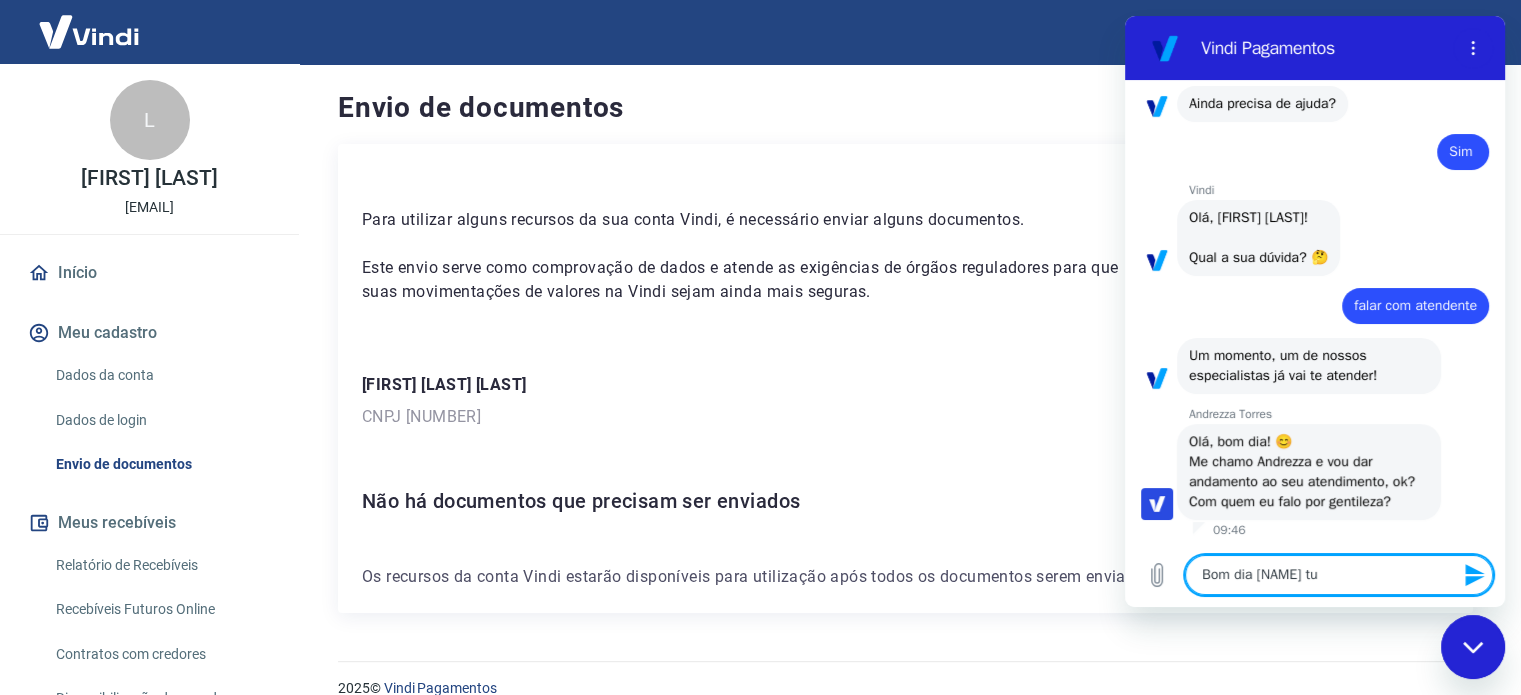 type on "x" 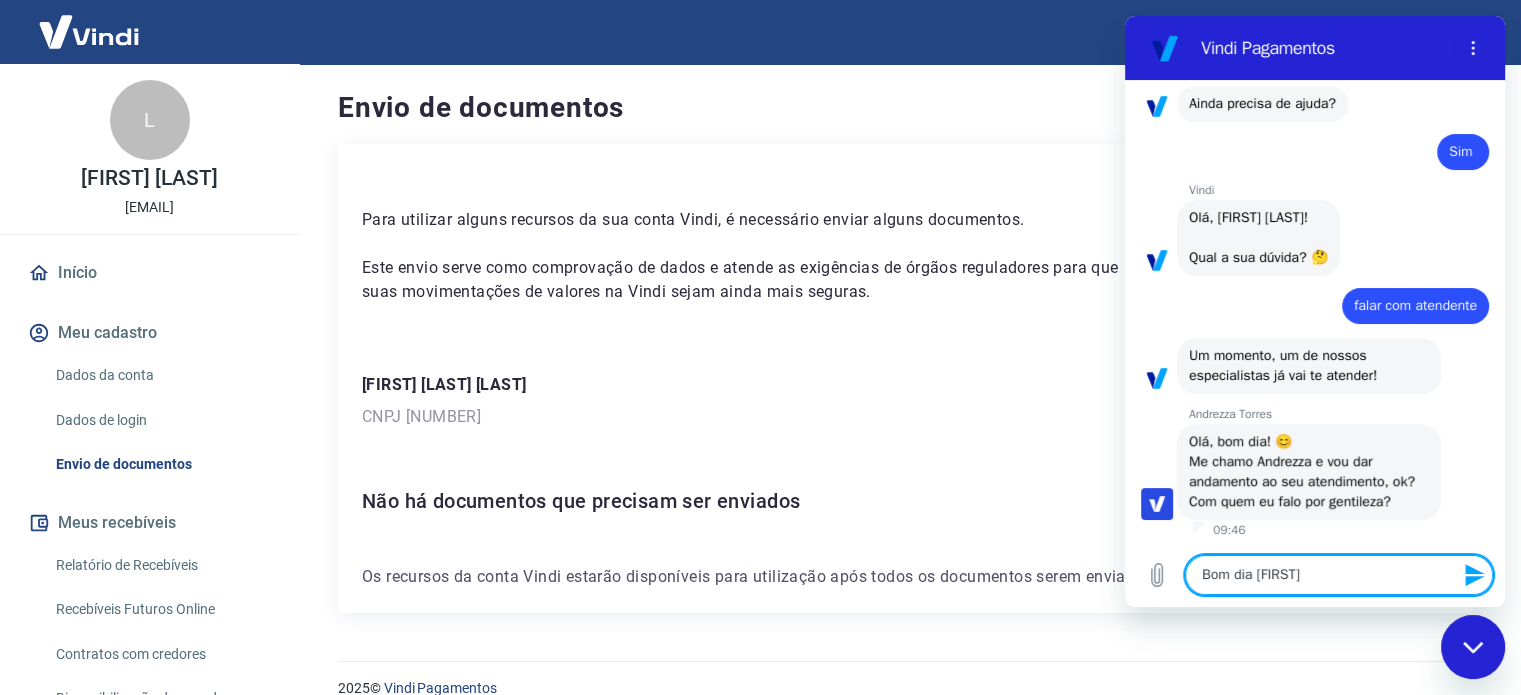 type on "Bom dia Andre" 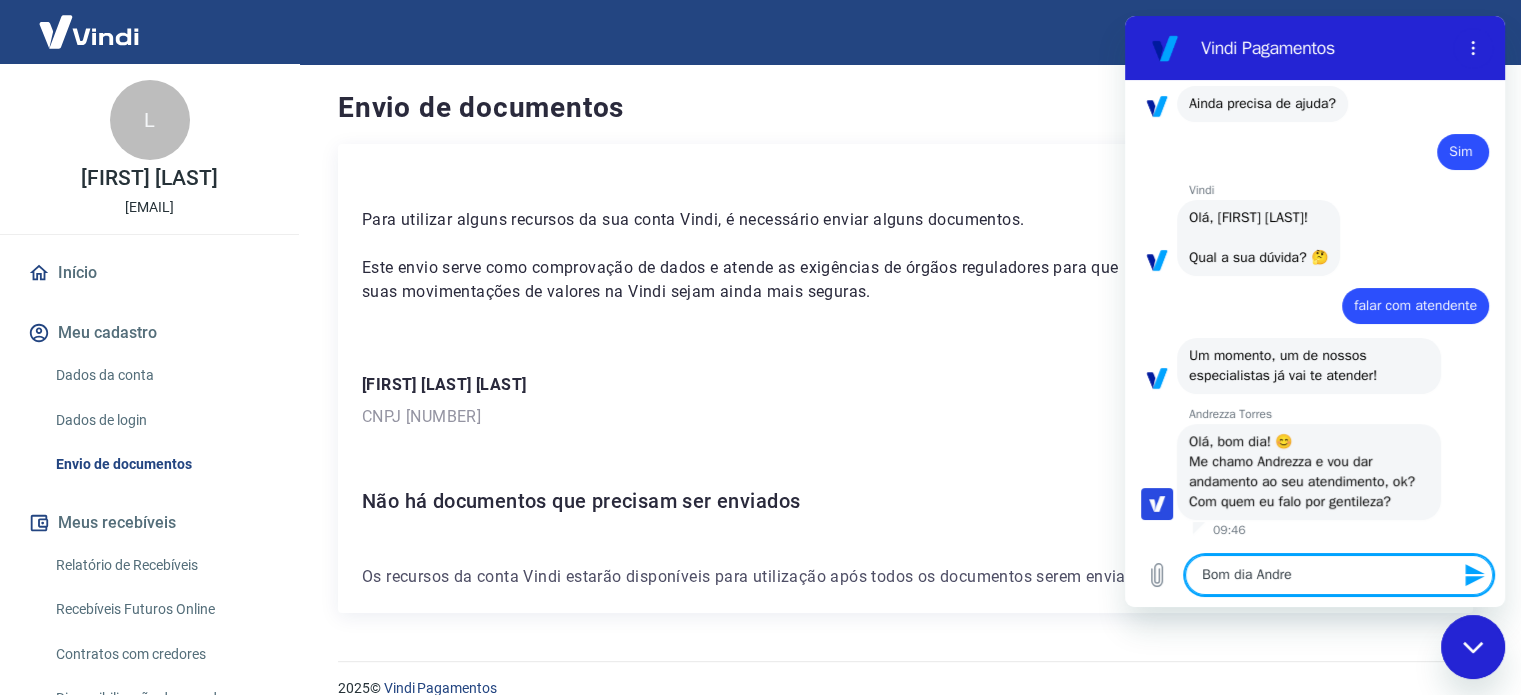 type on "Bom dia [NAME]" 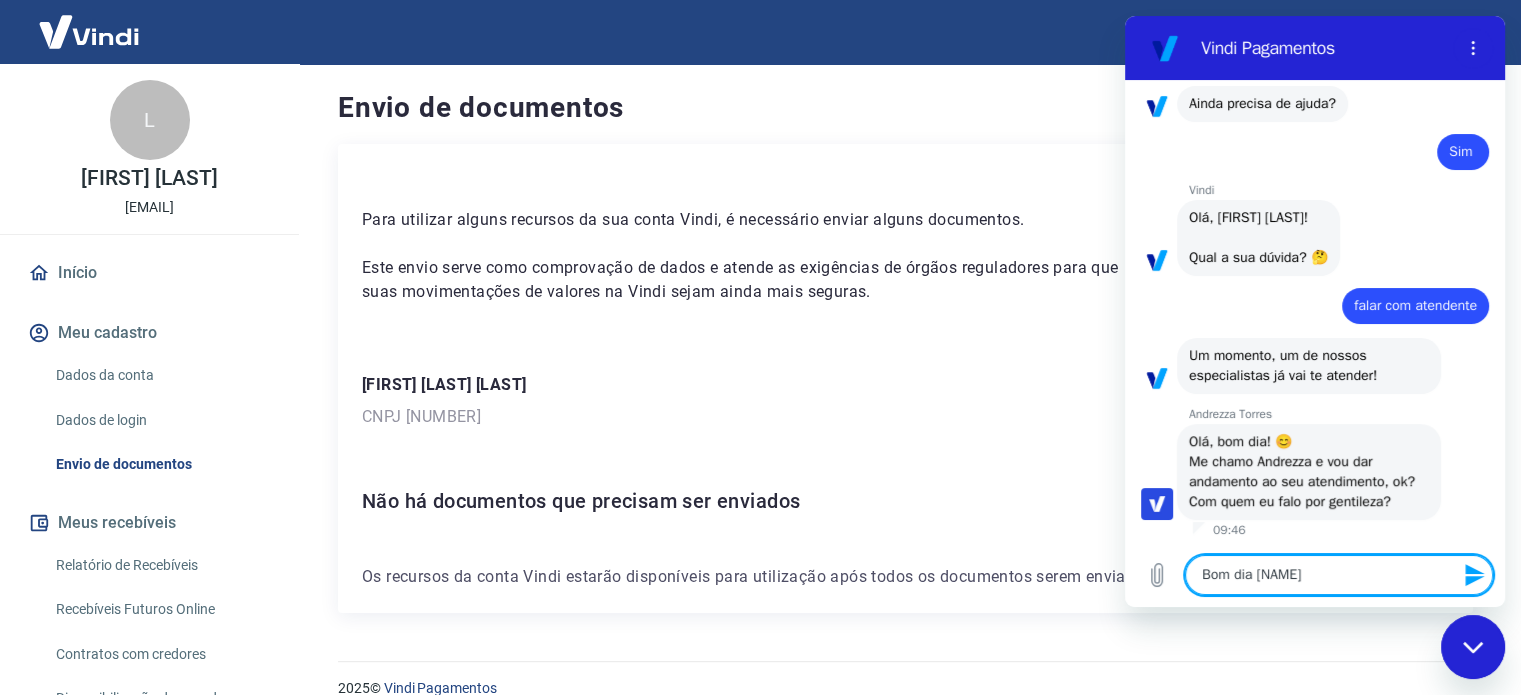 type on "Bom dia [NAME]" 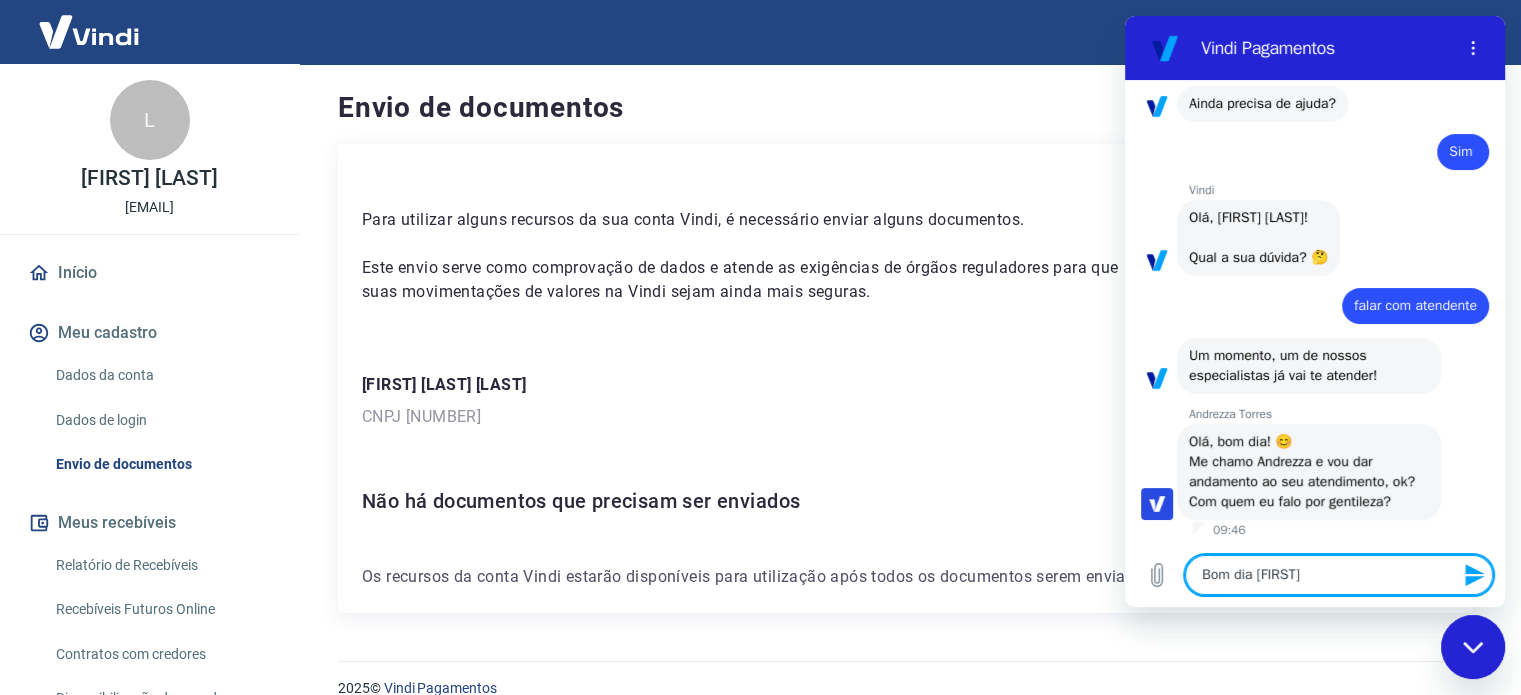 type on "Bom dia [FIRST]" 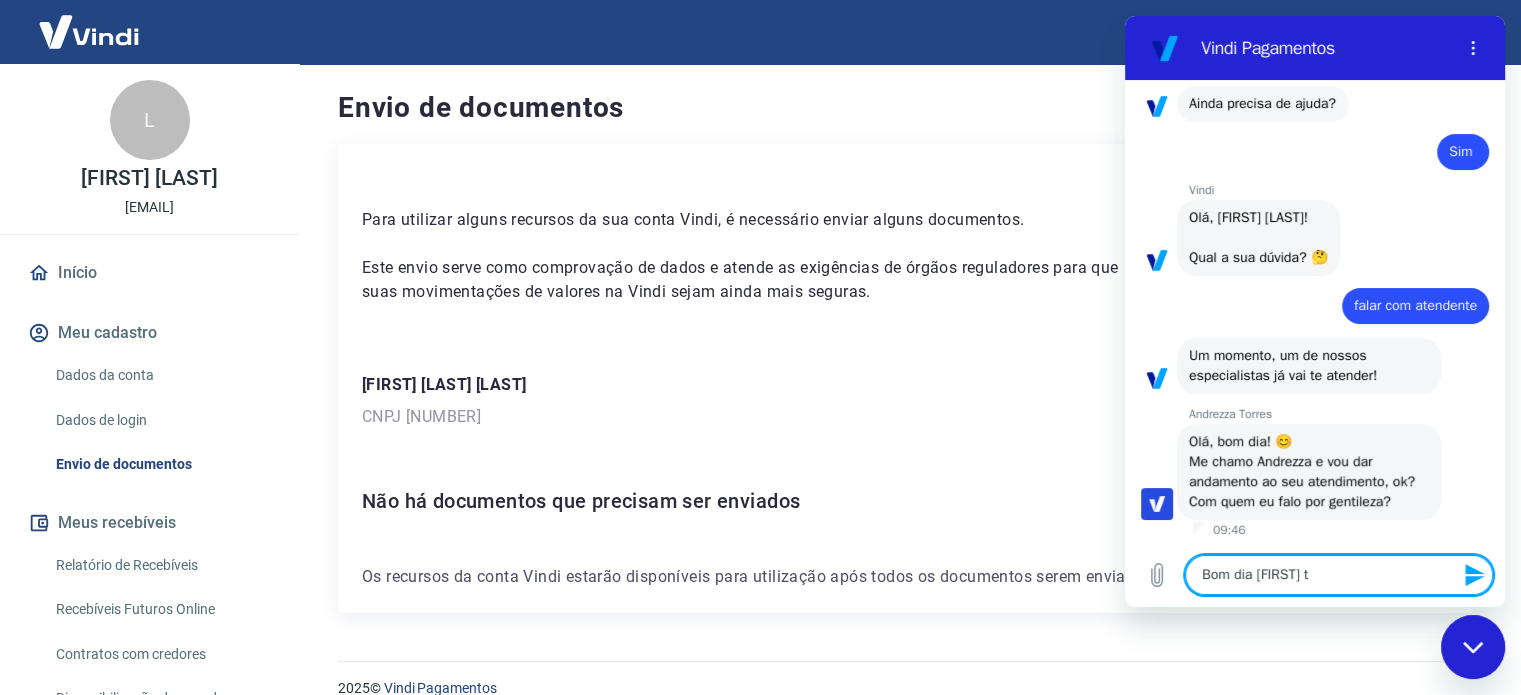 type on "Bom dia [NAME] tu" 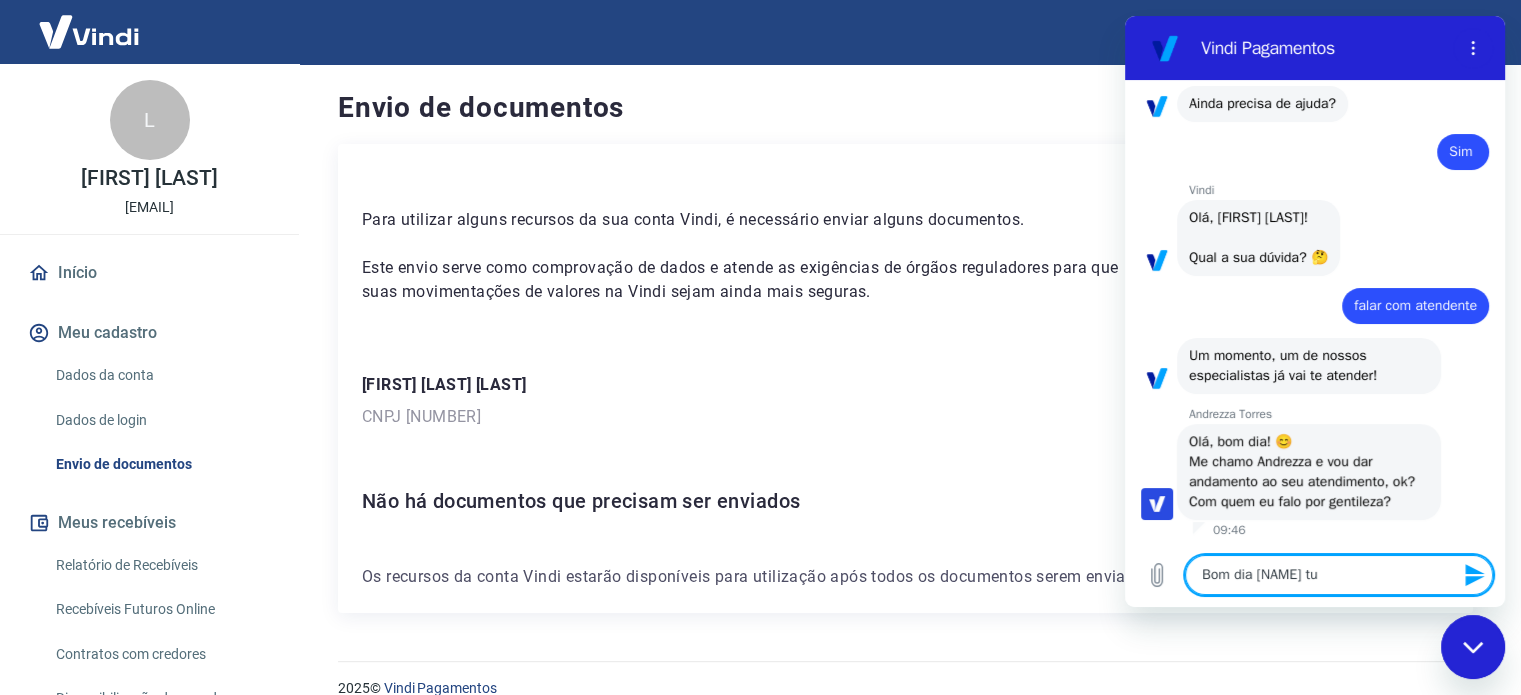 type on "Bom dia [PERSON] tud" 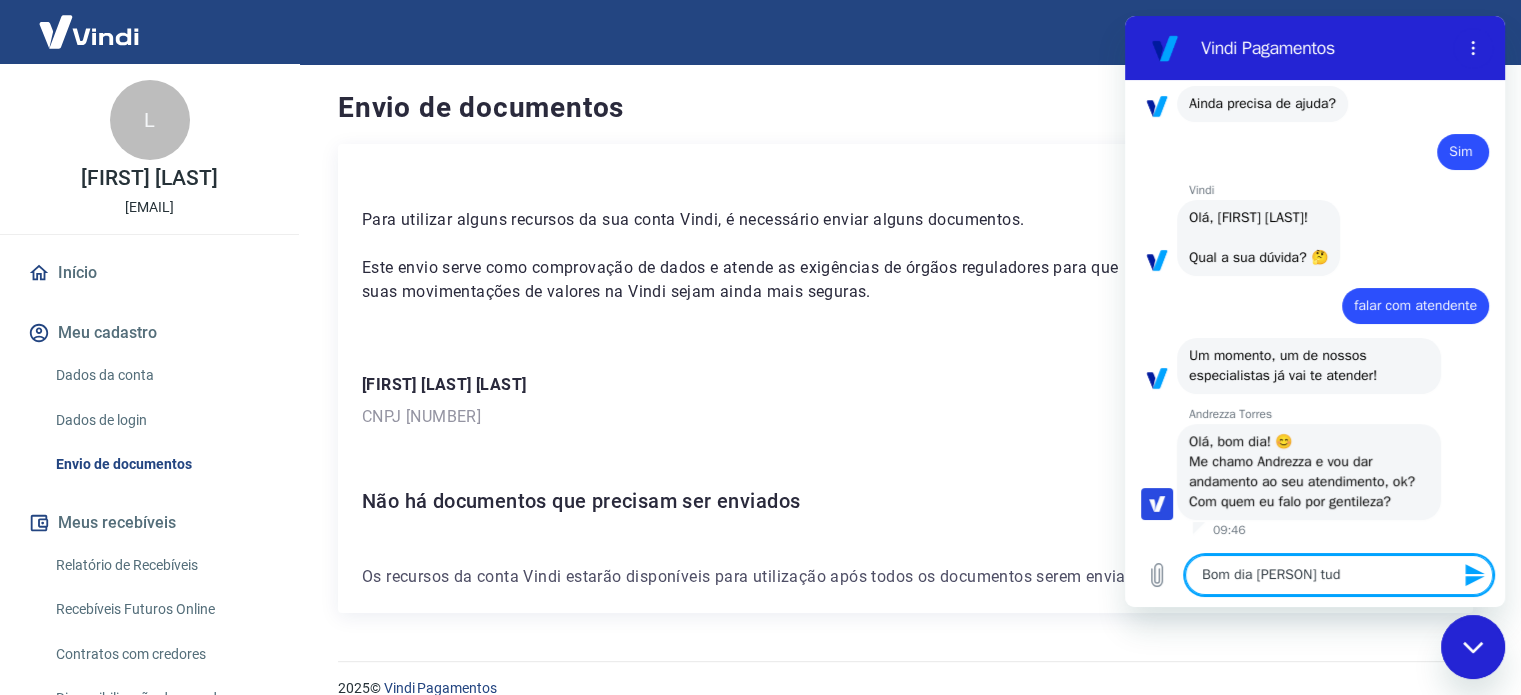 type on "Bom dia [NAME] tudo" 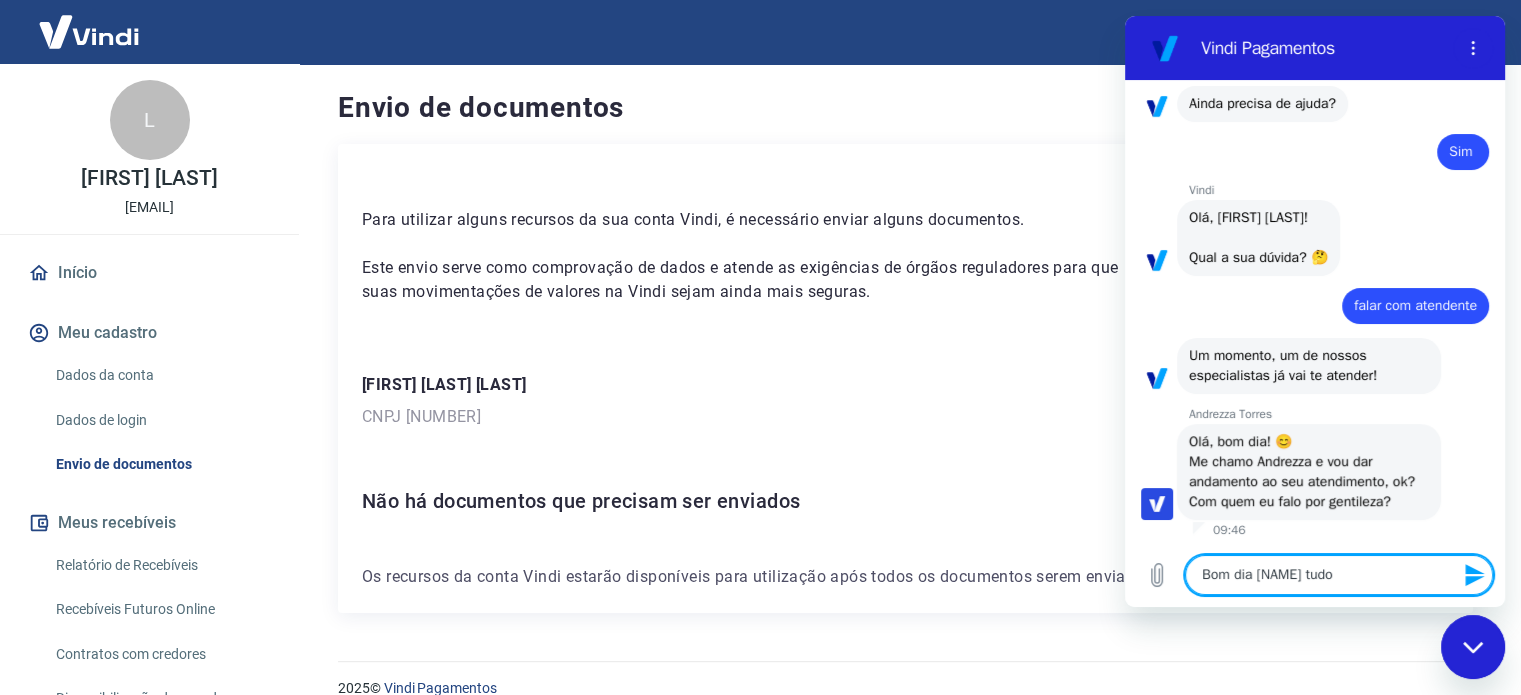type on "Bom dia [NAME] tudo" 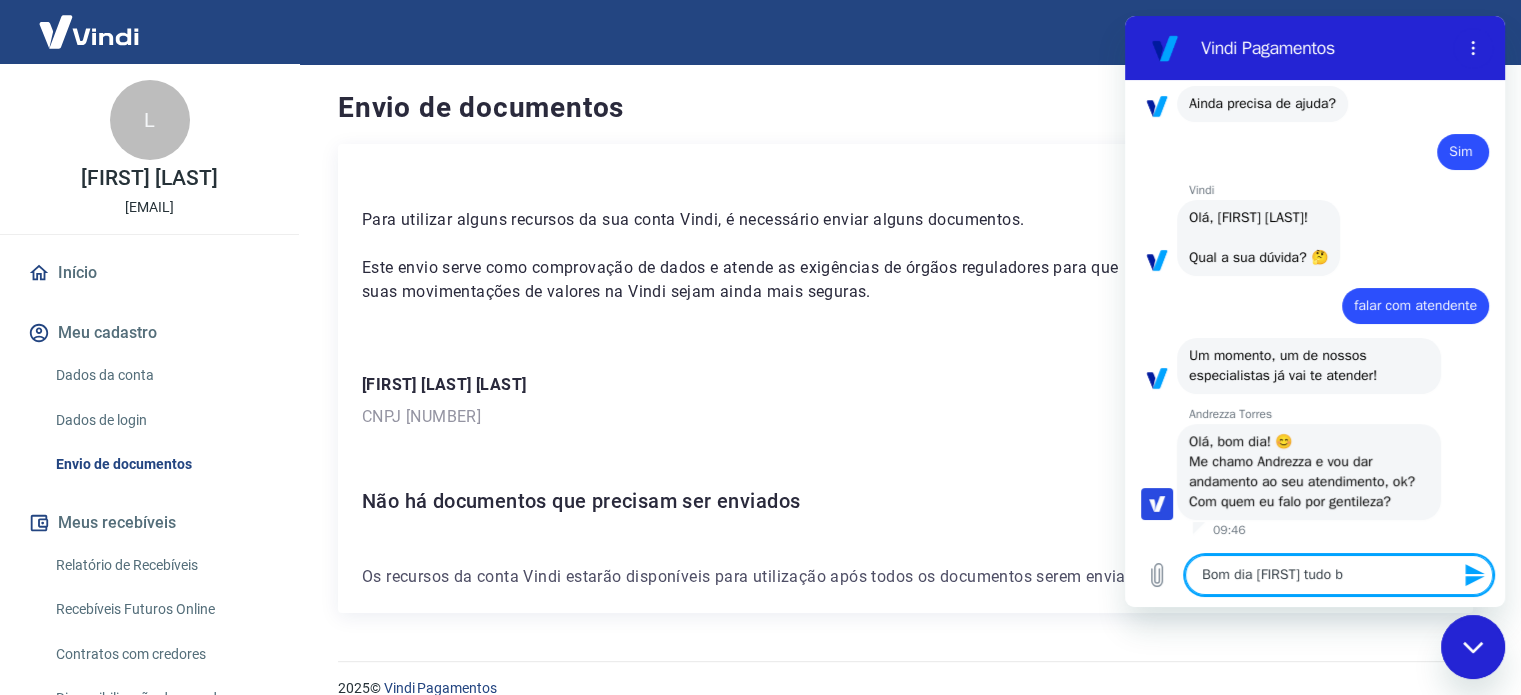 type on "Bom dia Andrezza tudo be" 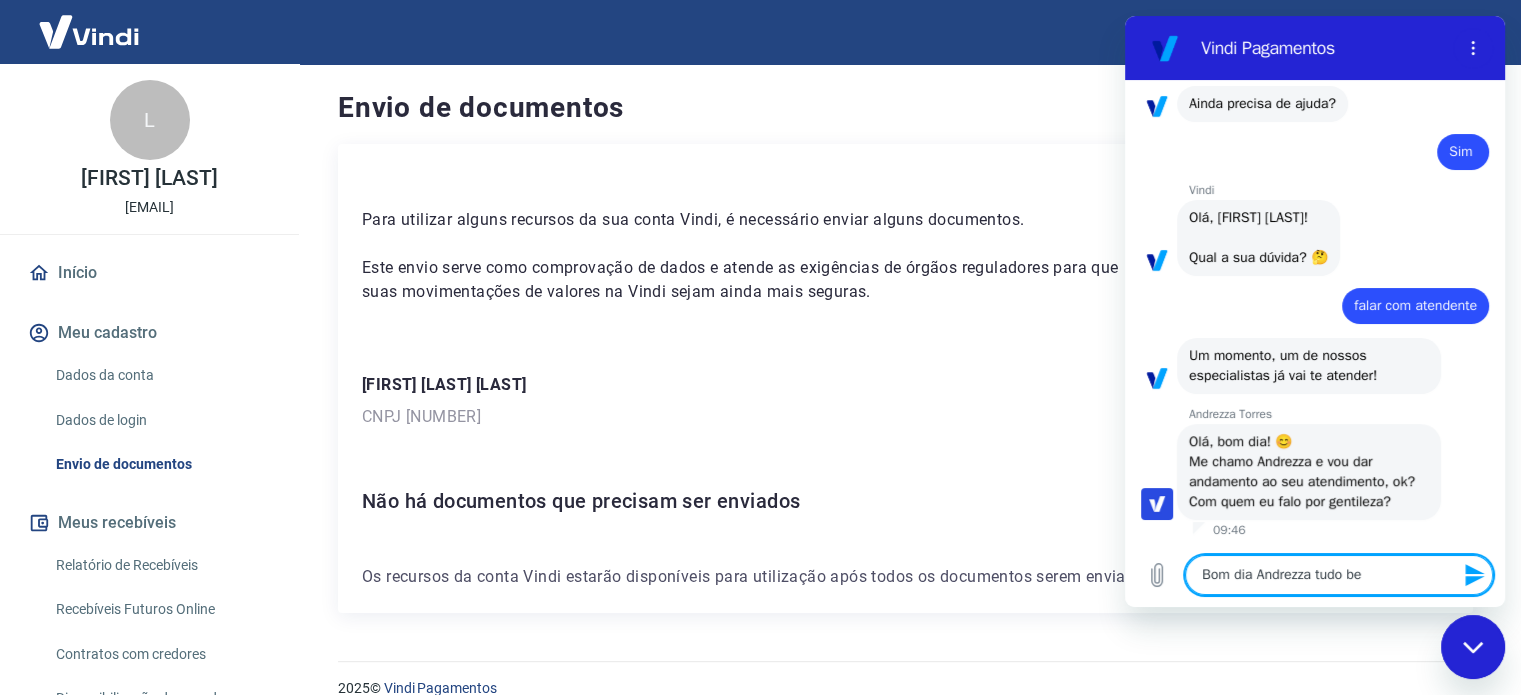 type on "Bom dia [NAME] tudo bem" 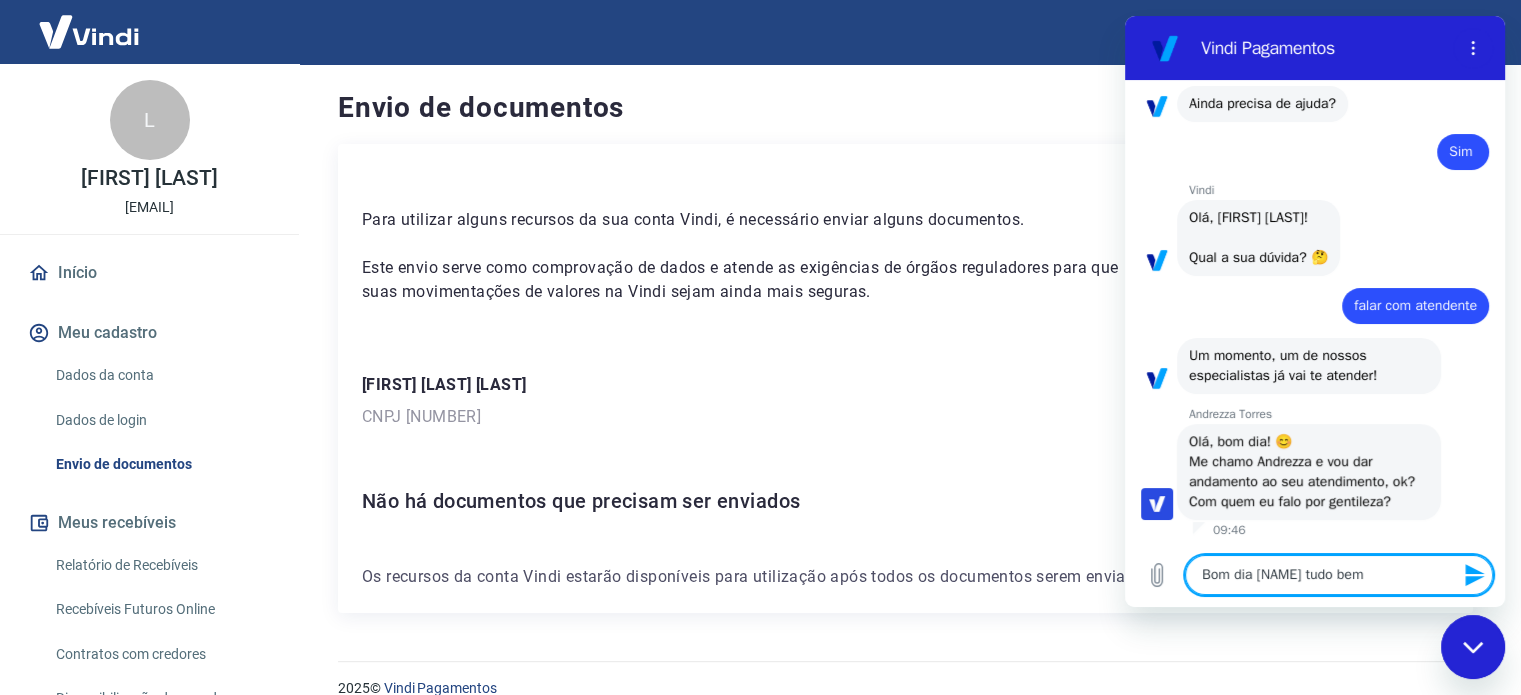 type on "Bom dia Andrezza tudo bem?" 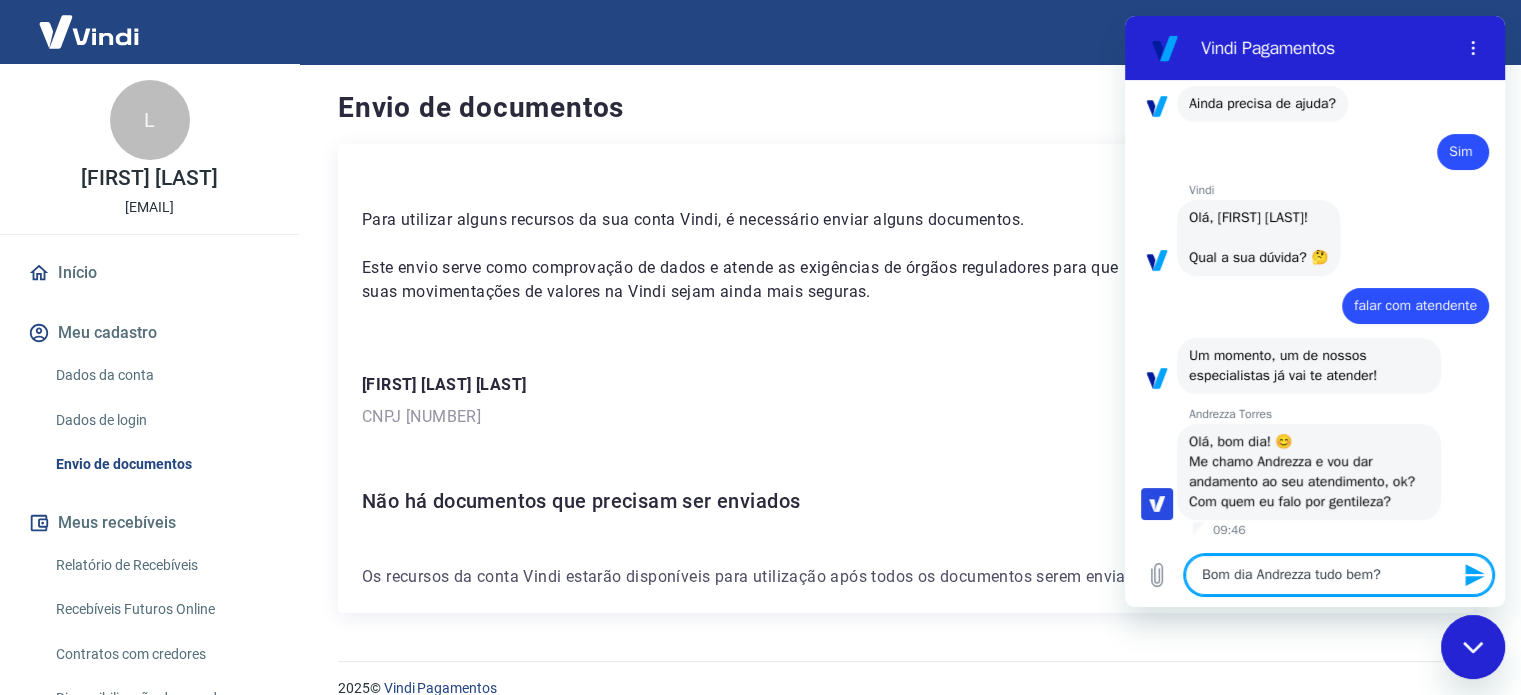 type on "Bom dia Andrezza tudo bem?" 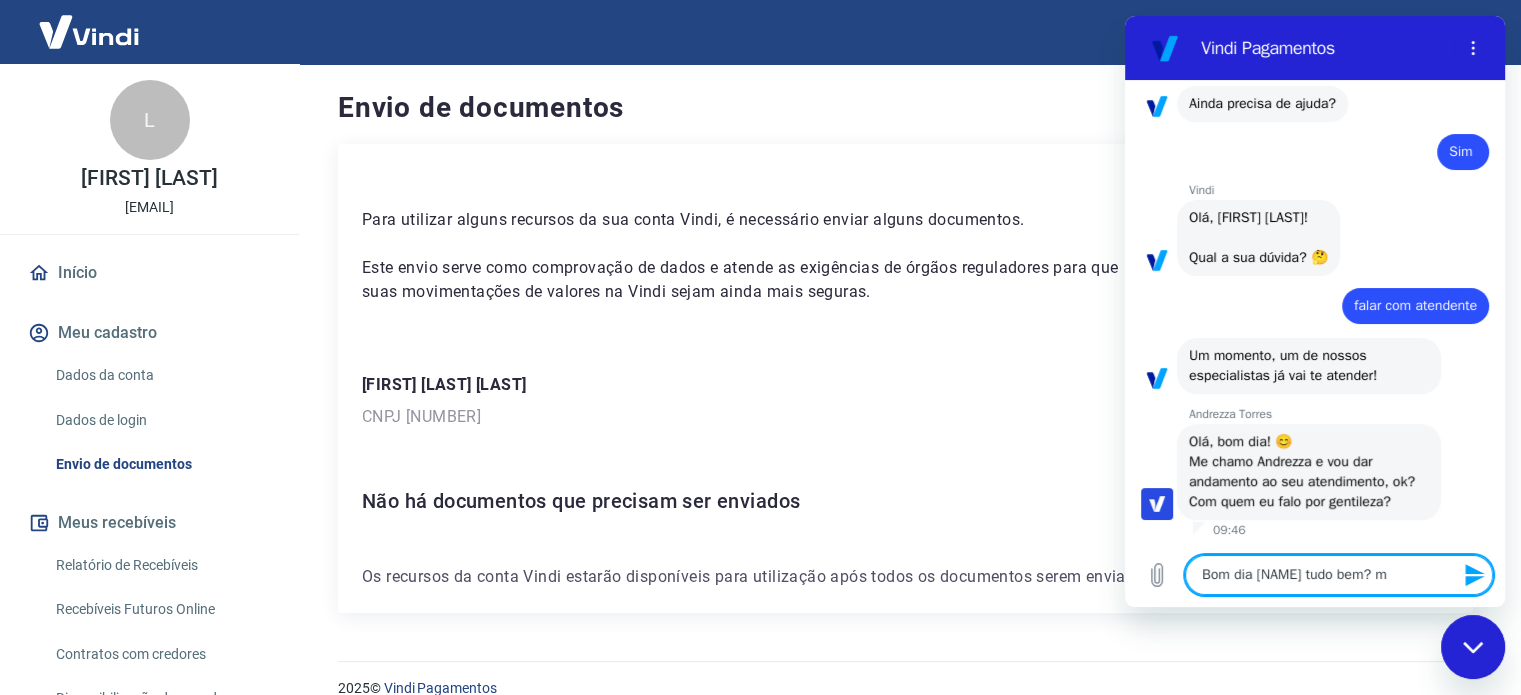 type on "Bom dia [NAME] tudo bem? me" 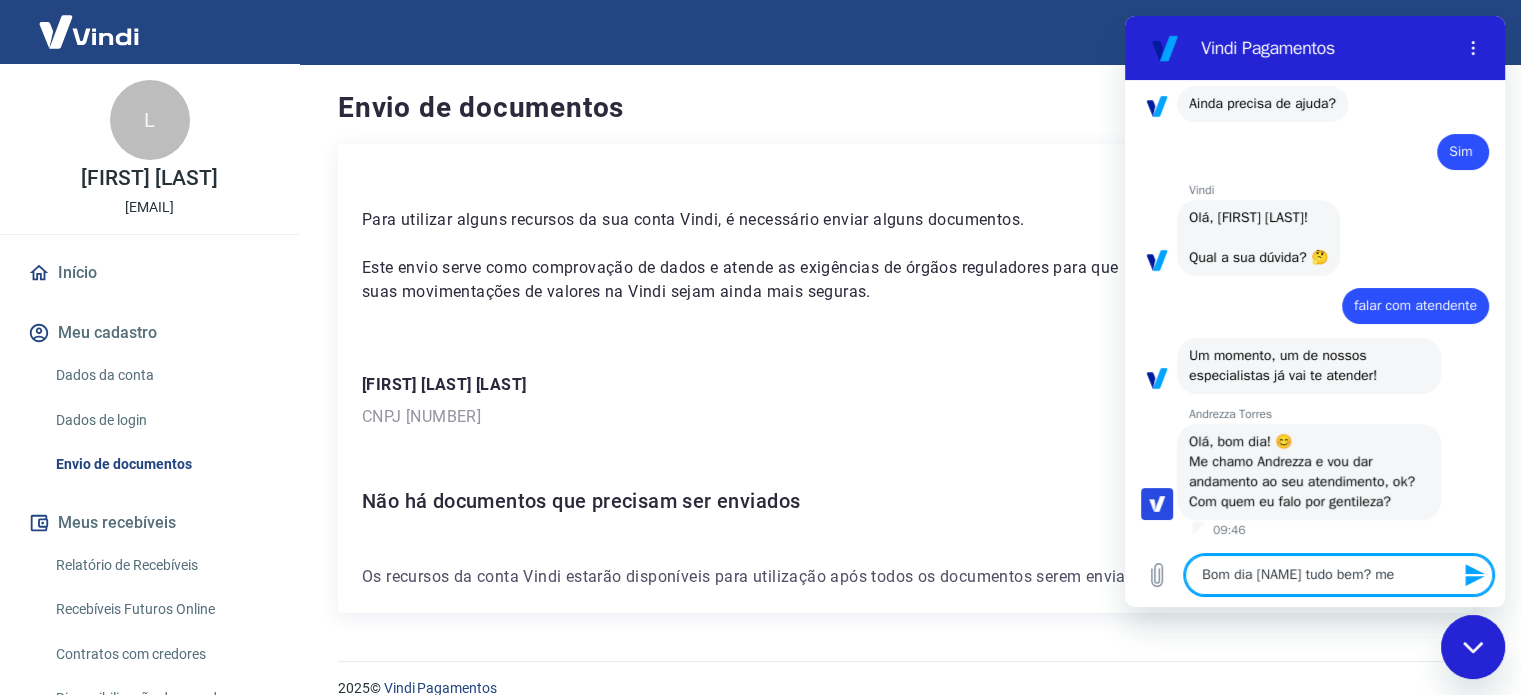 type on "Bom dia [FIRST] tudo bem? meu" 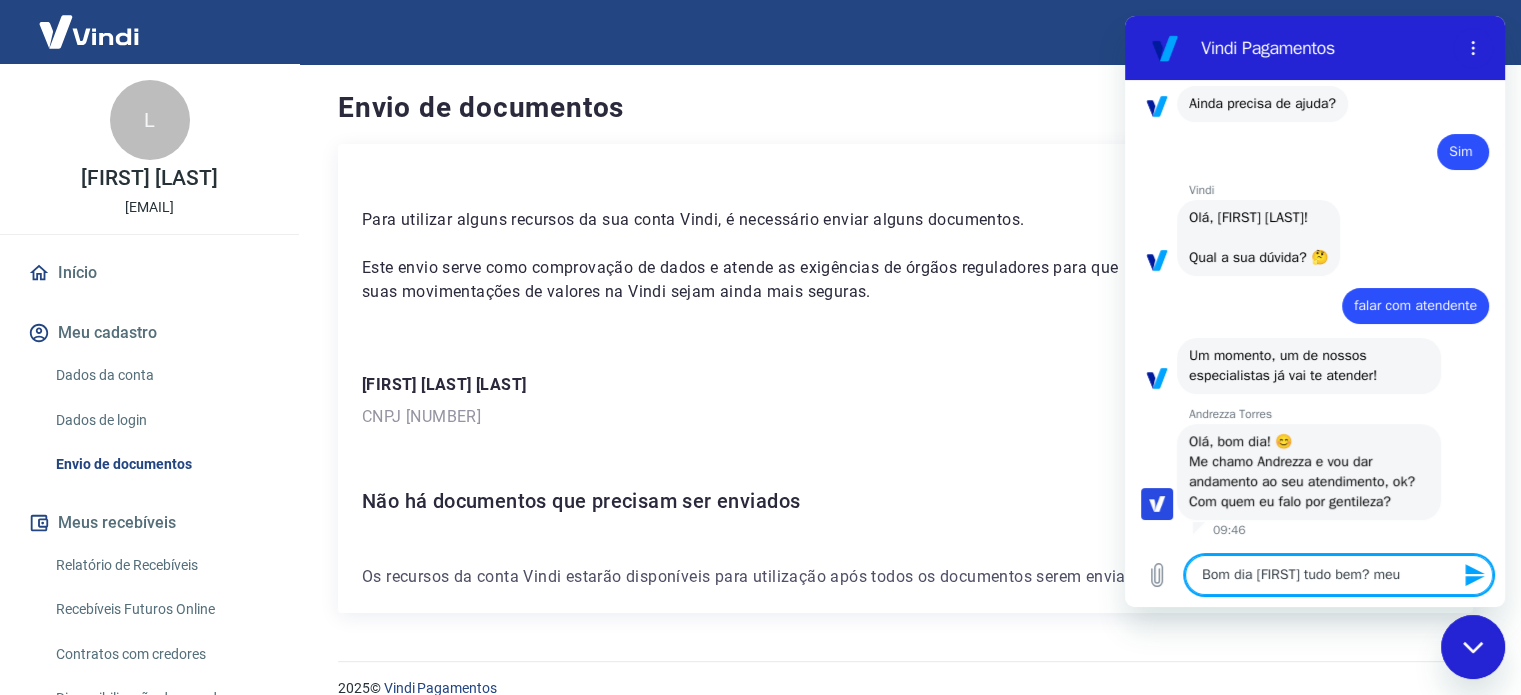 type on "Bom dia [FIRST] tudo bem? meu" 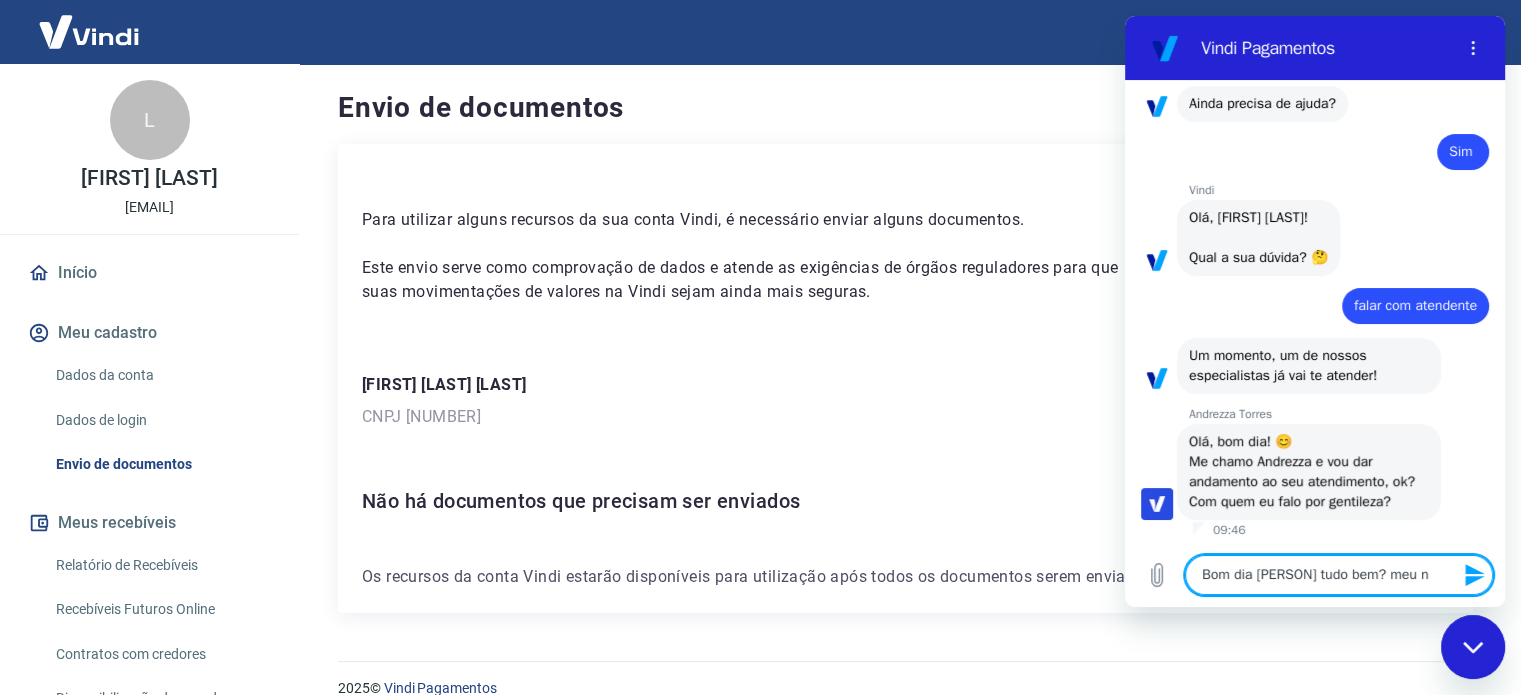 type on "Bom dia Andrezza tudo bem? meu no" 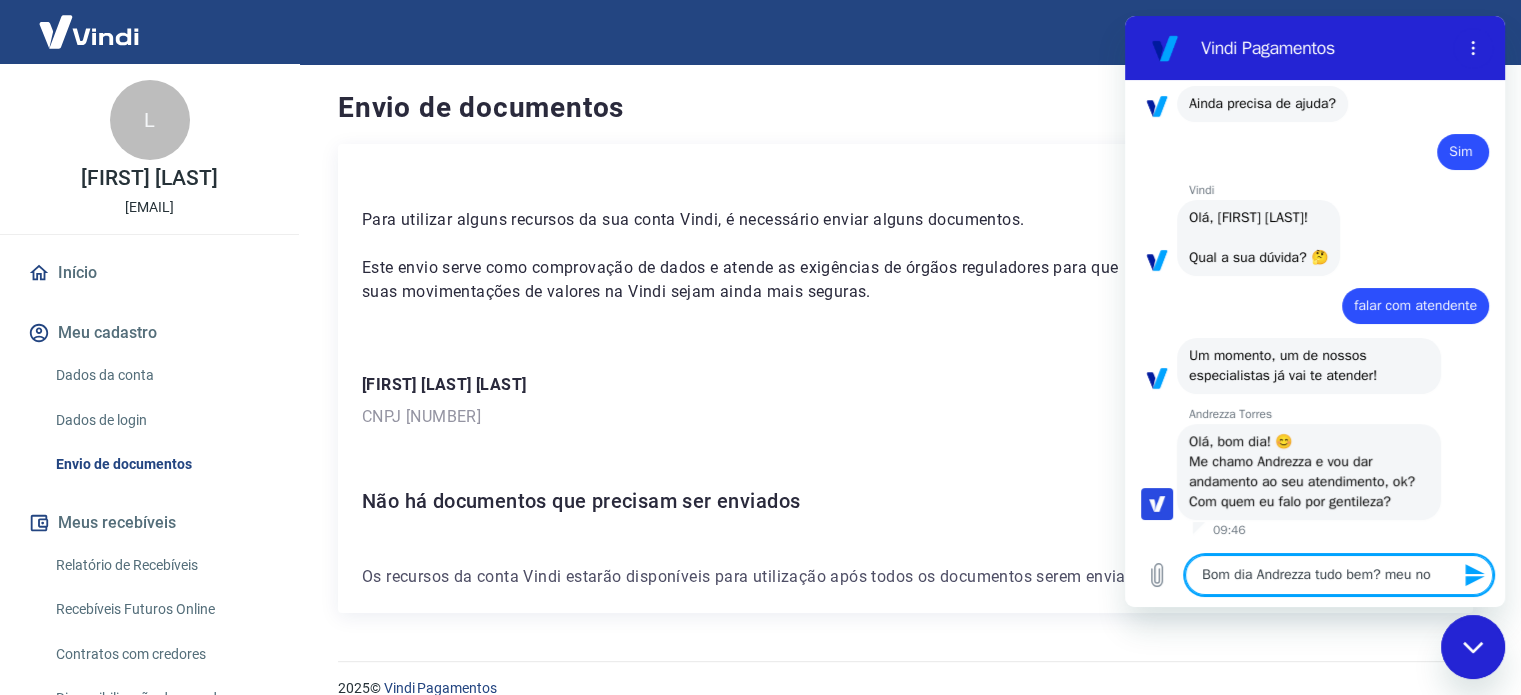 type on "Bom dia [PERSON] tudo bem? meu nom" 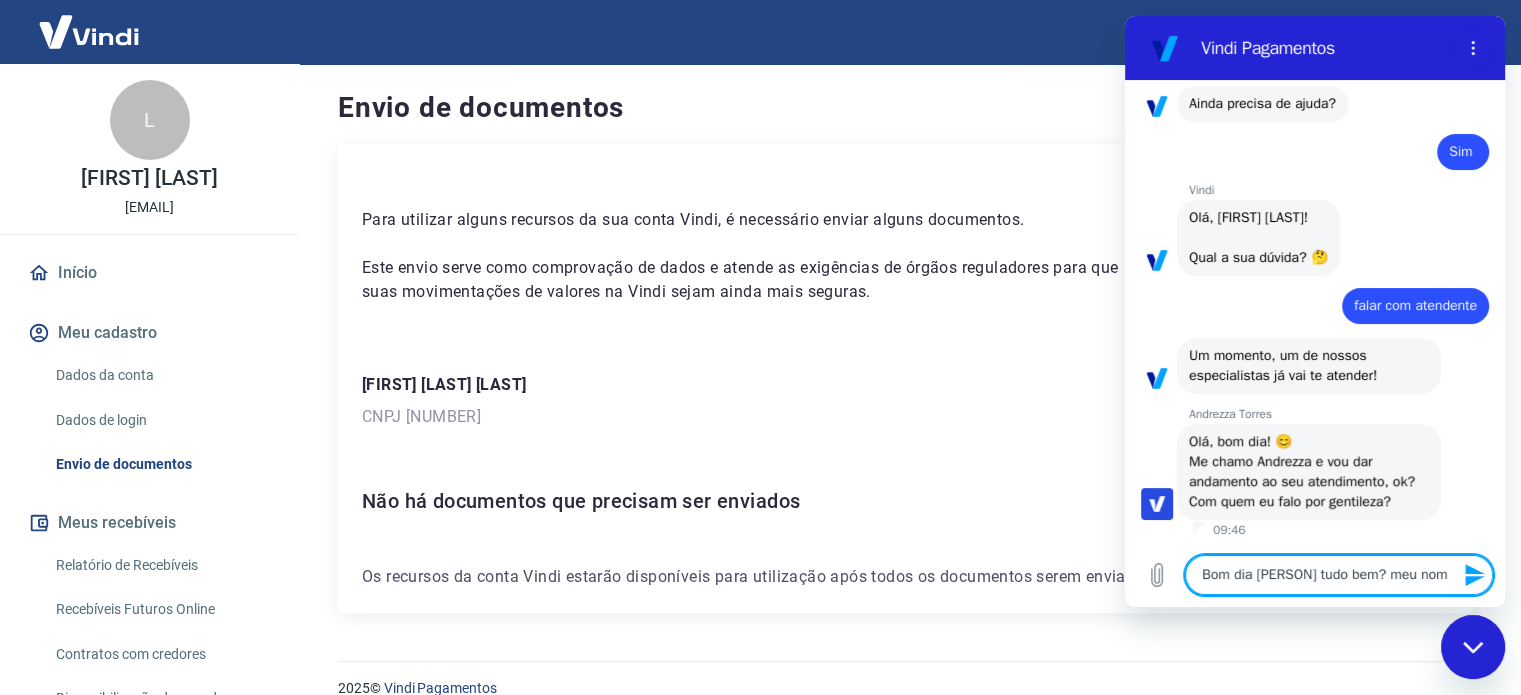 type on "Bom dia [NAME] tudo bem? meu nome" 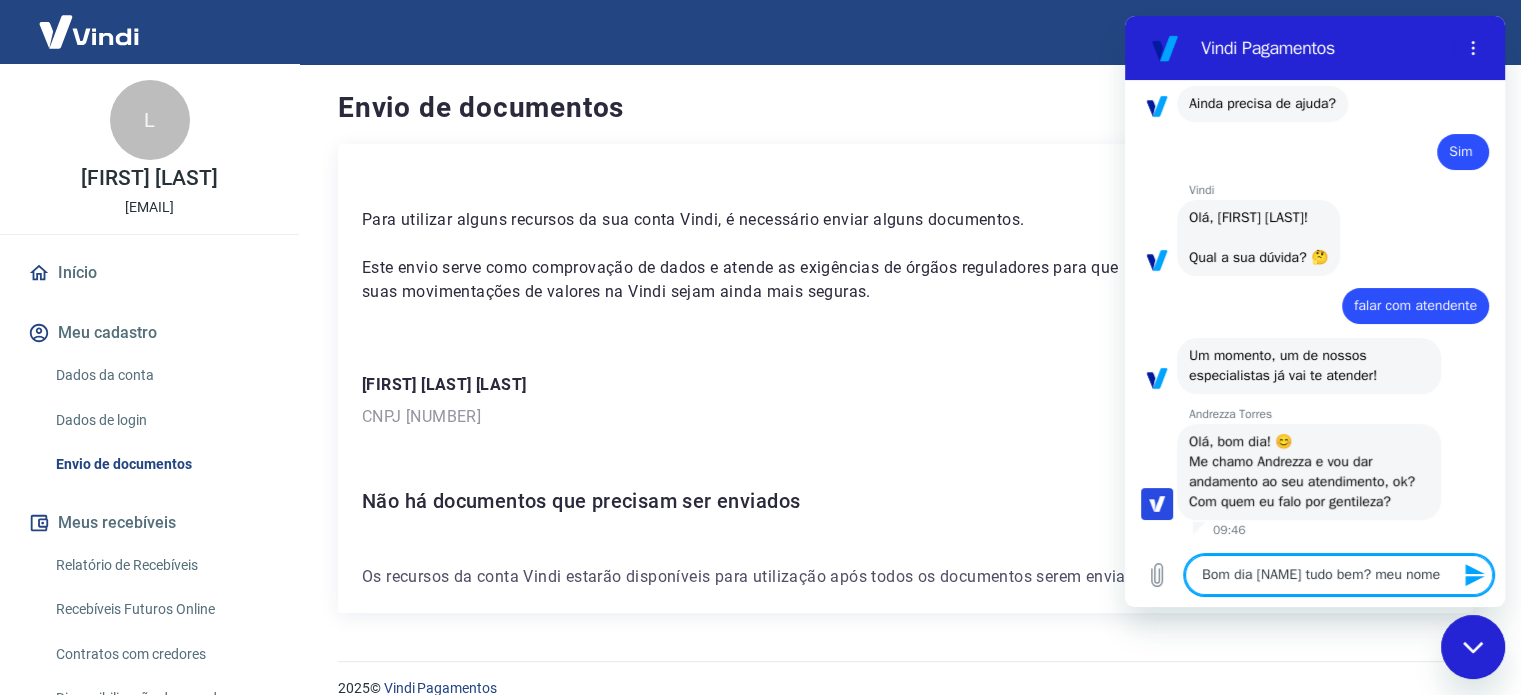 scroll, scrollTop: 741, scrollLeft: 0, axis: vertical 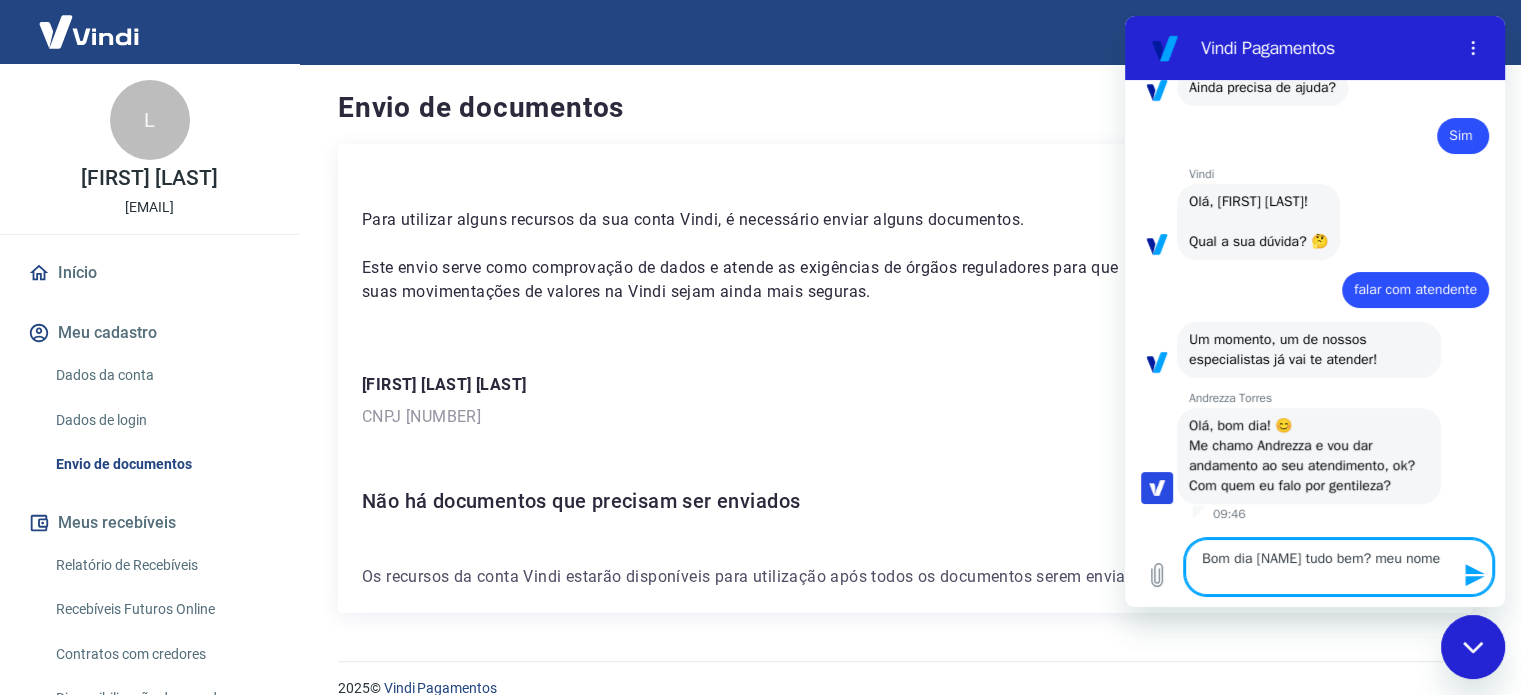 type on "Bom dia Andrezza tudo bem? meu nome é [FIRST]" 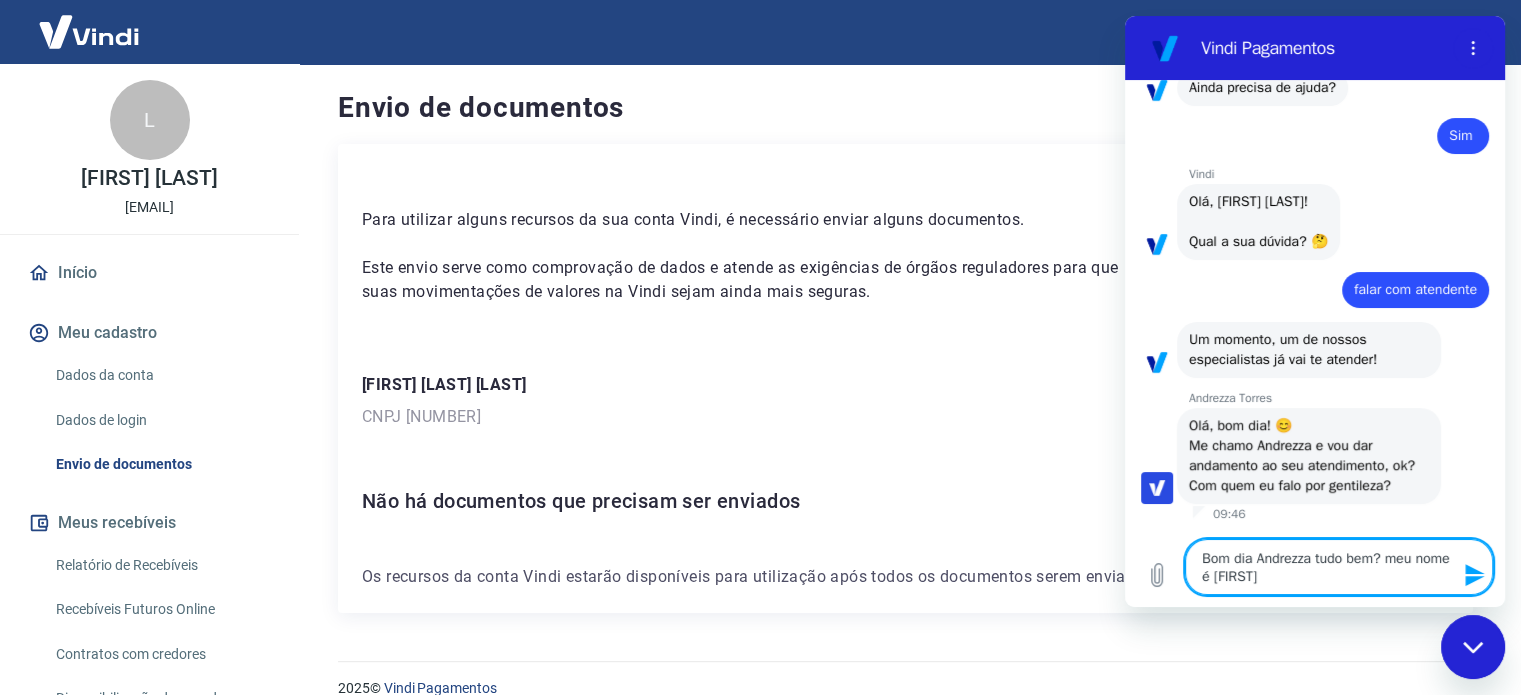 type on "Bom dia Andrezza tudo bem? meu nome é [FIRST]" 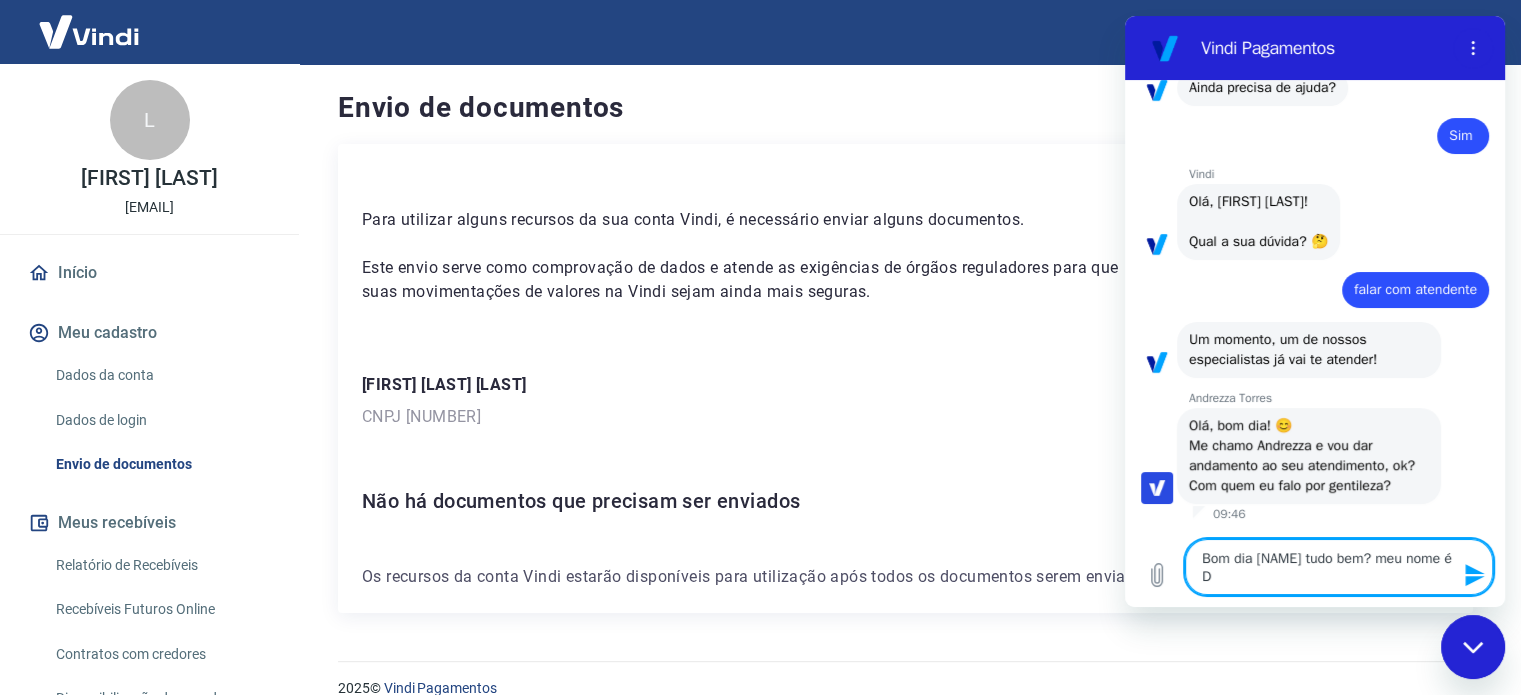 type on "Bom dia [FIRST] tudo bem? meu nome é Di" 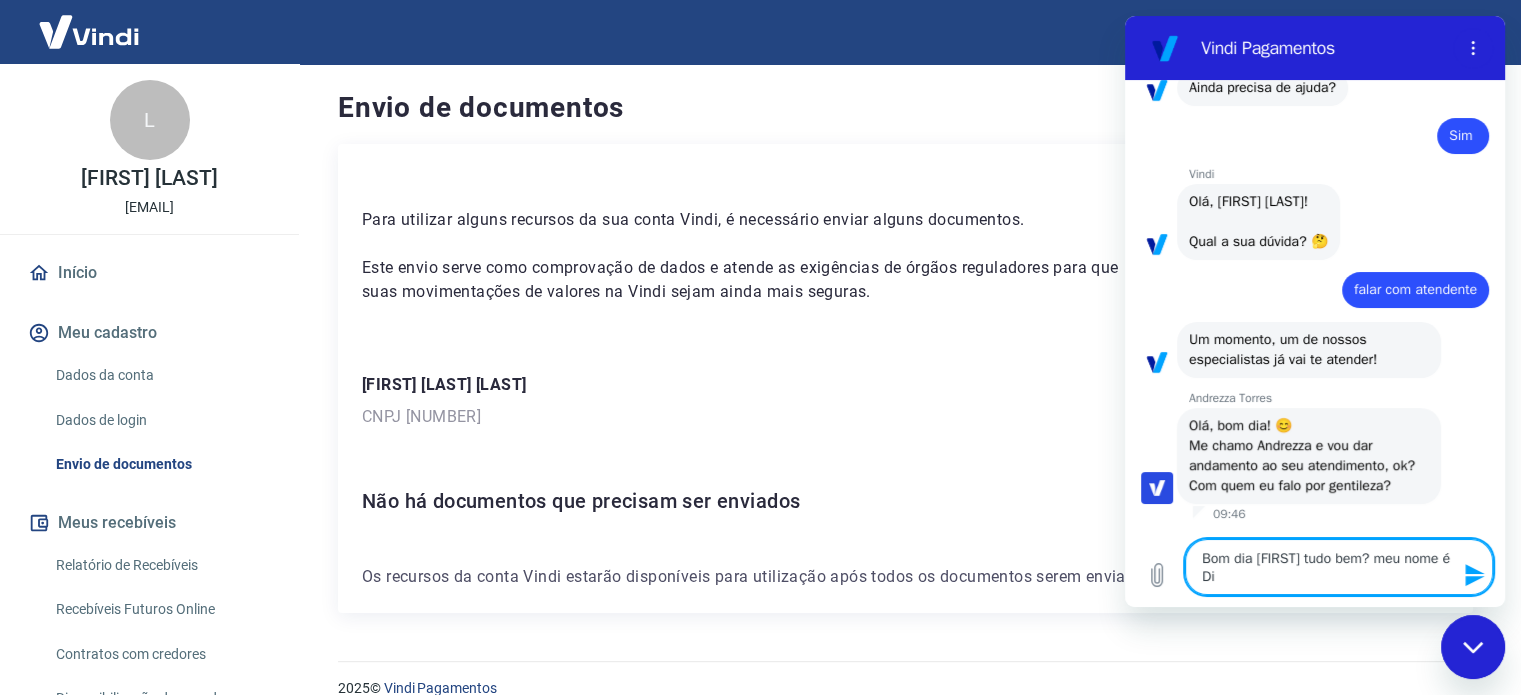 type on "Bom dia [NAME] tudo bem? meu nome é [NAME]" 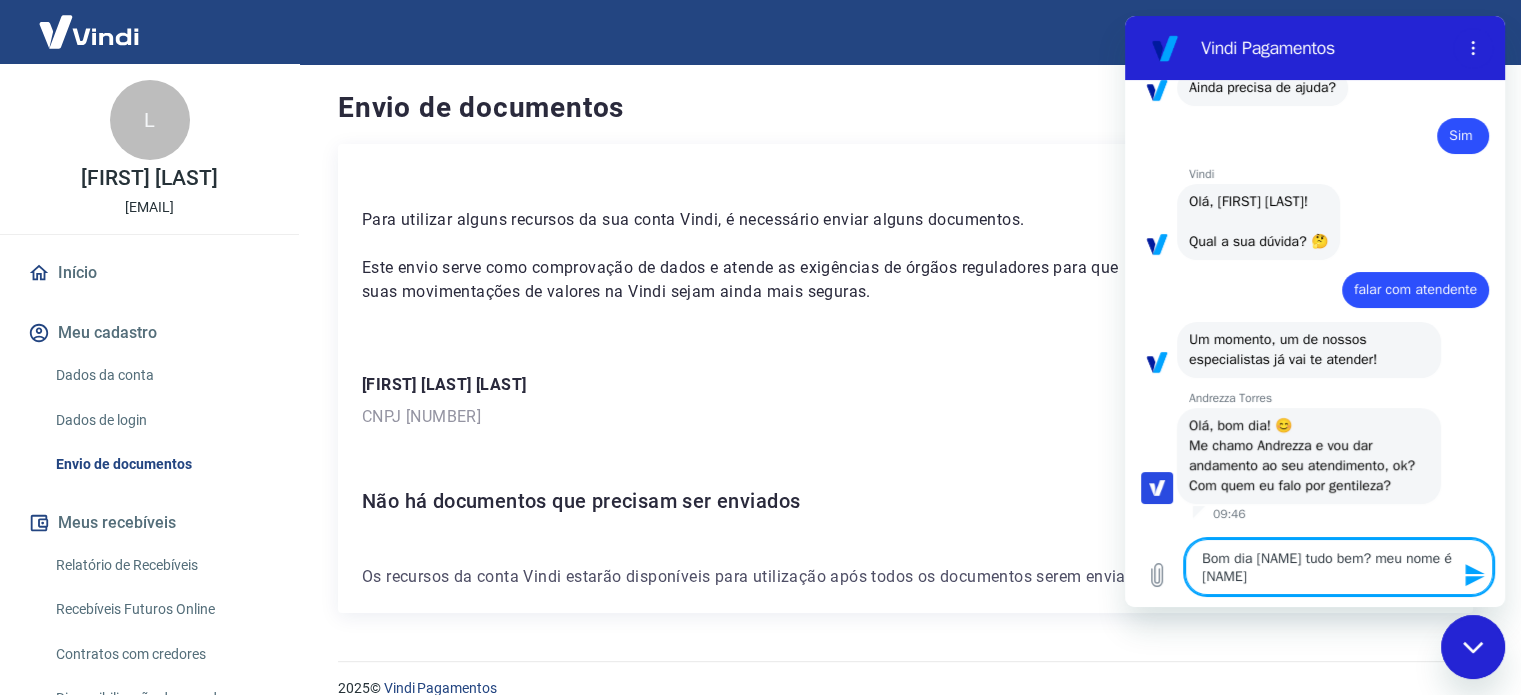 type on "Bom dia [NAME] tudo bem? meu nome é Diog" 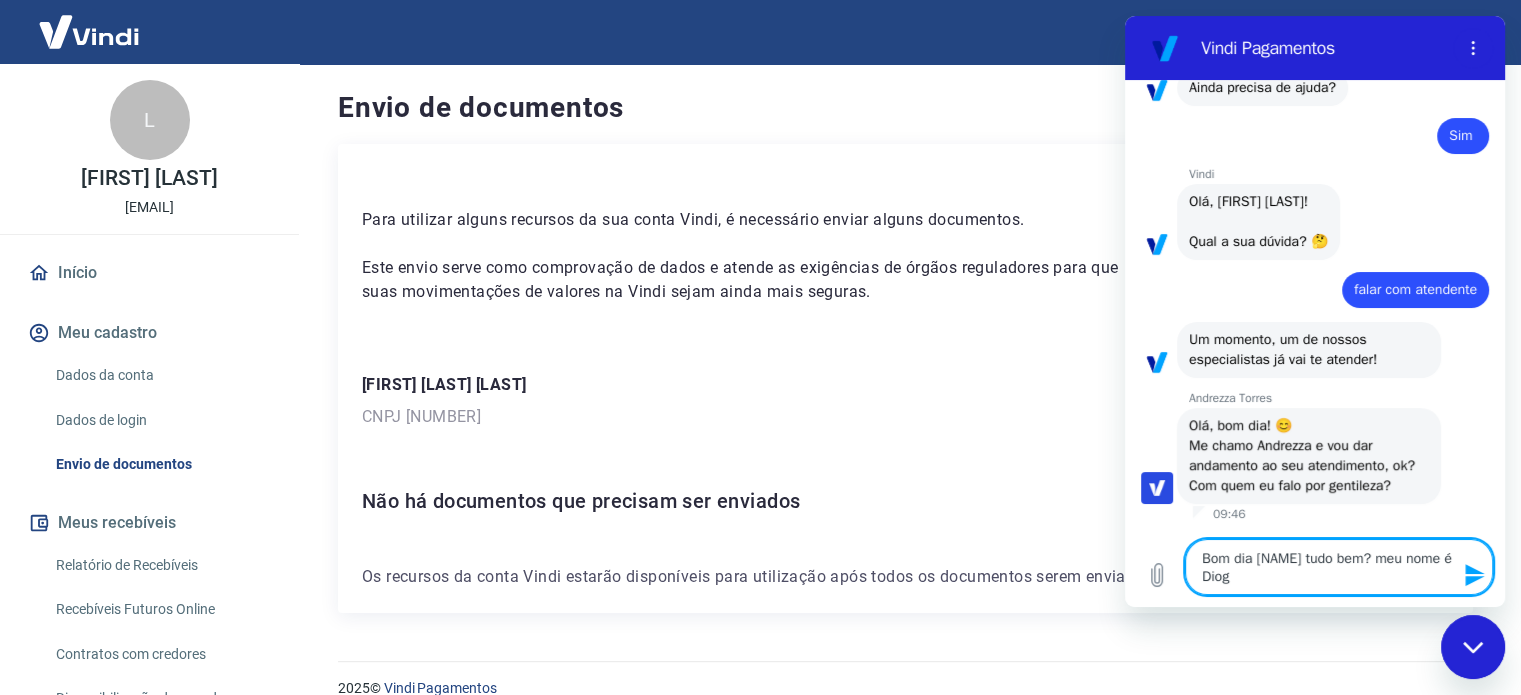 type on "Bom dia [NAME] tudo bem? meu nome é [NAME]" 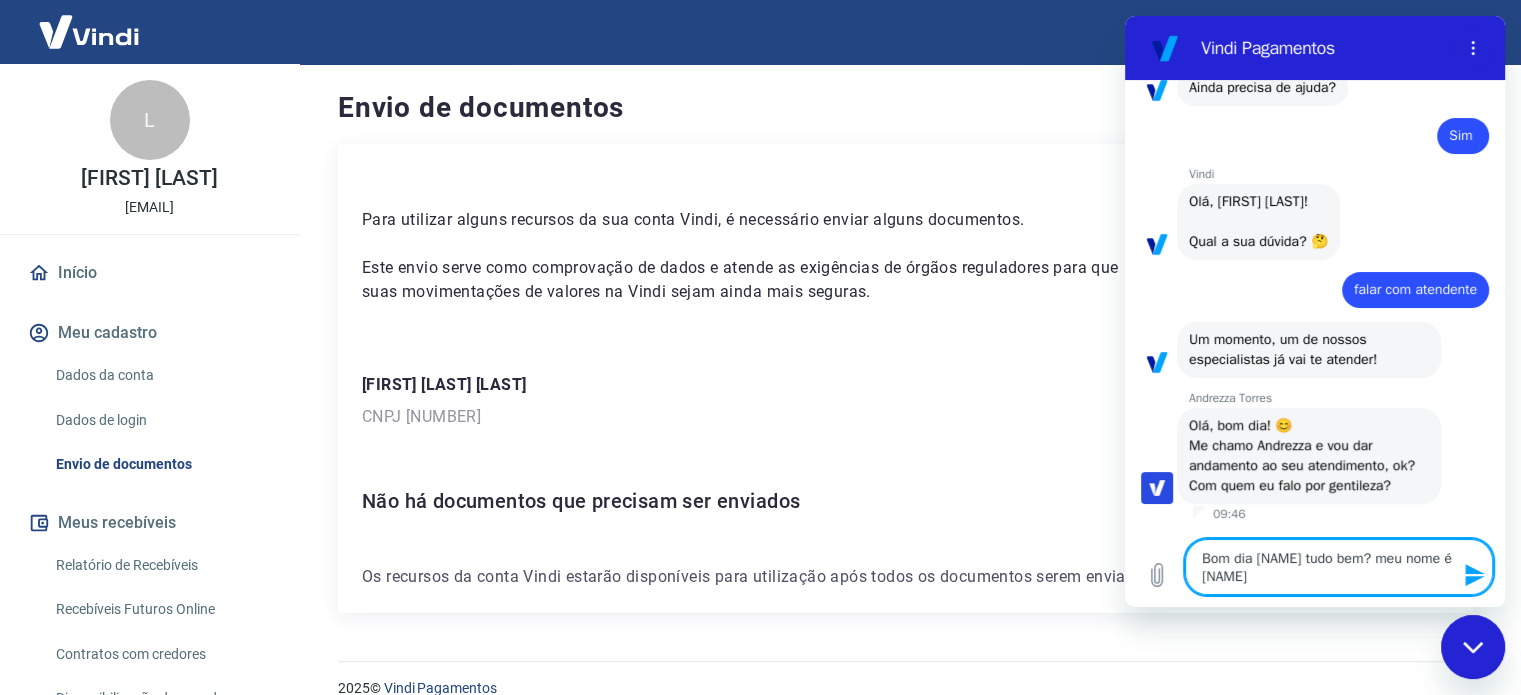 type 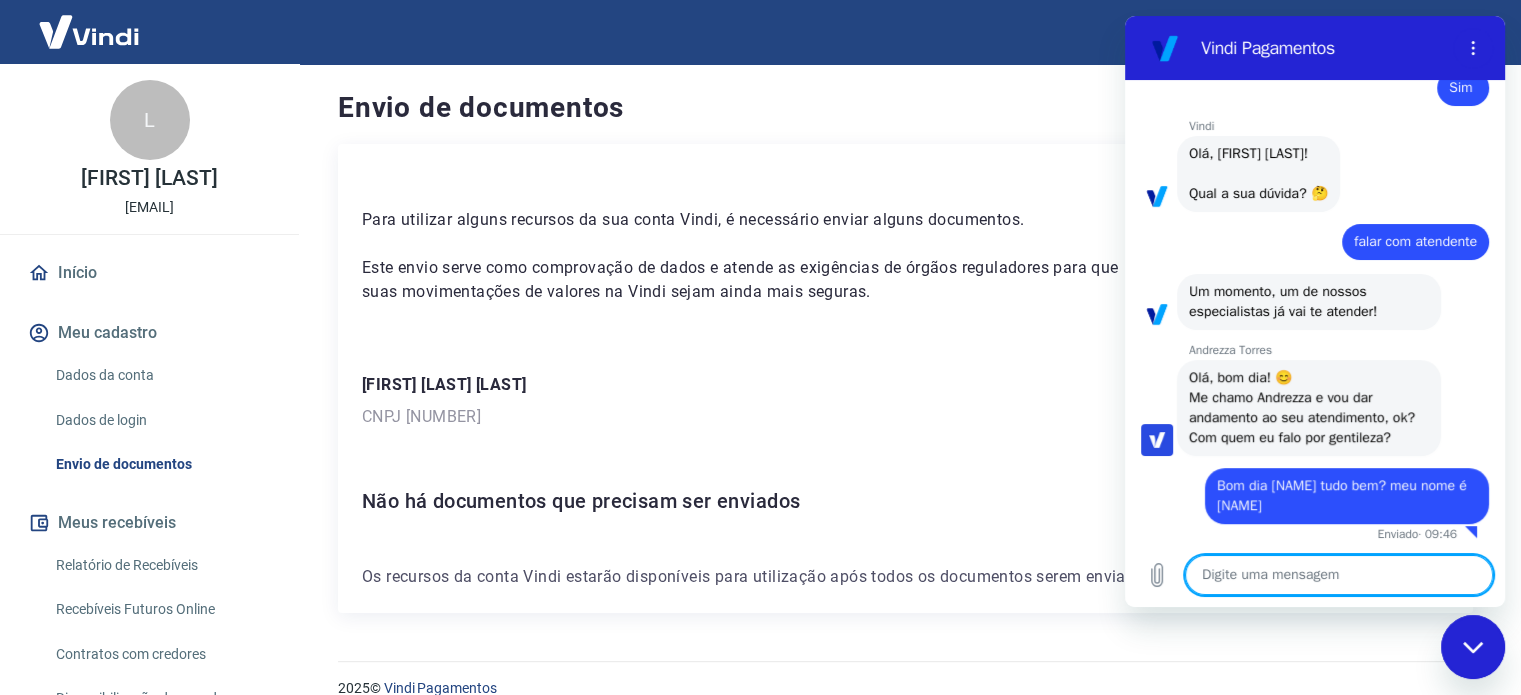 scroll, scrollTop: 793, scrollLeft: 0, axis: vertical 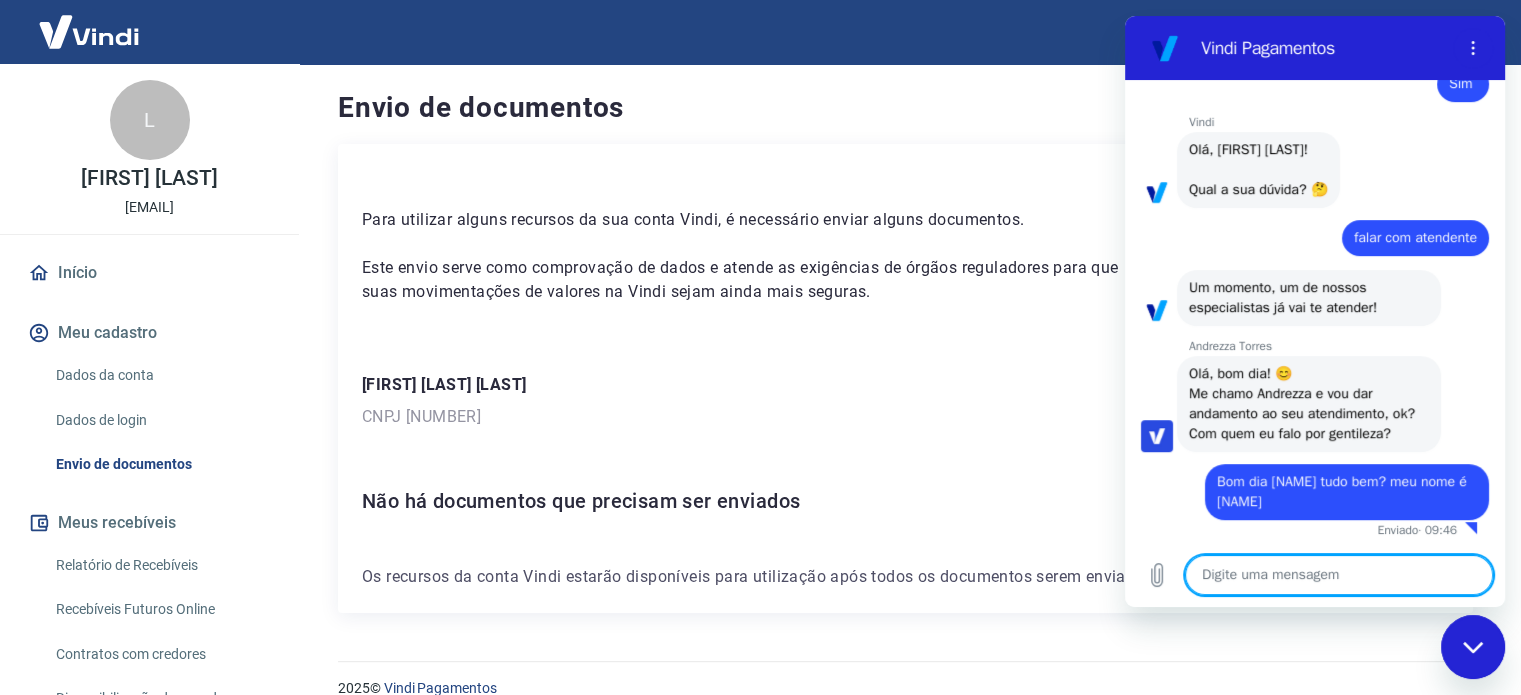 type on "x" 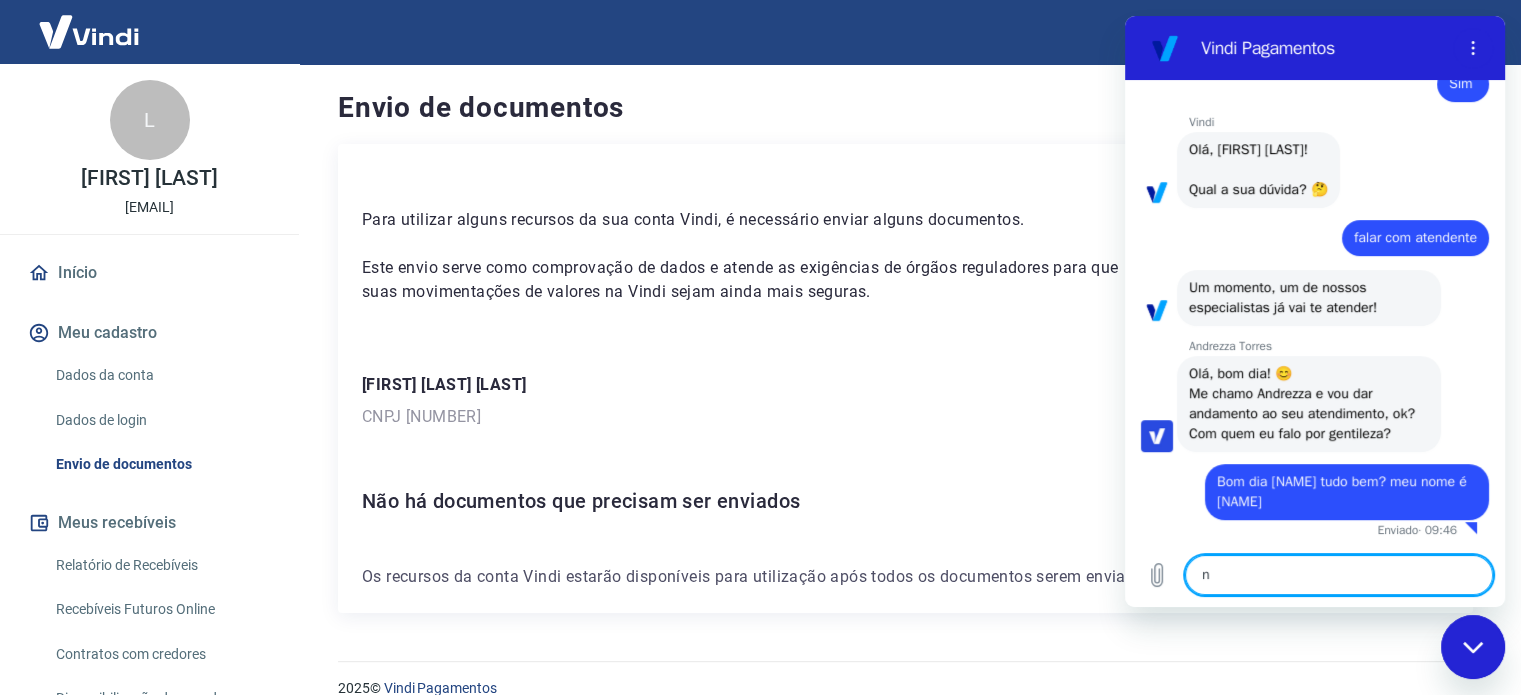 type on "no" 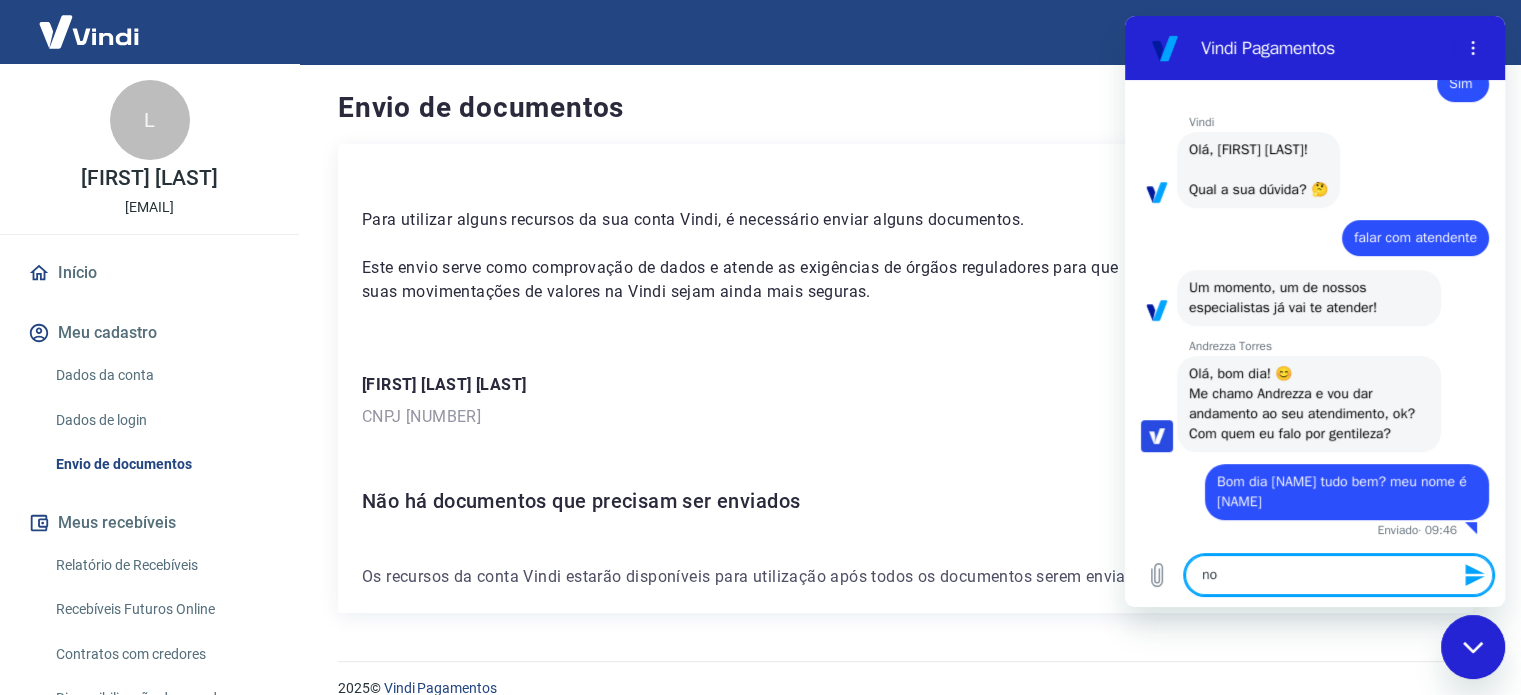 type on "nos" 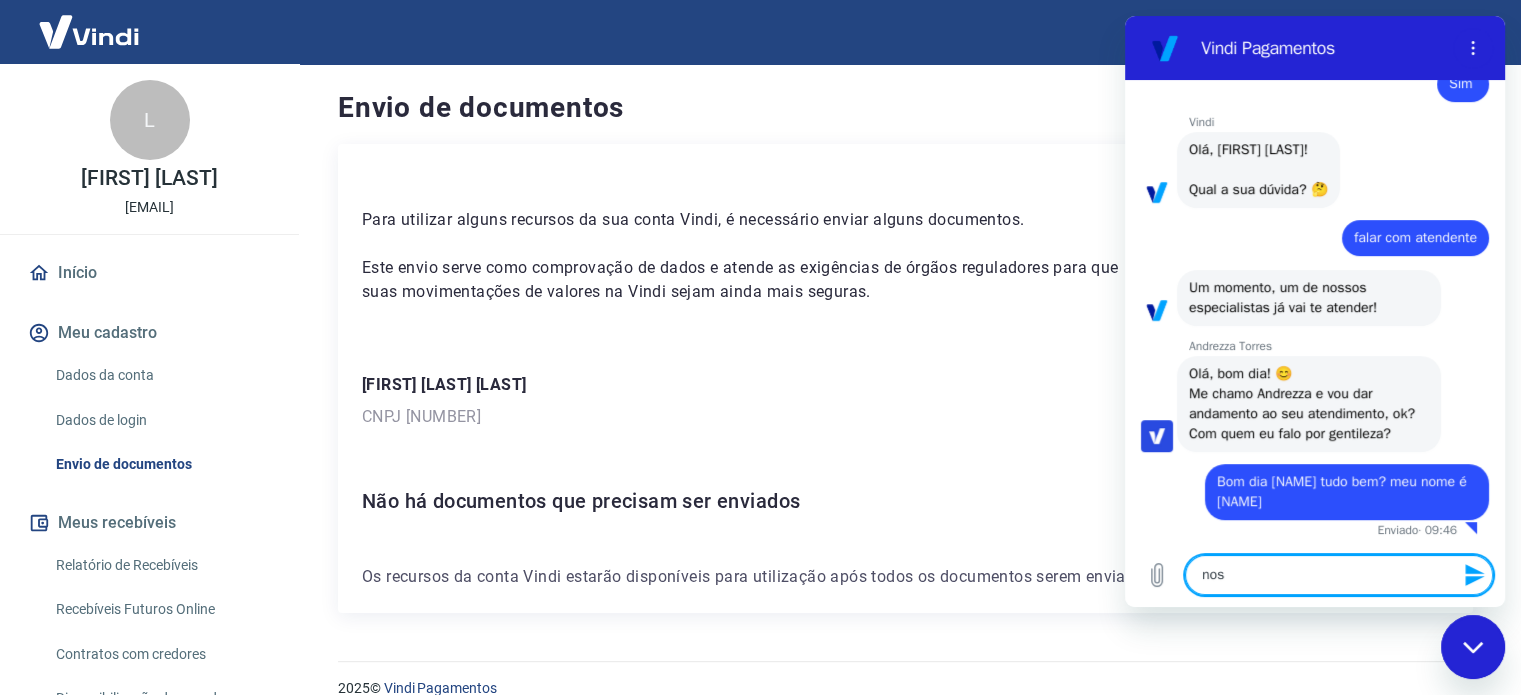 type on "nos" 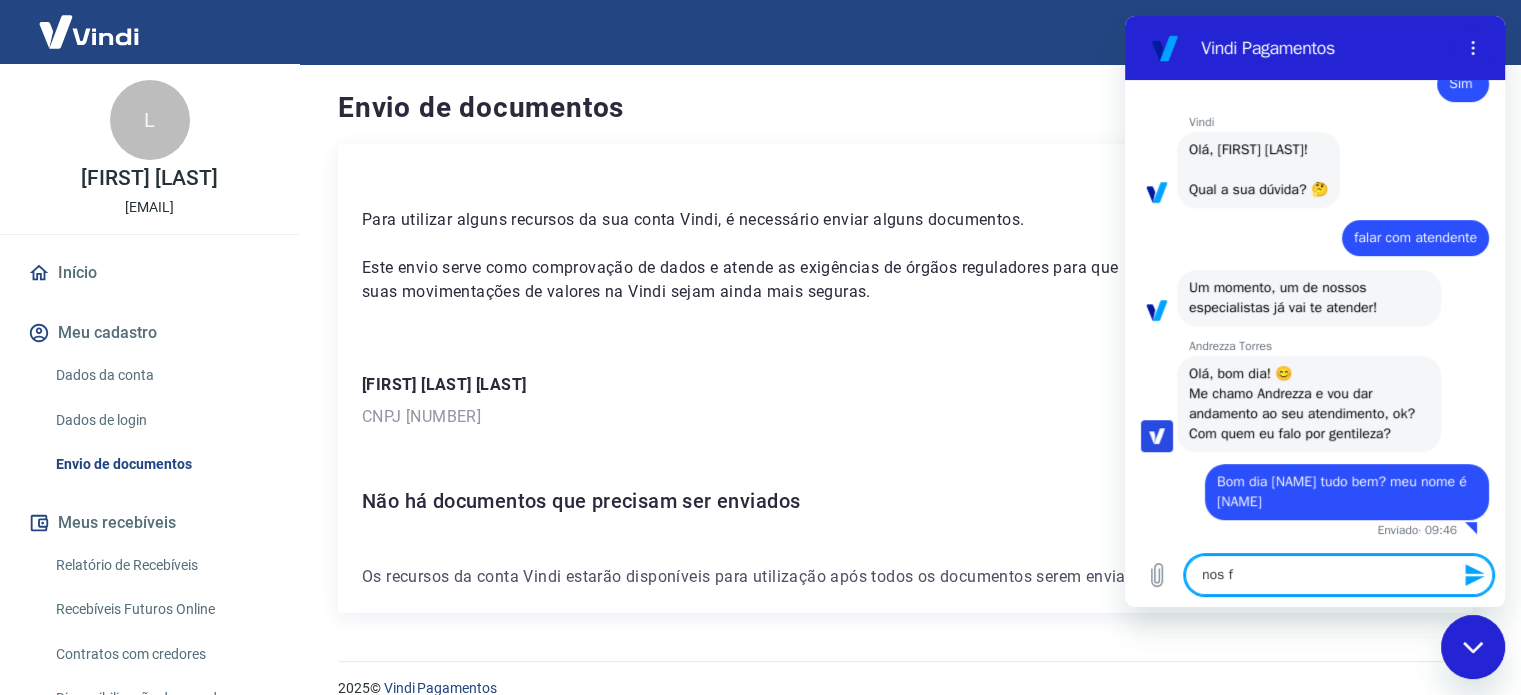 type on "nos fi" 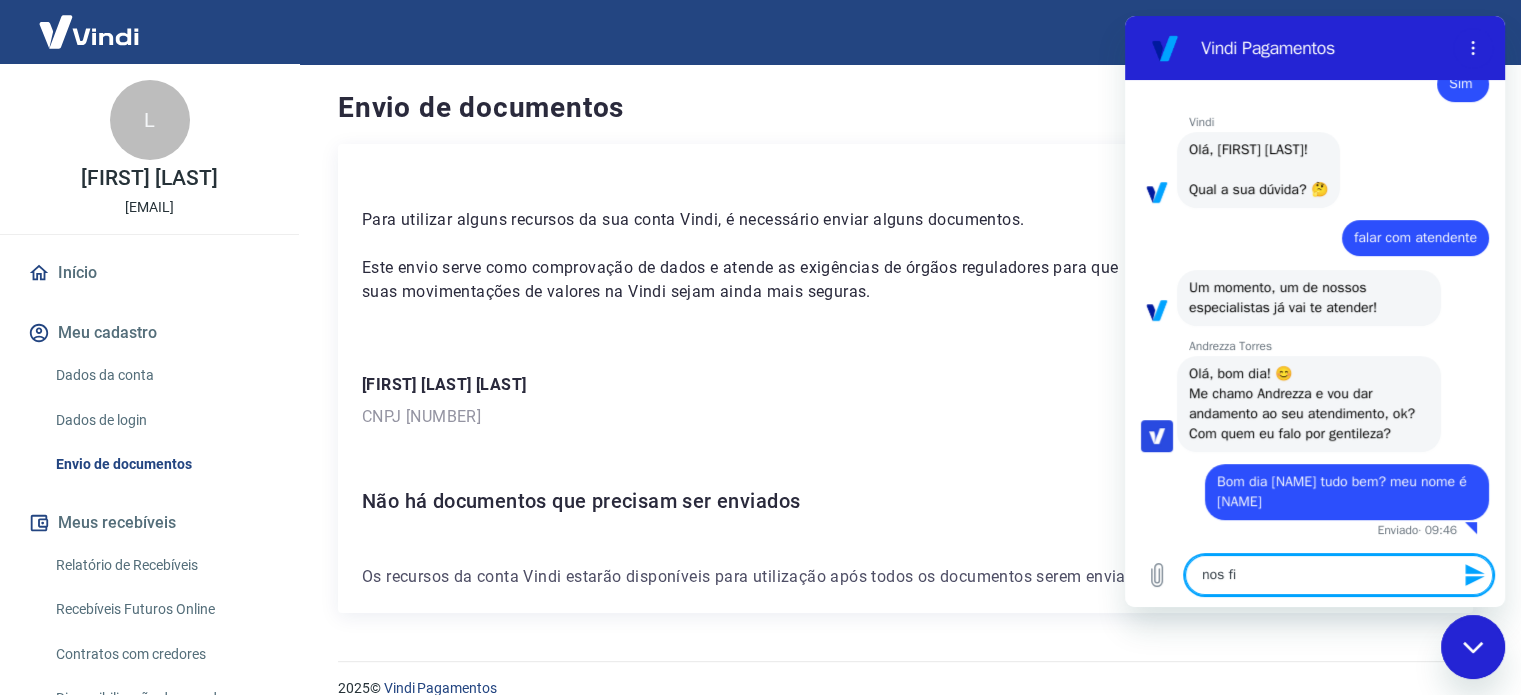 type on "nos fiz" 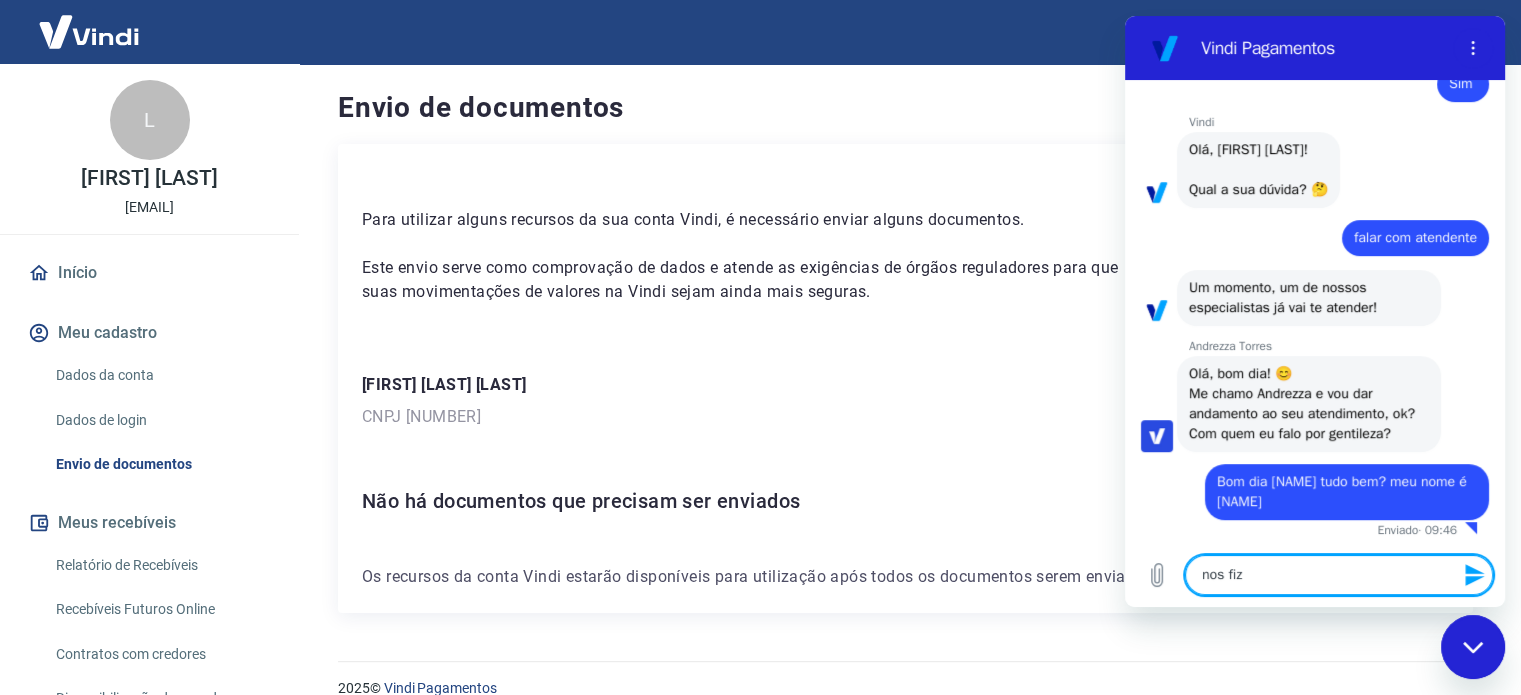 type on "nos fize" 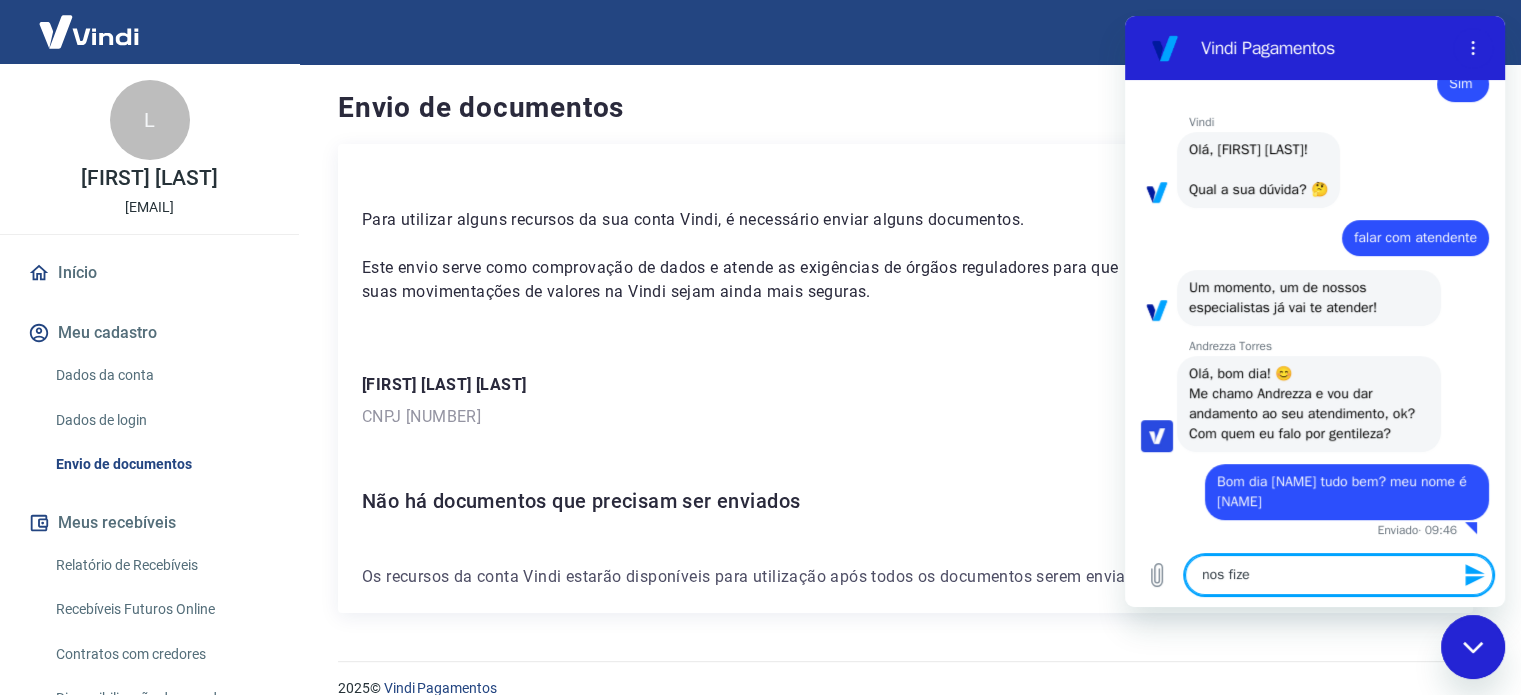 type on "nos fizem" 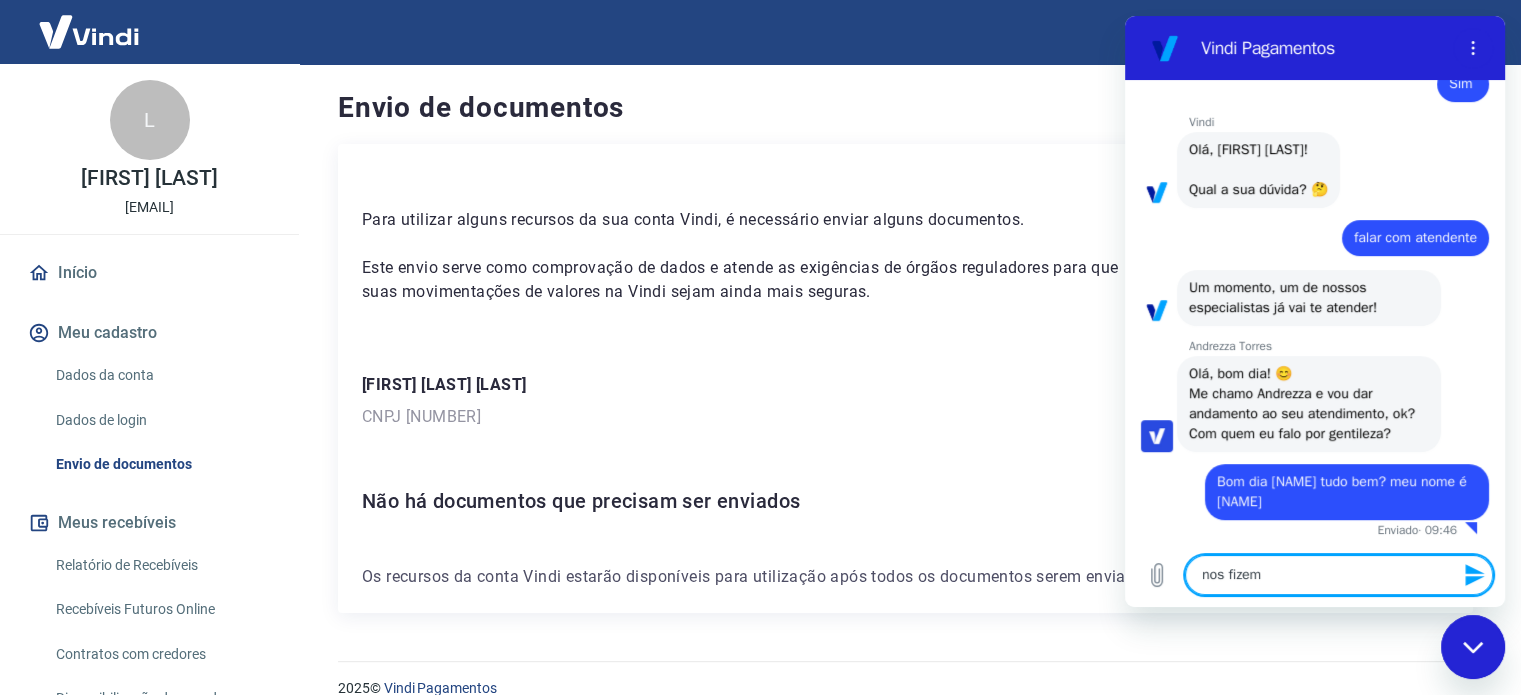 type on "nos fizemo" 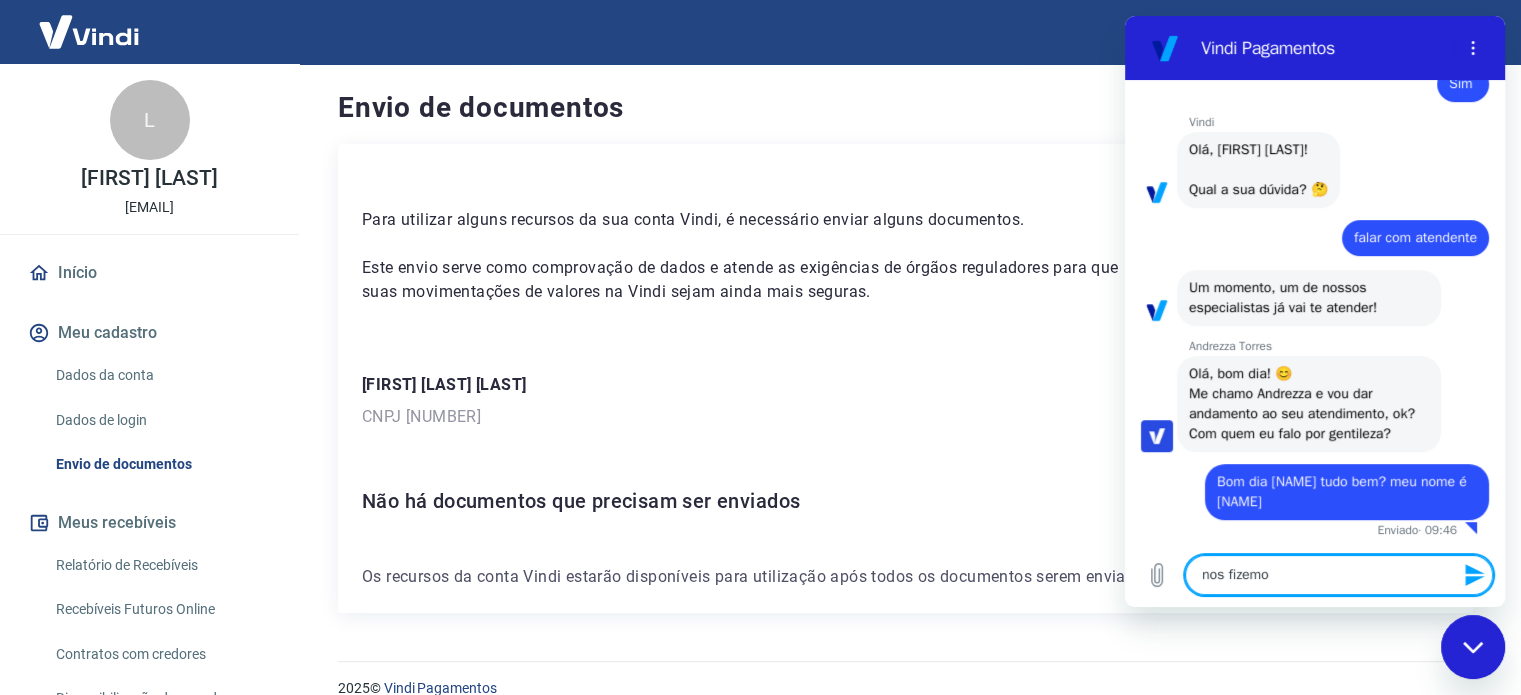 type on "nos fizemos" 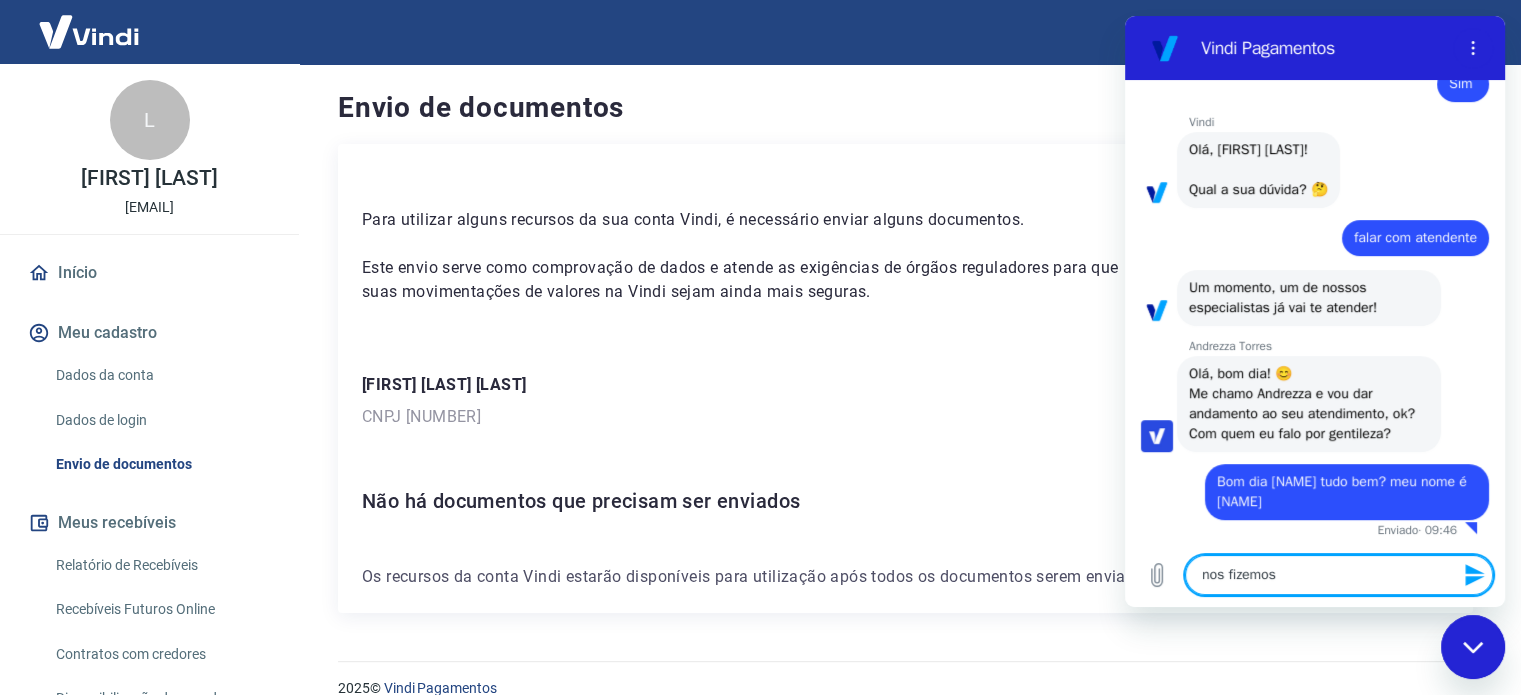 type on "nos fizemos" 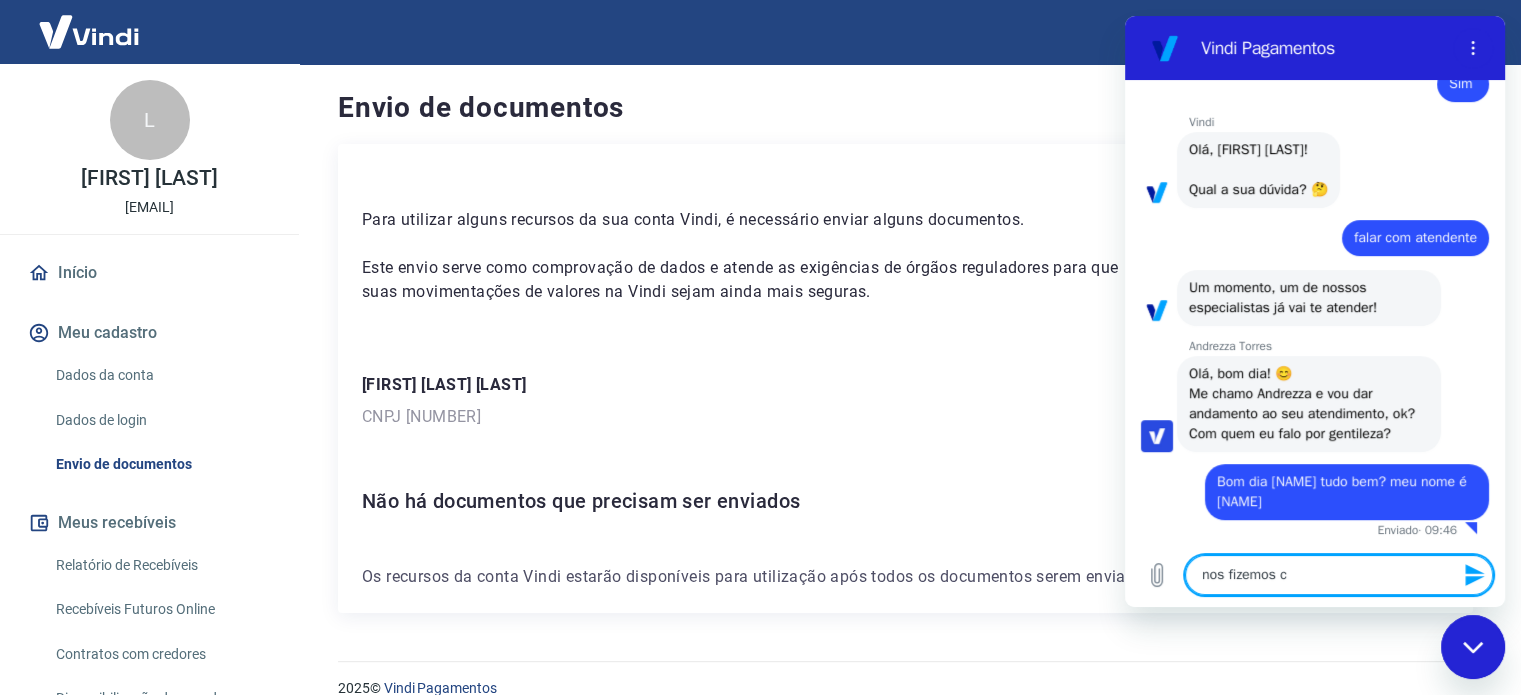type on "nos fizemos ca" 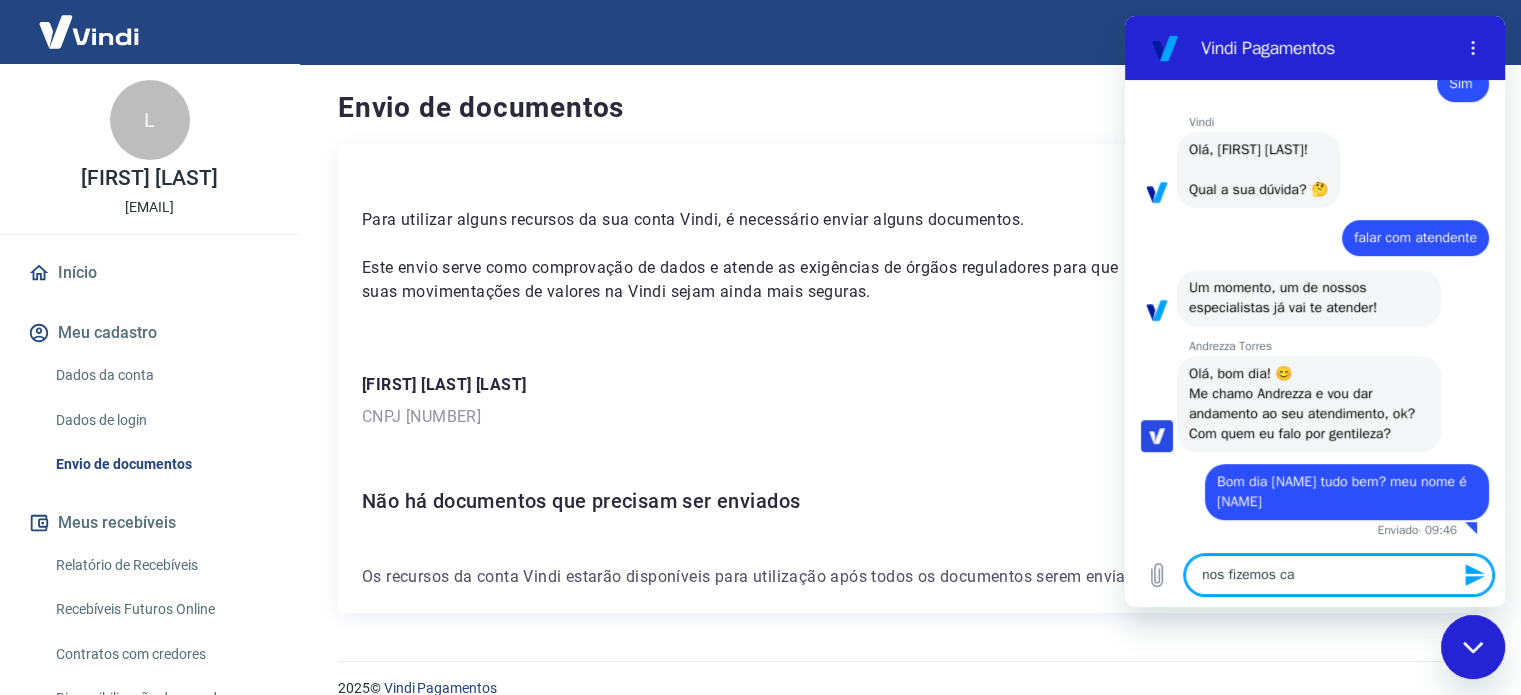 type on "nos fizemos cad" 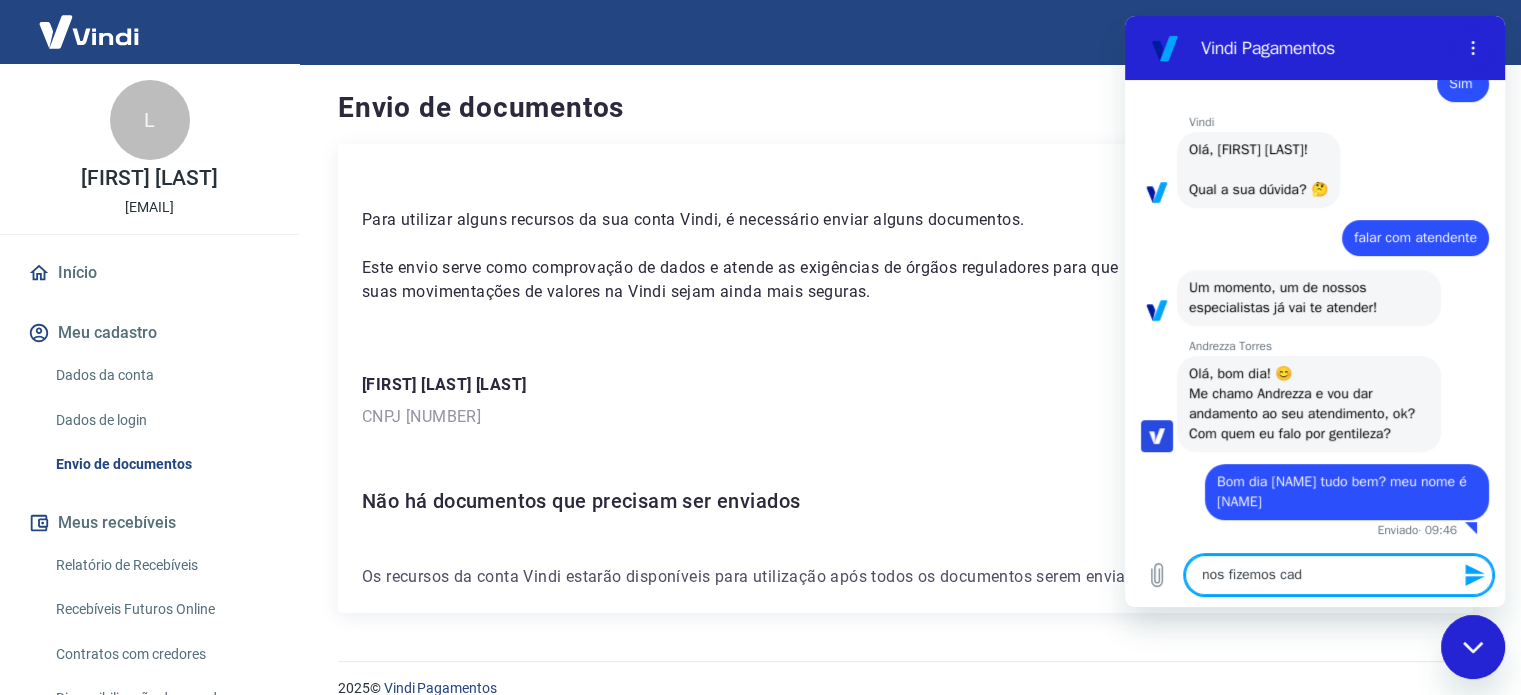 type on "nos fizemos cada" 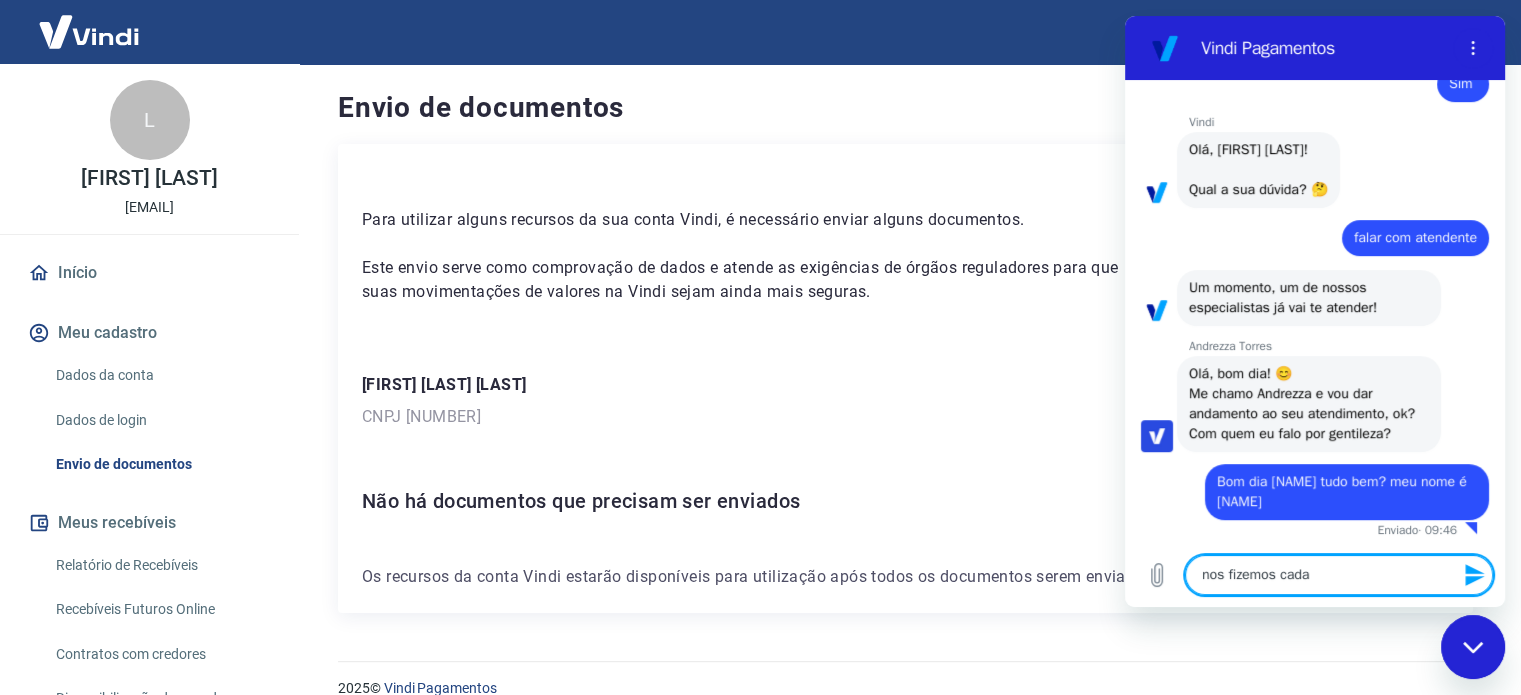 type on "nos fizemos cadas" 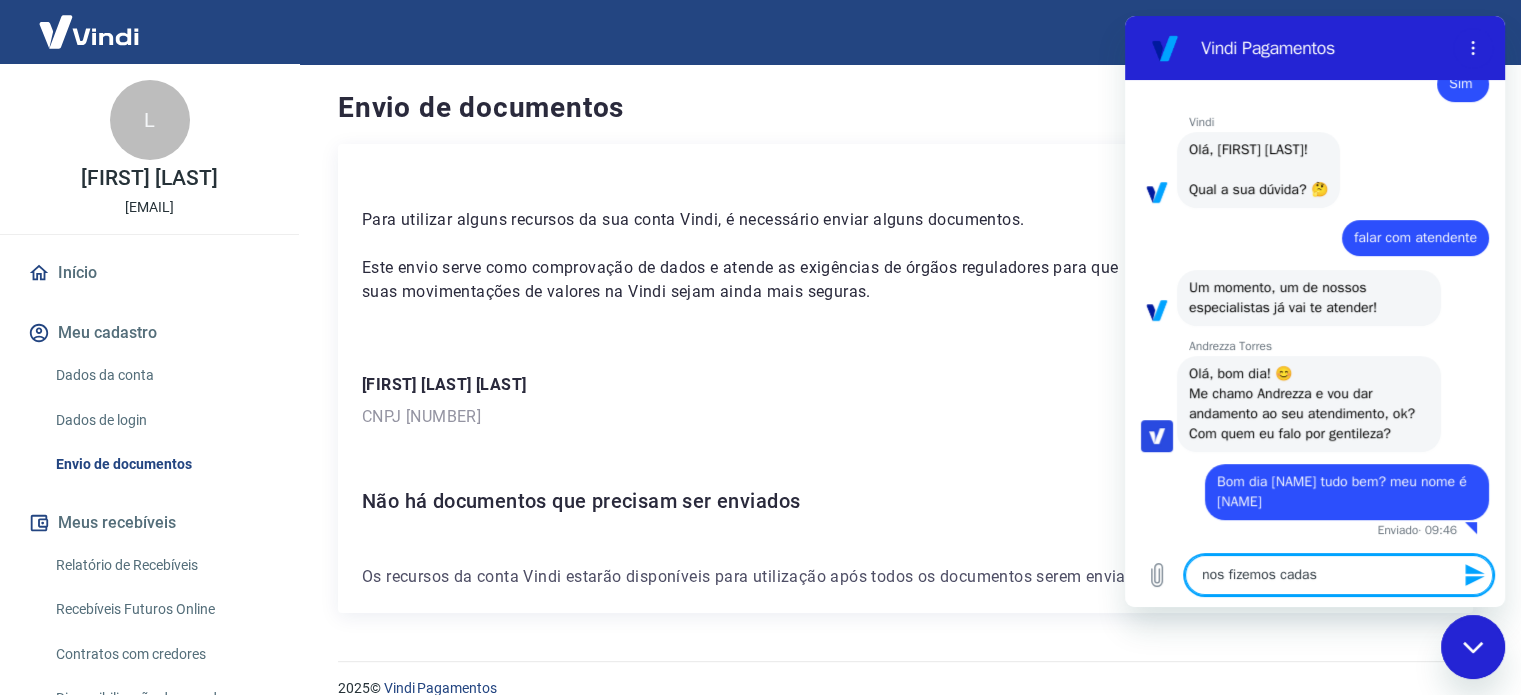 type on "nos fizemos cadast" 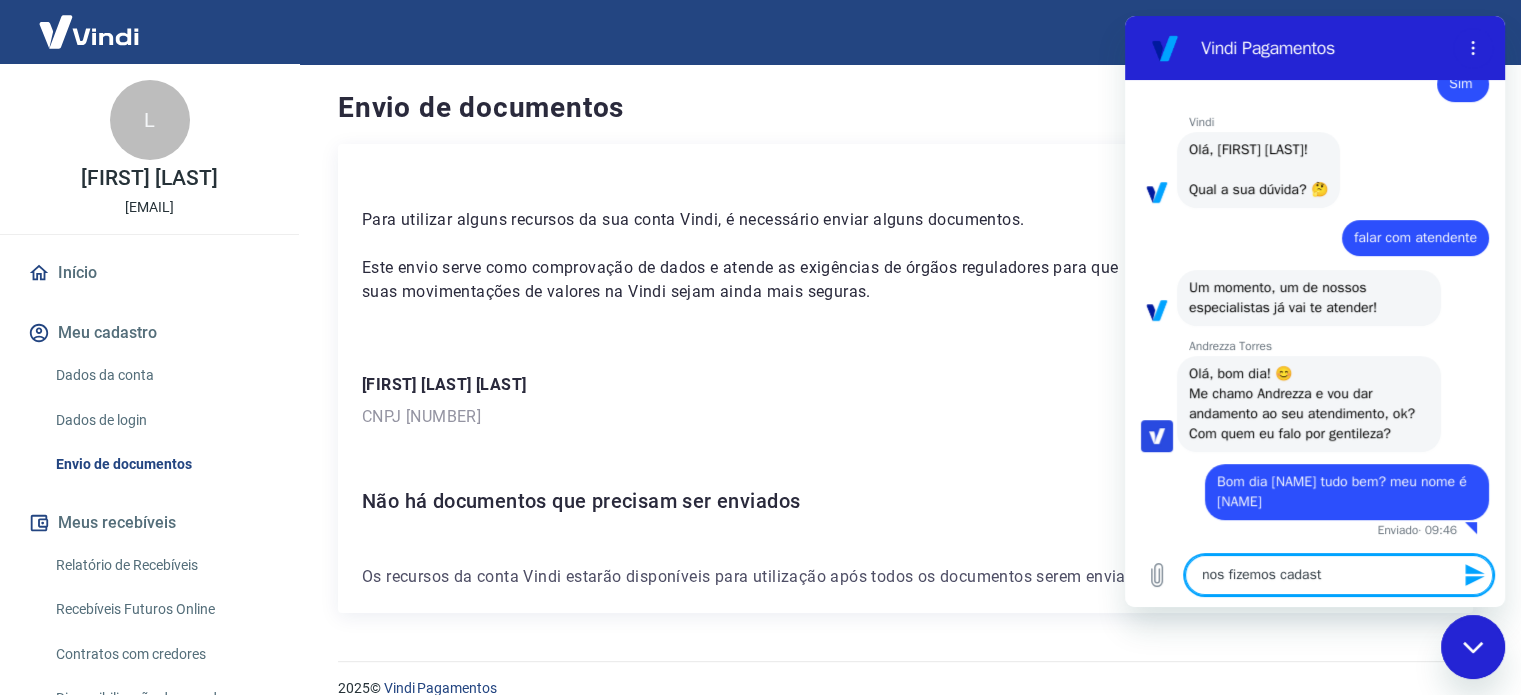 type on "x" 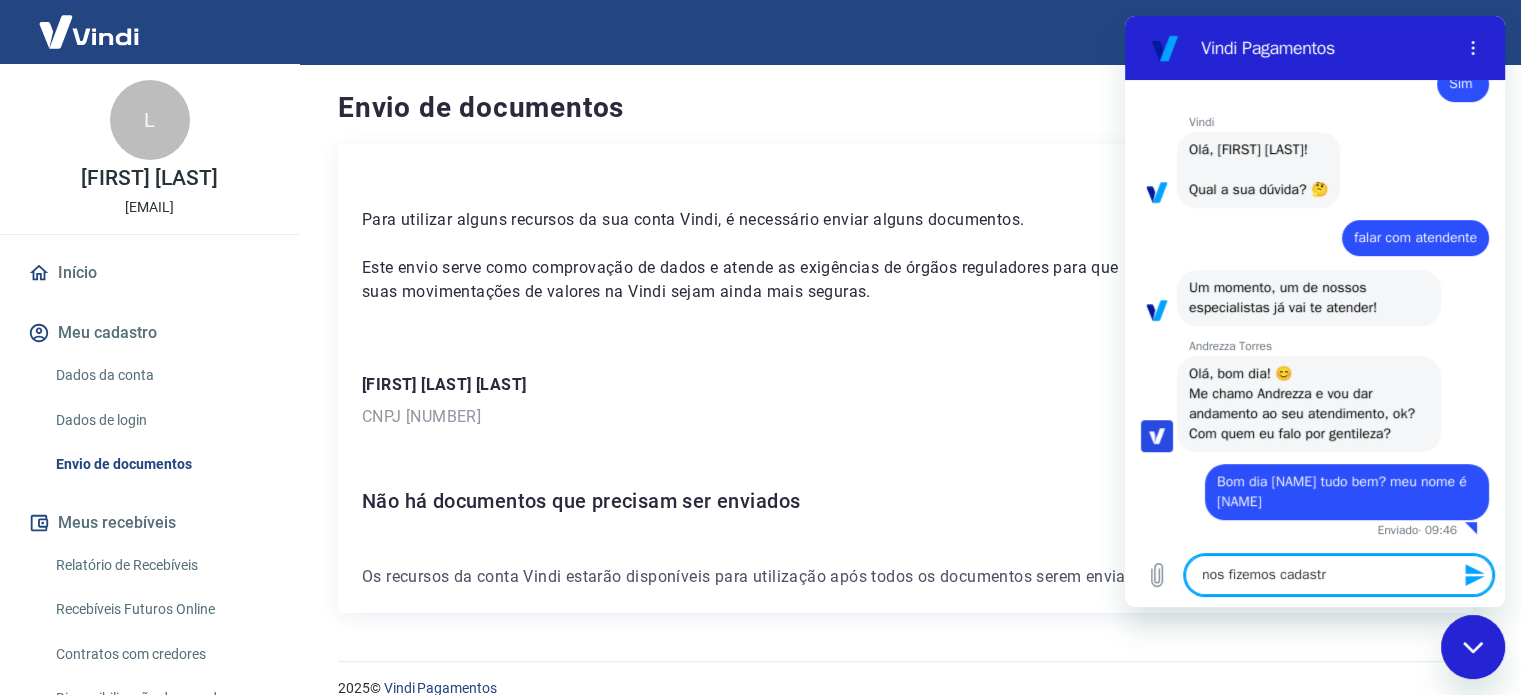 type on "nos fizemos cadastro" 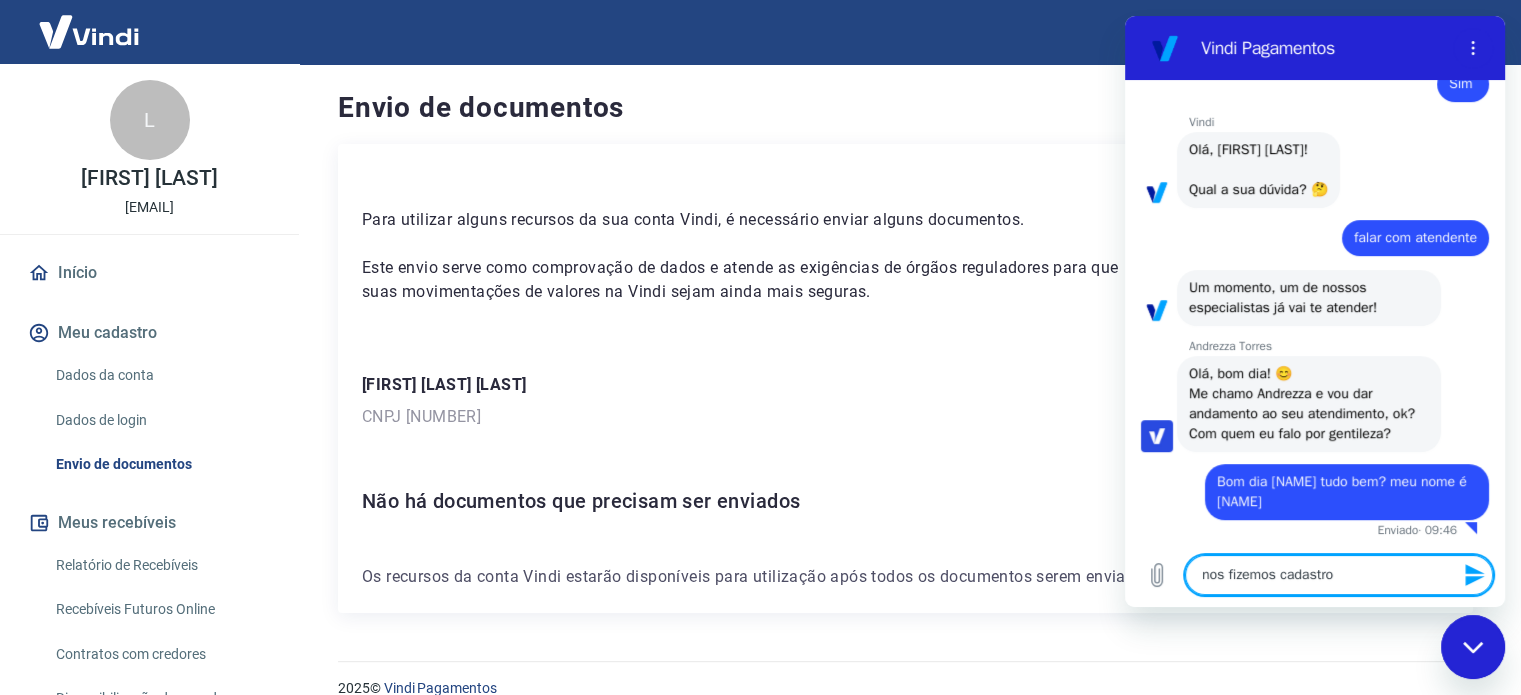 type on "x" 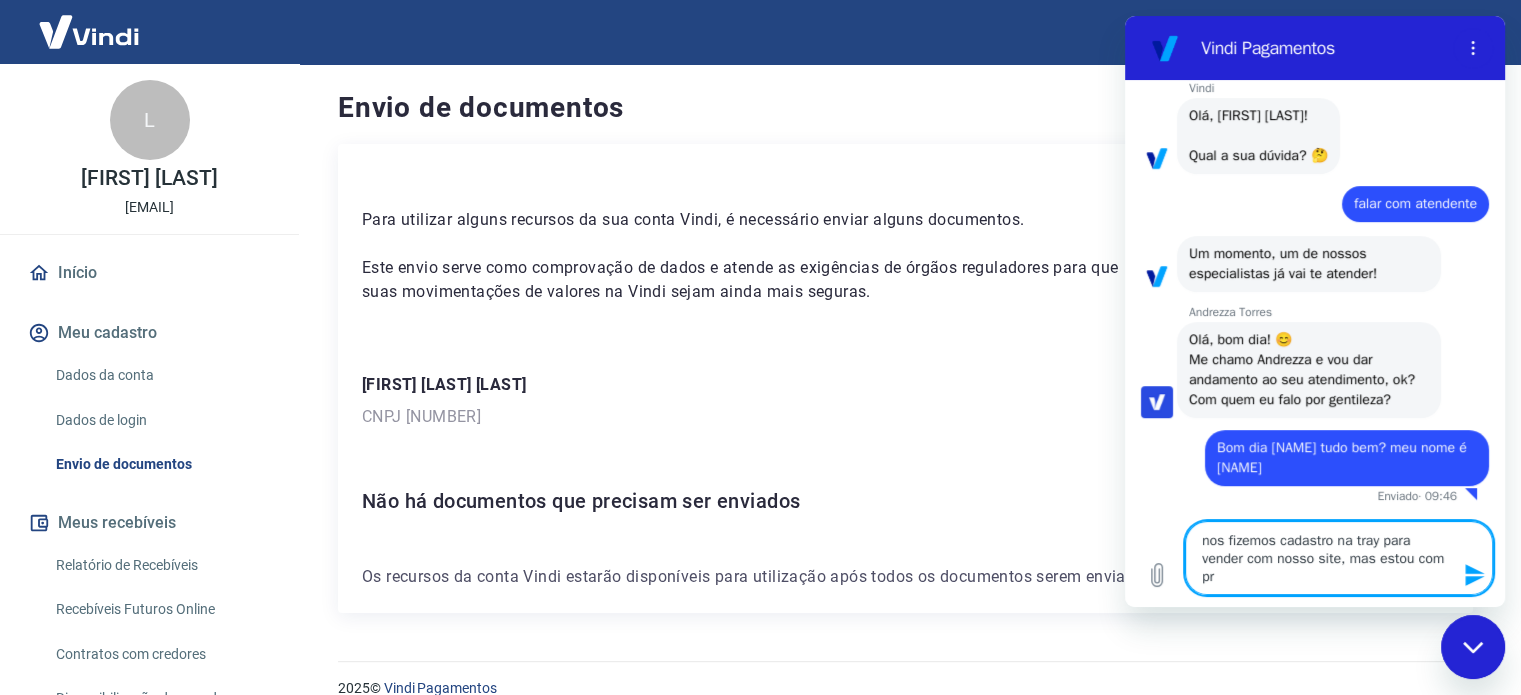 scroll, scrollTop: 826, scrollLeft: 0, axis: vertical 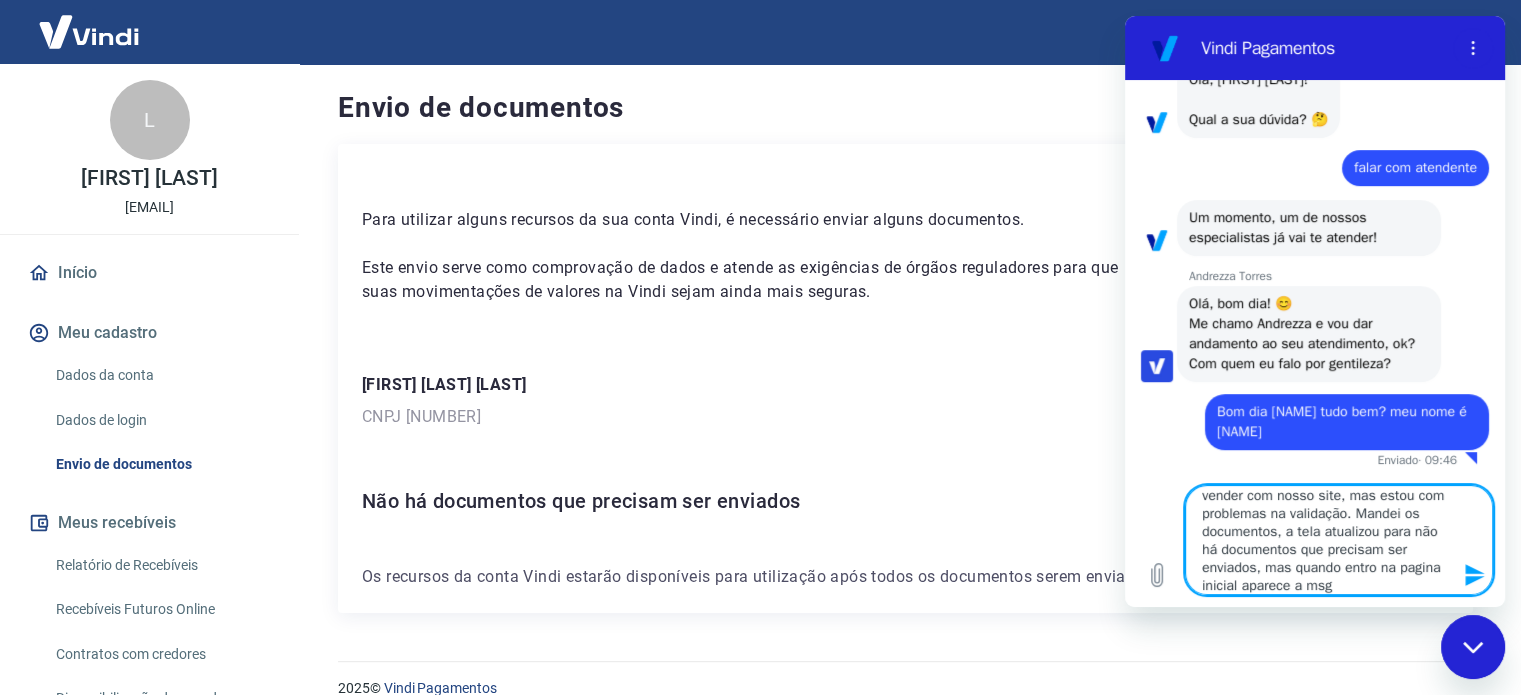 click at bounding box center (89, 31) 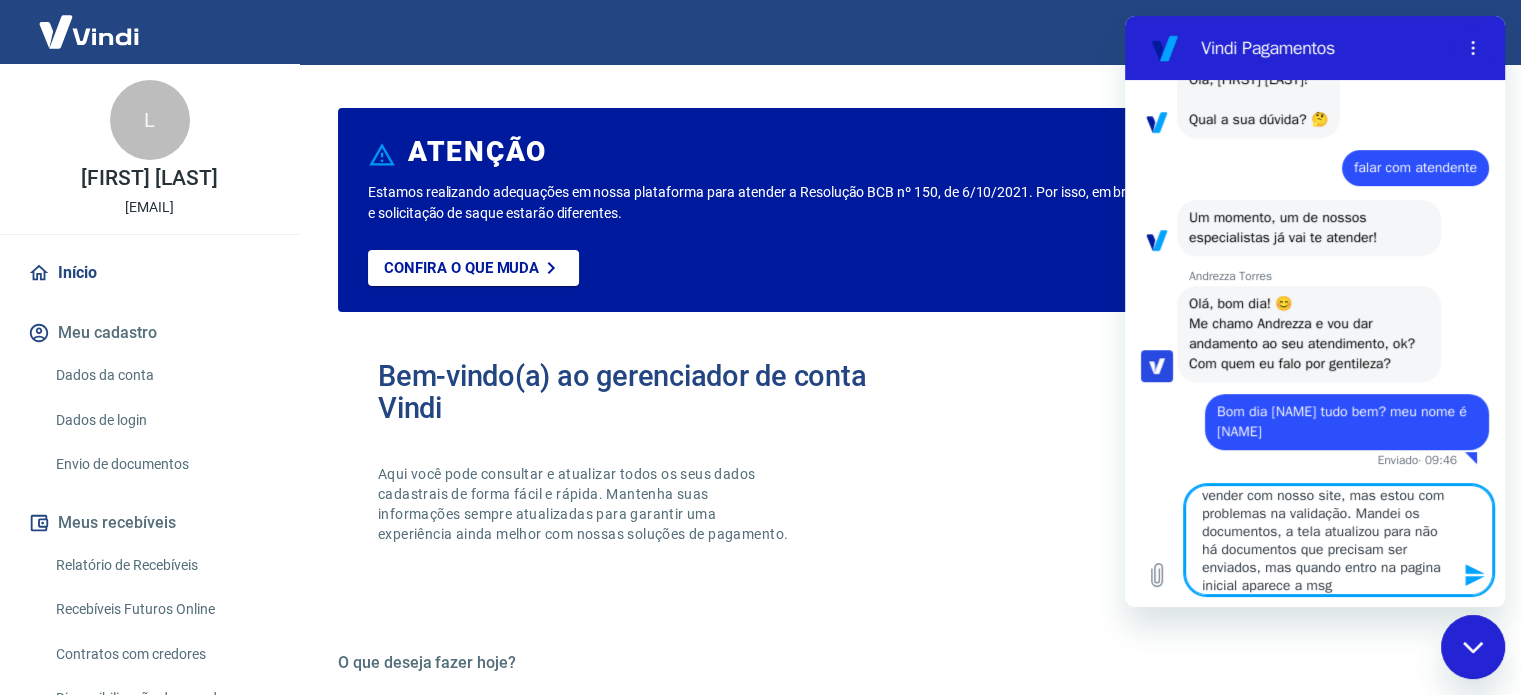 click on "nos fizemos cadastro na tray para vender com nosso site, mas estou com problemas na validação. Mandei os documentos, a tela atualizou para não há documentos que precisam ser enviados, mas quando entro na pagina inicial aparece a msg" at bounding box center [1339, 540] 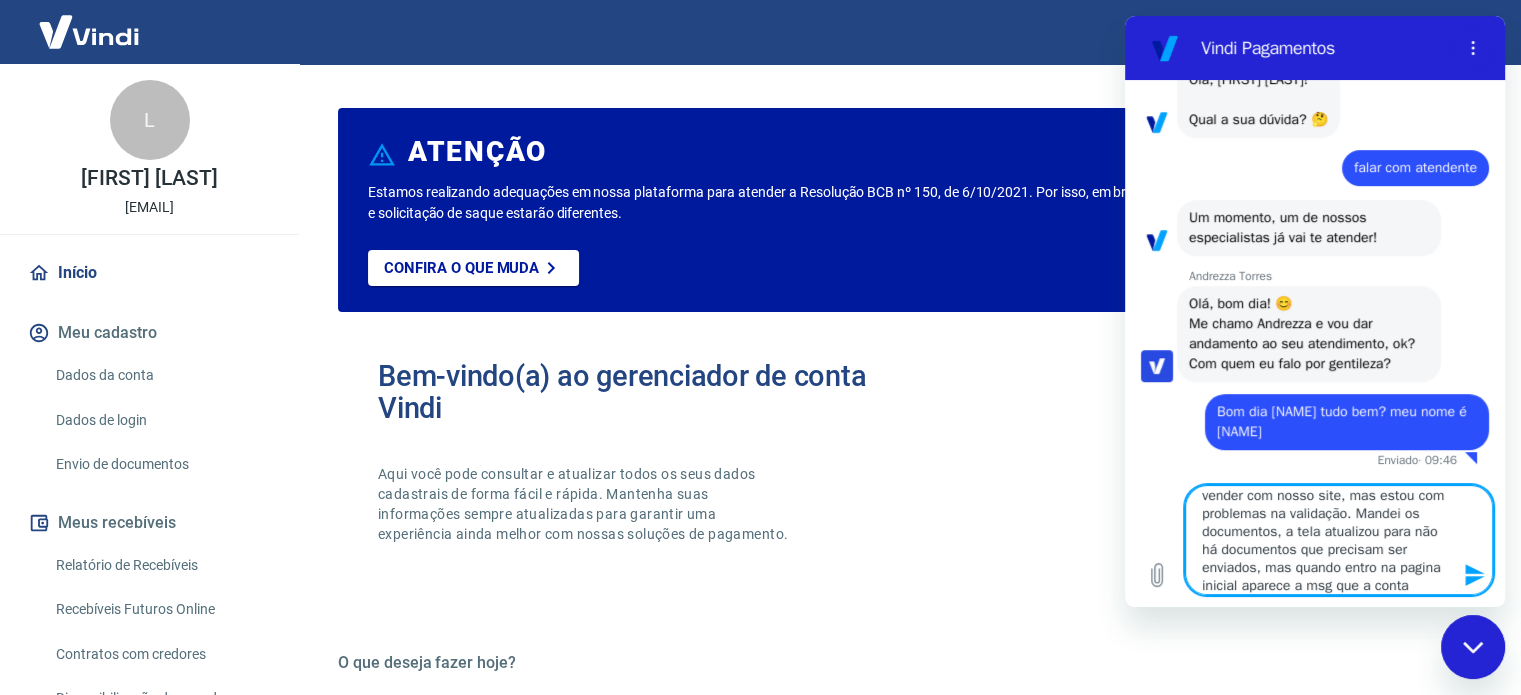 scroll, scrollTop: 45, scrollLeft: 0, axis: vertical 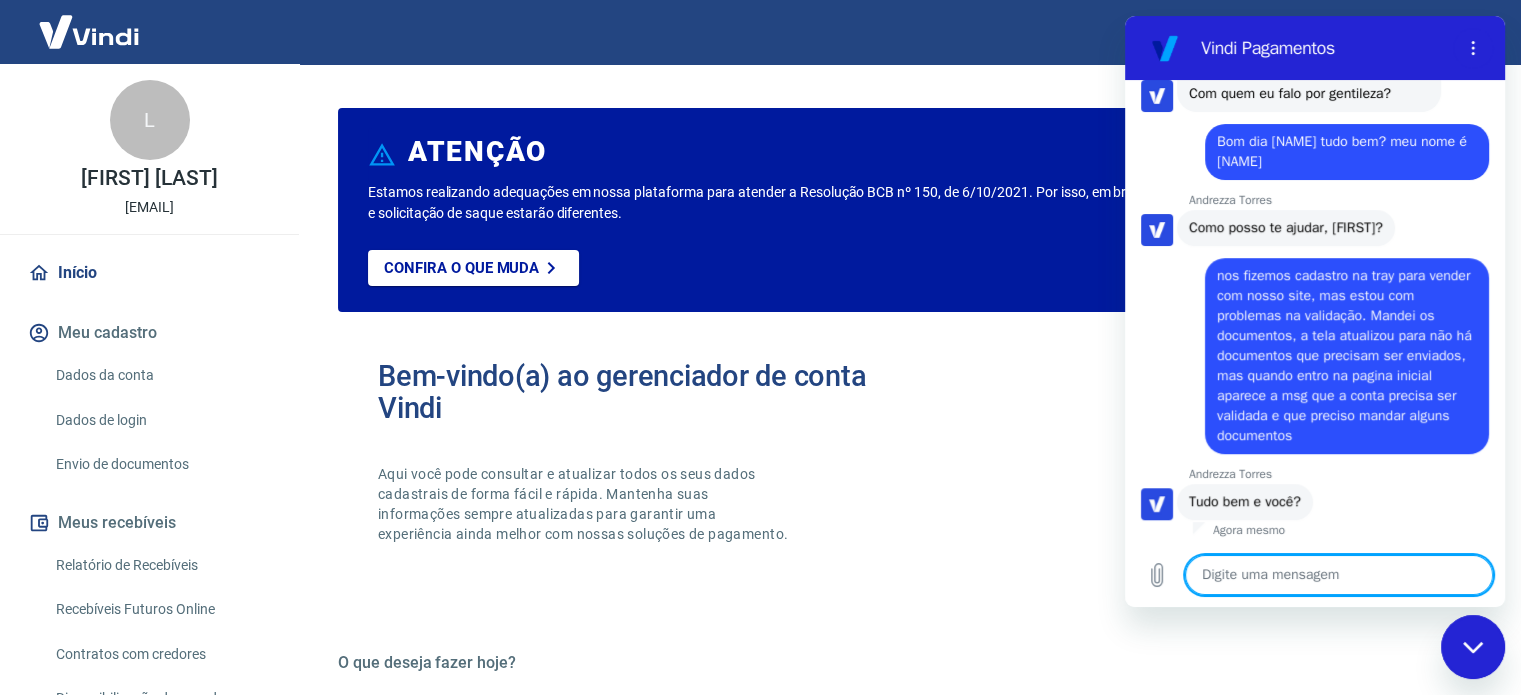 click at bounding box center (1339, 575) 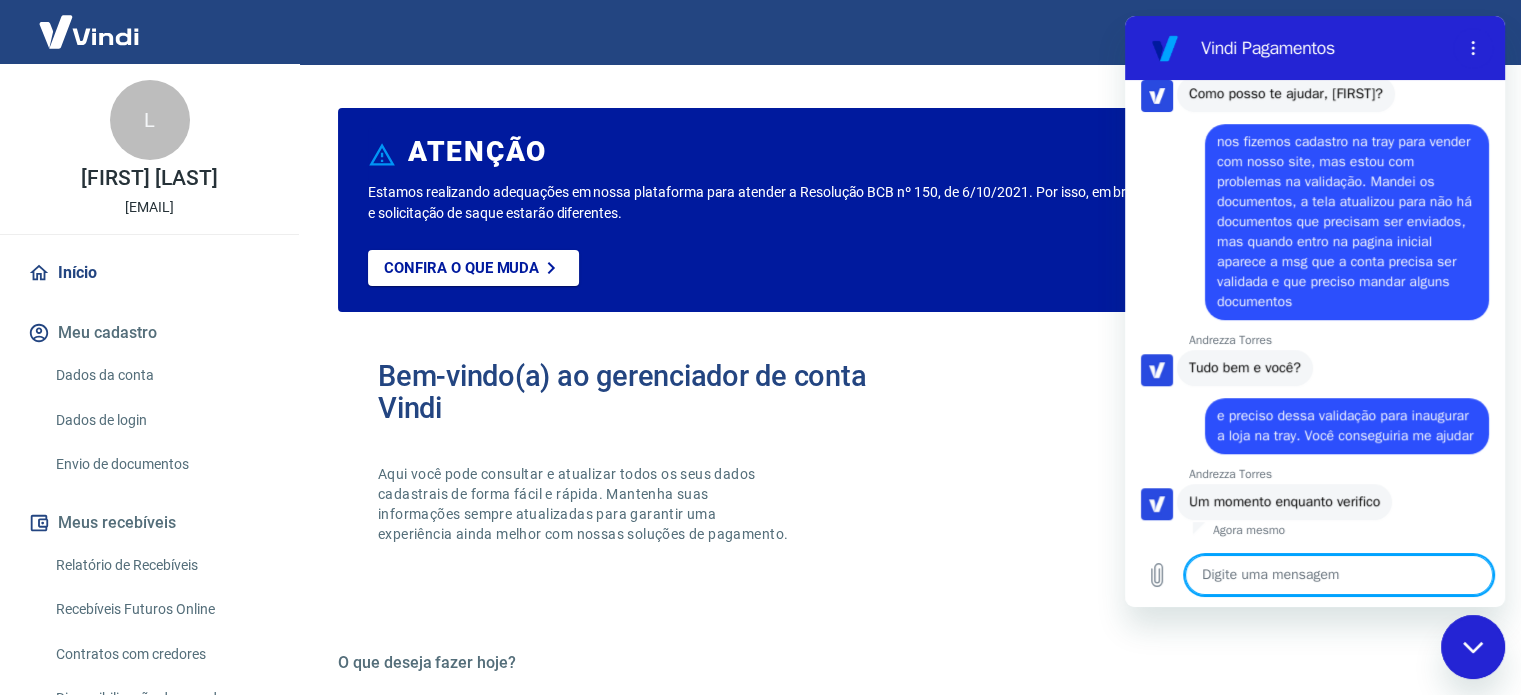 scroll, scrollTop: 1287, scrollLeft: 0, axis: vertical 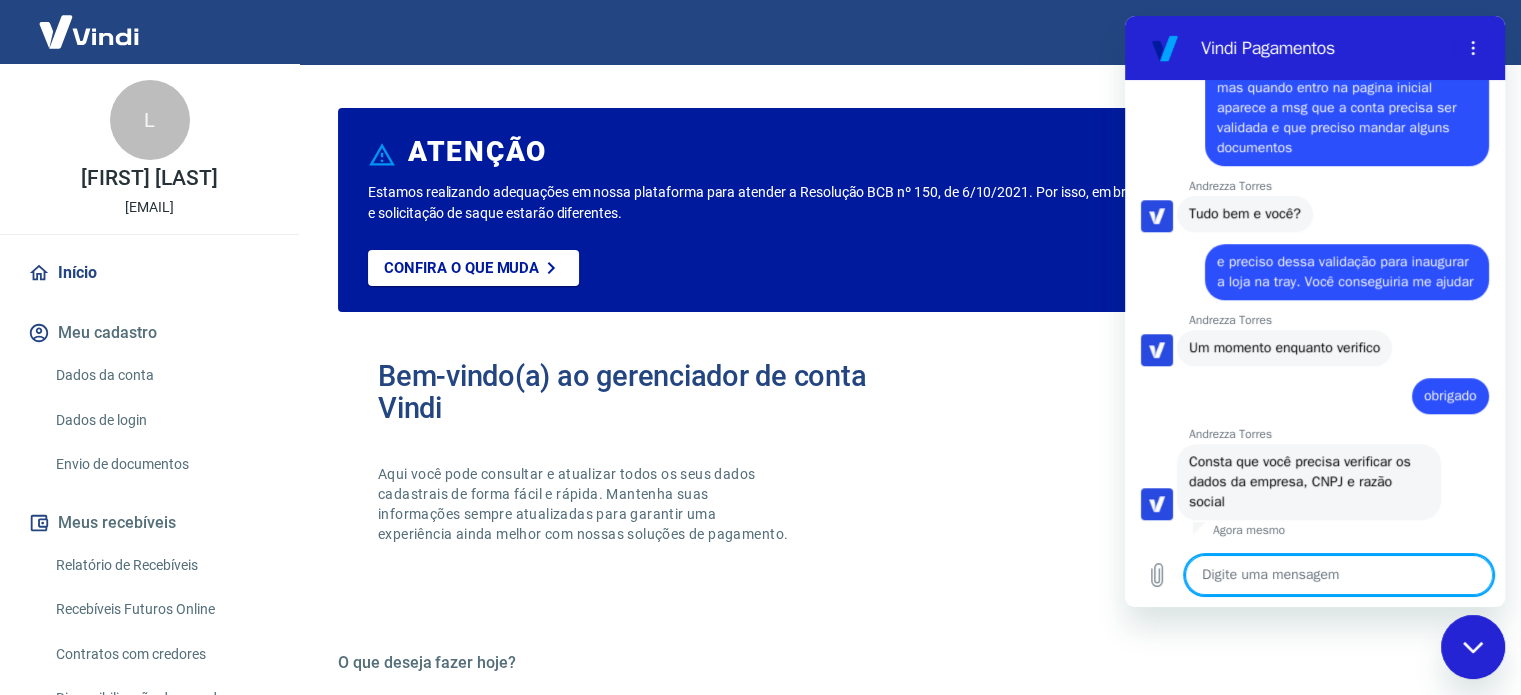 click at bounding box center (1339, 575) 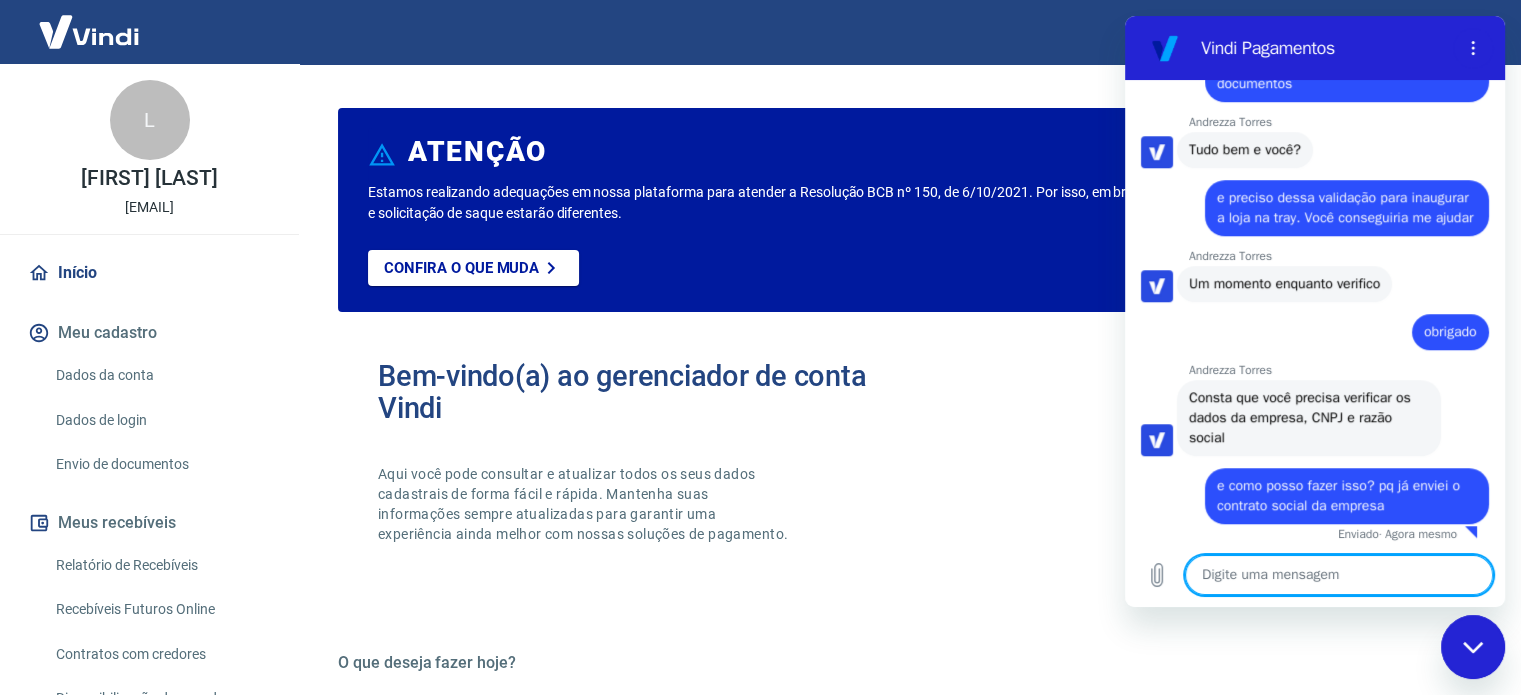 scroll, scrollTop: 1509, scrollLeft: 0, axis: vertical 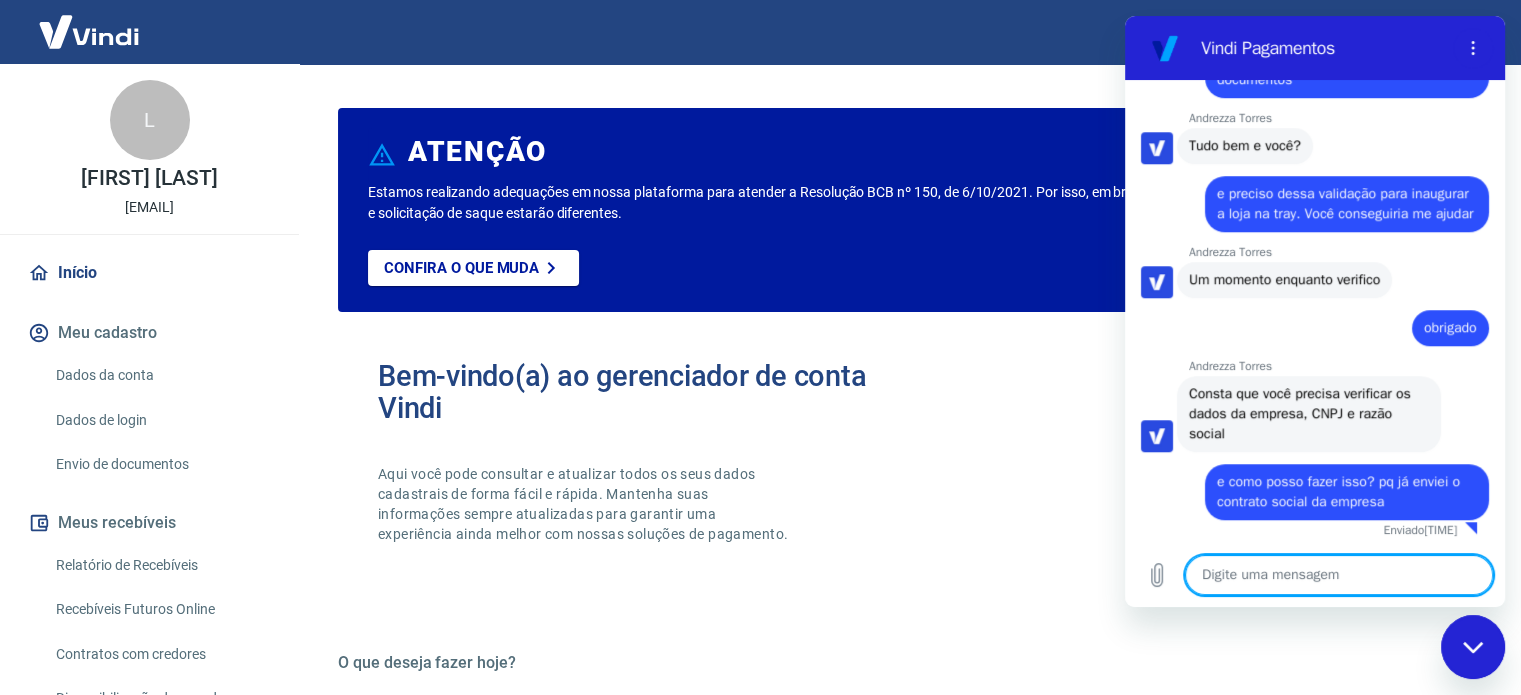 click on "Meu cadastro" at bounding box center (149, 333) 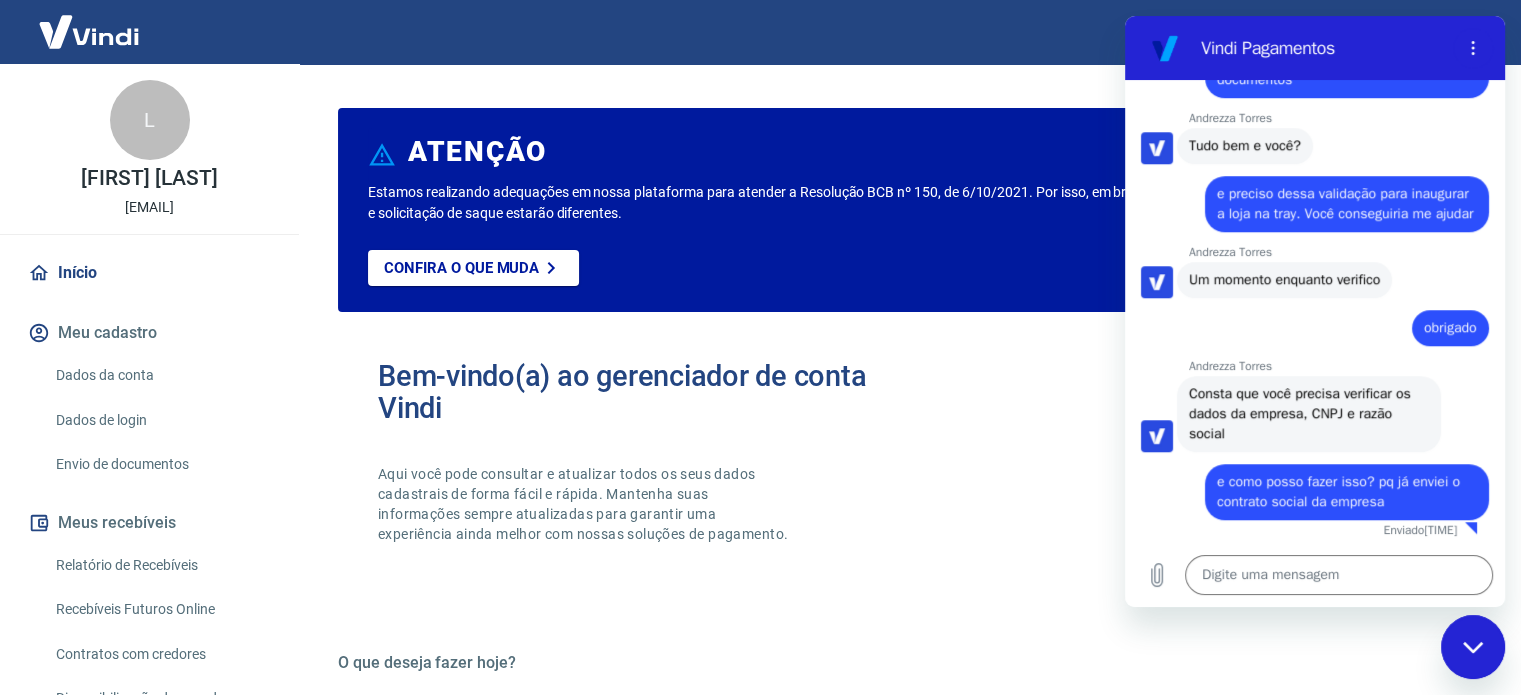 click on "Dados da conta" at bounding box center [161, 375] 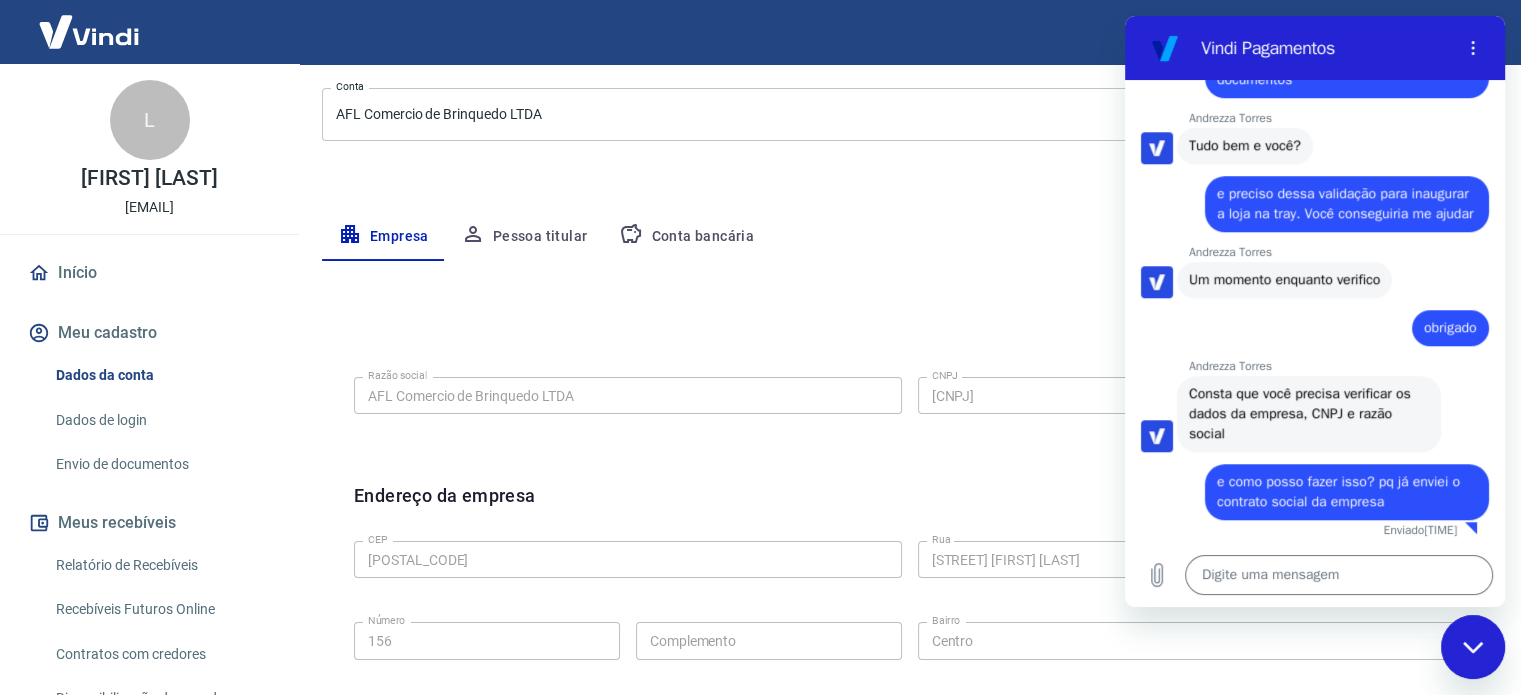 scroll, scrollTop: 346, scrollLeft: 0, axis: vertical 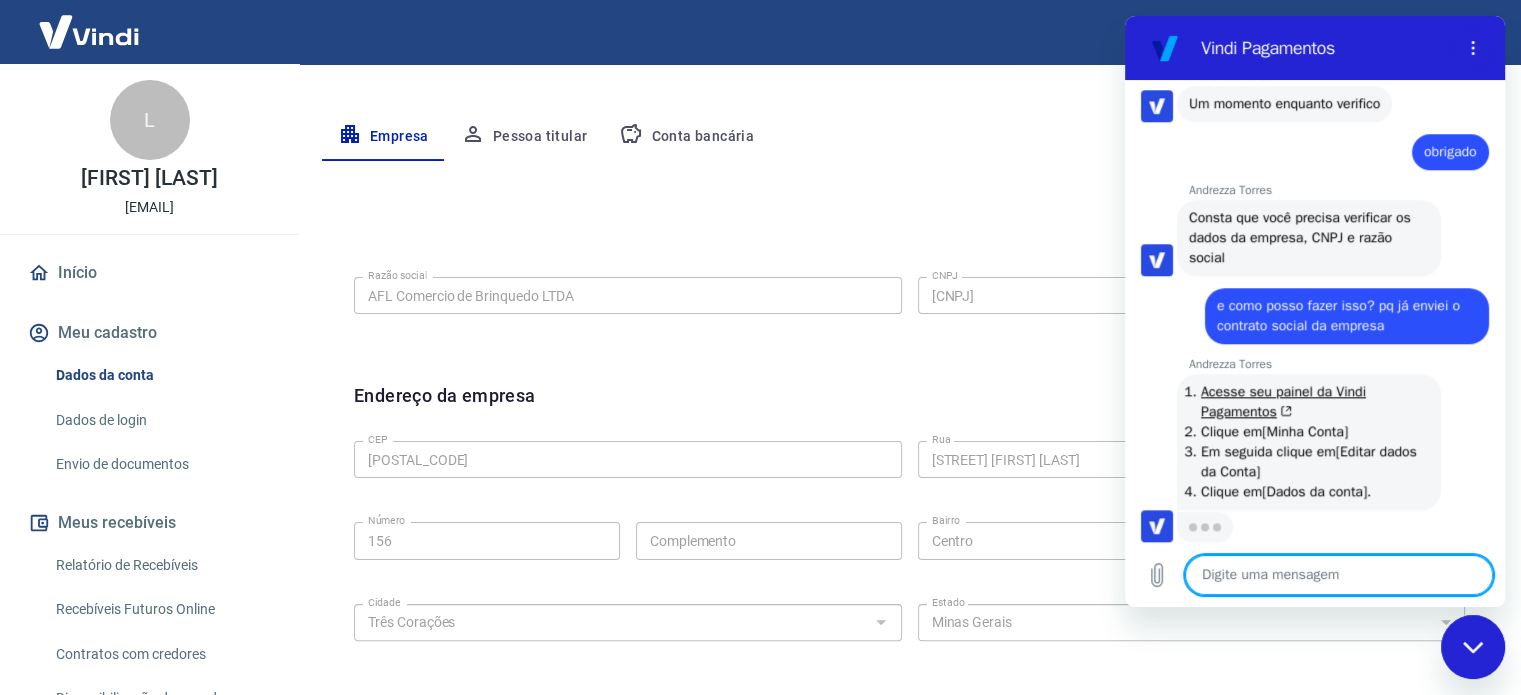 click at bounding box center [1473, 647] 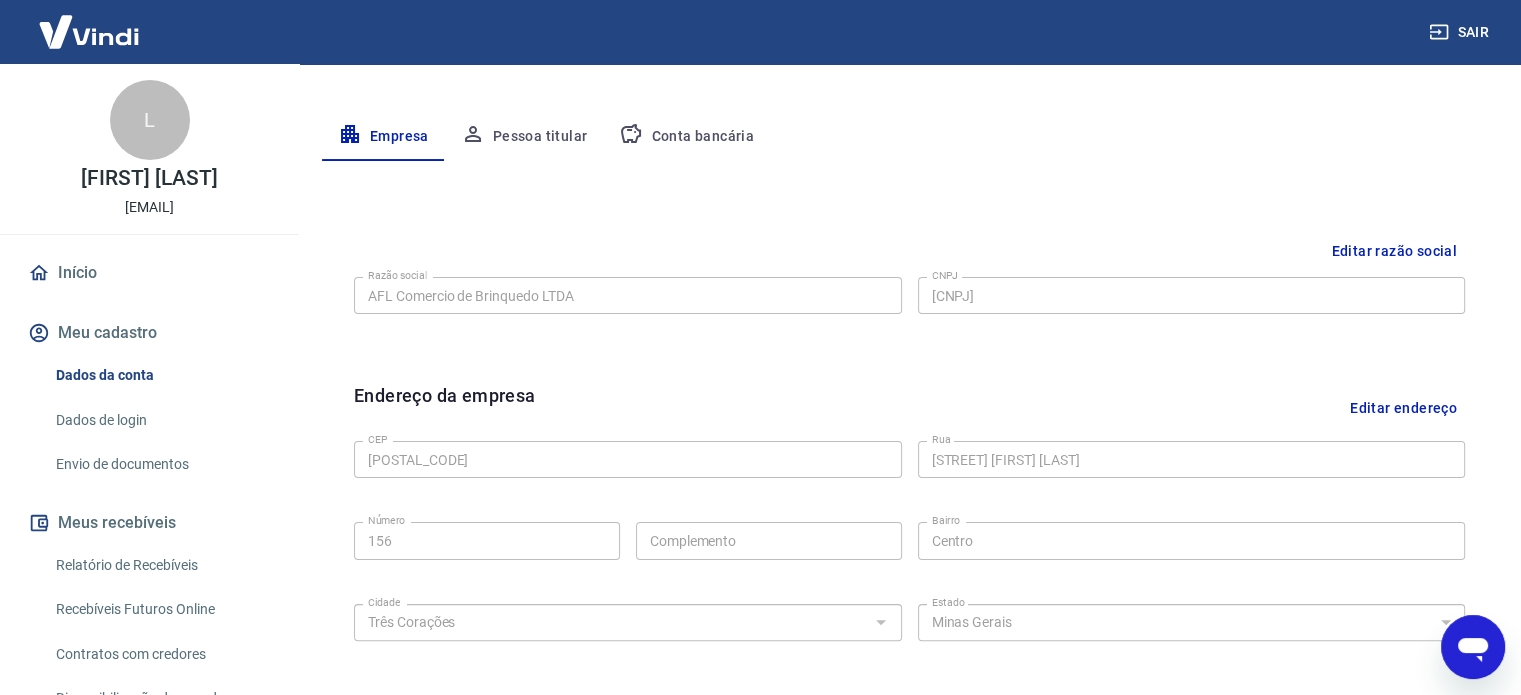 scroll, scrollTop: 1687, scrollLeft: 0, axis: vertical 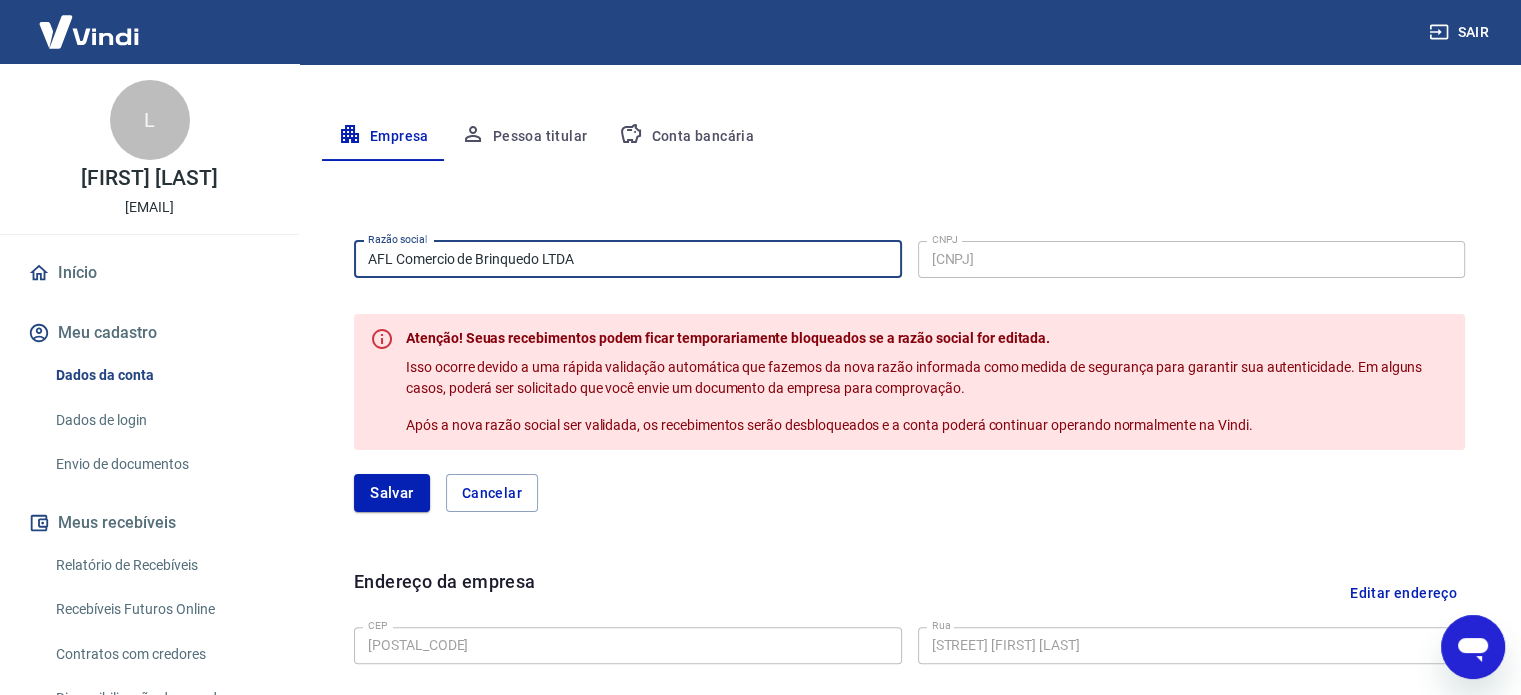 drag, startPoint x: 589, startPoint y: 262, endPoint x: 286, endPoint y: 262, distance: 303 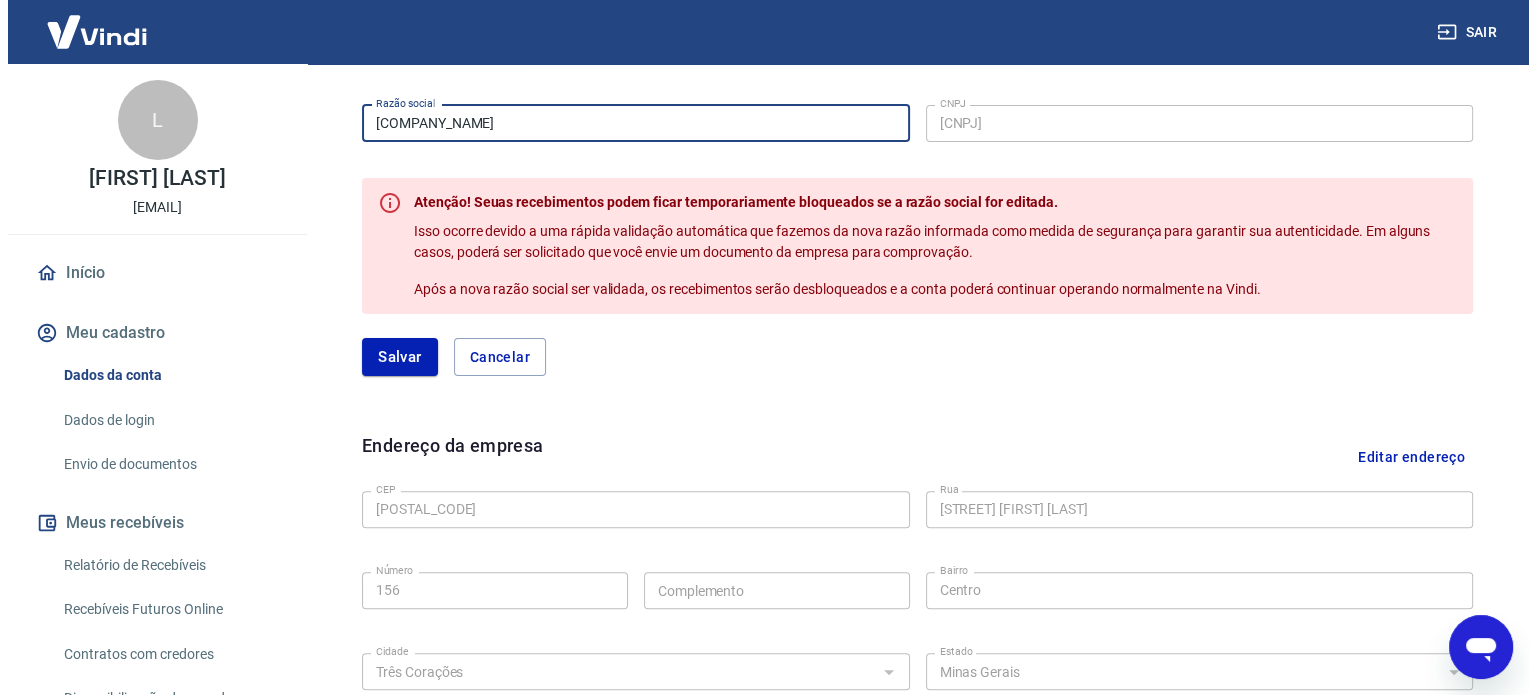 scroll, scrollTop: 546, scrollLeft: 0, axis: vertical 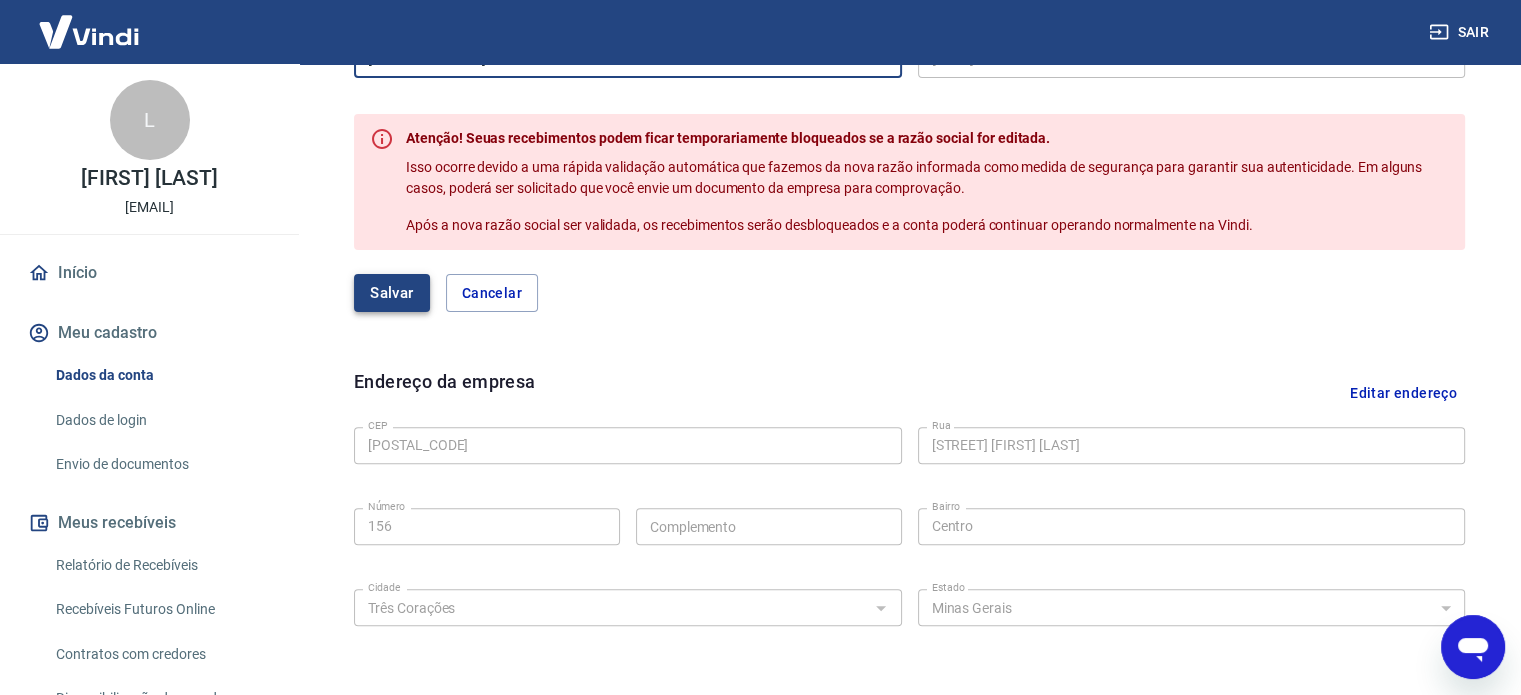 click on "Salvar" at bounding box center [392, 293] 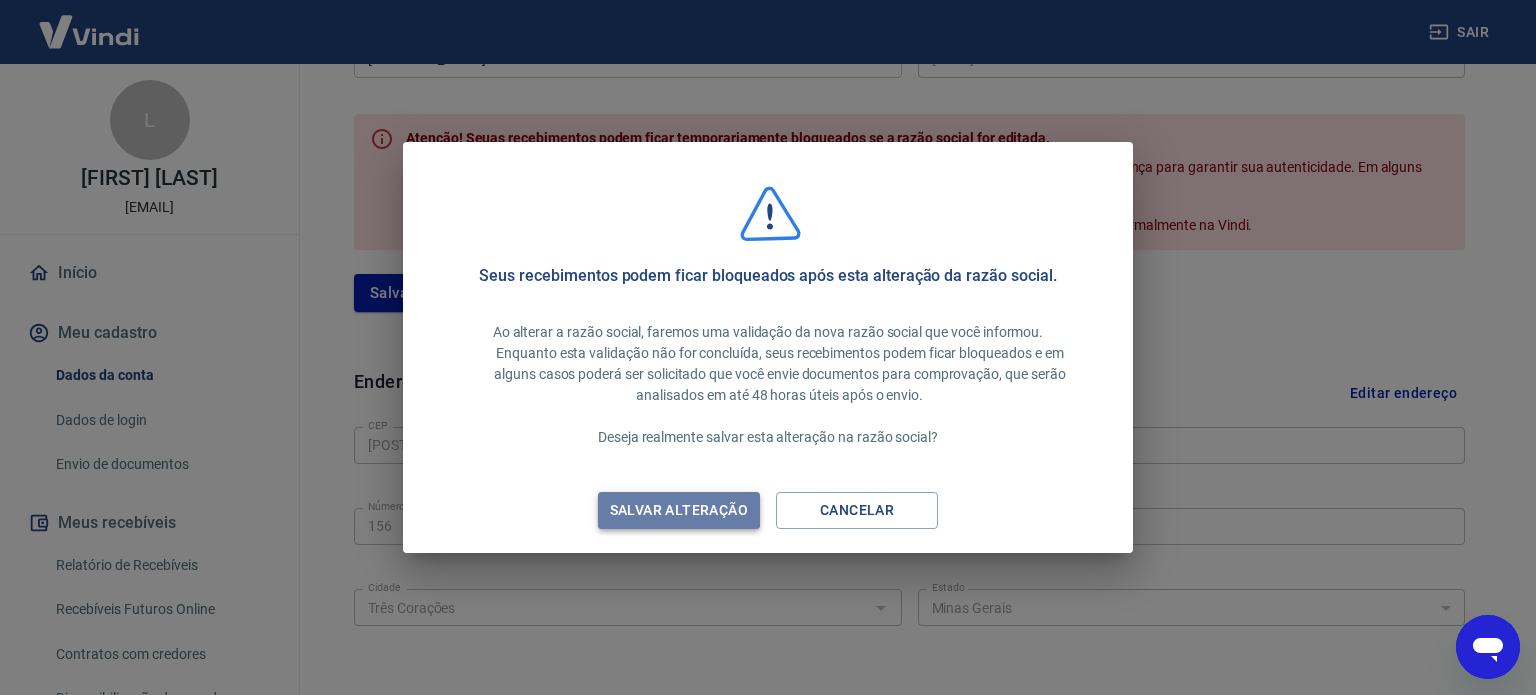 click on "Salvar alteração" at bounding box center [679, 510] 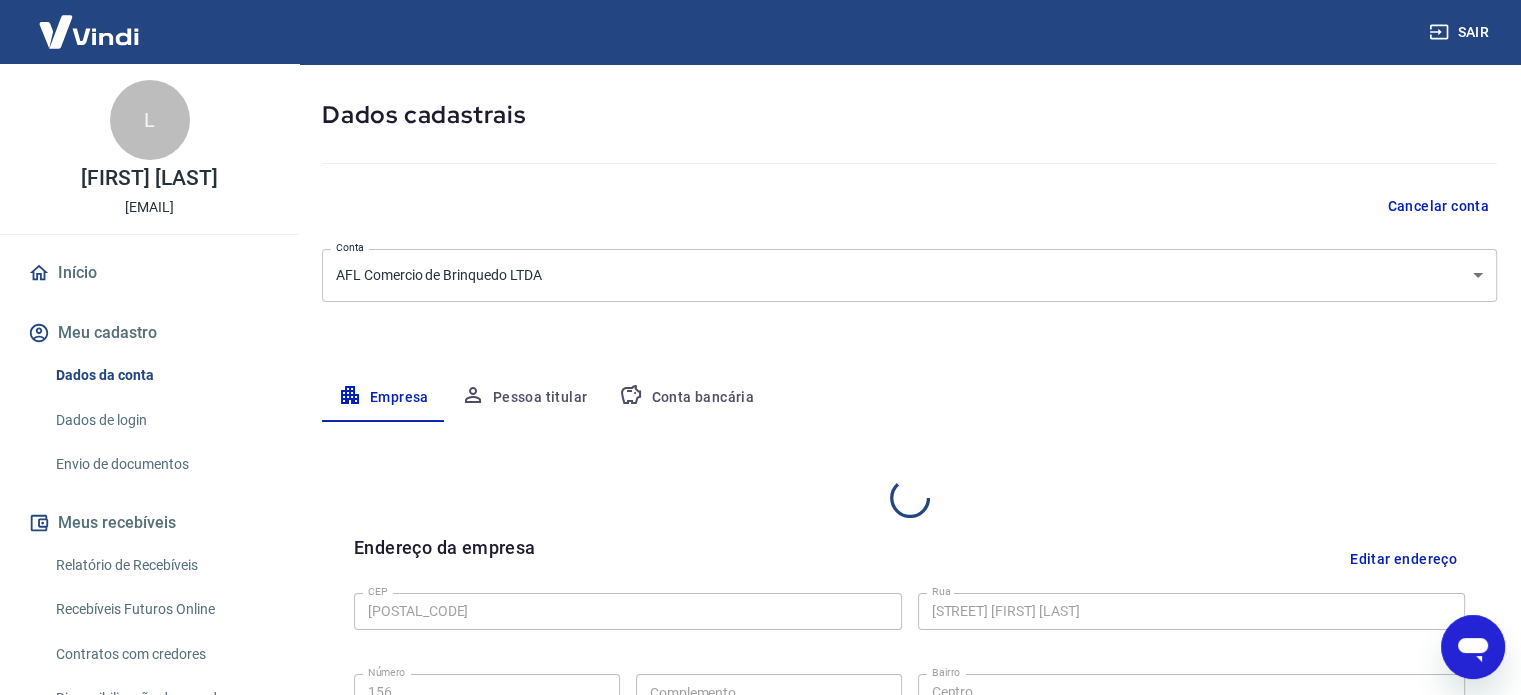 scroll, scrollTop: 51, scrollLeft: 0, axis: vertical 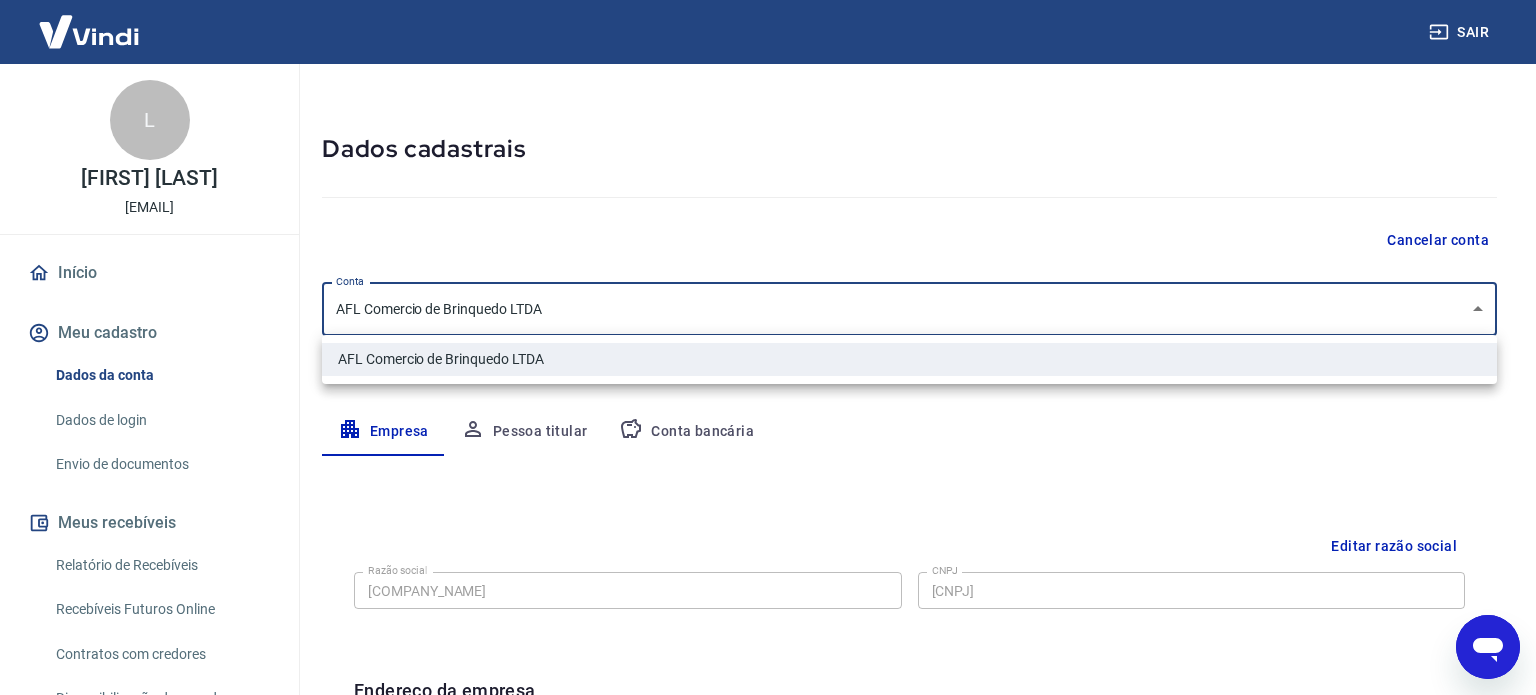 click on "Sair L [NAME] [LAST_NAME] marketplace@[COMPANY_NAME].com.br Início Meu cadastro Dados da conta Dados de login Envio de documentos Meus recebíveis Relatório de Recebíveis Recebíveis Futuros Online Contratos com credores Disponibilização de agenda Segurança Fale conosco Volte para o portal de gerenciamento de vendas do Intermediador. Voltar para Intermediador Meu cadastro / Dados cadastrais Dados cadastrais Cancelar conta Conta AFL [COMPANY_NAME] de Brinquedo LTDA [object Object] Conta Empresa Pessoa titular Conta bancária Editar razão social Razão social [COMPANY_NAME] Razão social CNPJ 55.285.479/0001-41 CNPJ Endereço da empresa Editar endereço CEP 37410-133 CEP Rua Rua [STREET_NAME] Rua Número 156 Número Complemento Complemento Bairro Centro Bairro Cidade Três Corações Cidade Estado Acre Alagoas Amapá Amazonas Bahia Ceará Distrito Federal Espírito Santo Goiás Maranhão Mato Grosso Mato Grosso do Sul Minas Gerais Pará Paraíba Paraná Pernambuco Piauí Rio de Janeiro Rondônia 2025" at bounding box center [768, 296] 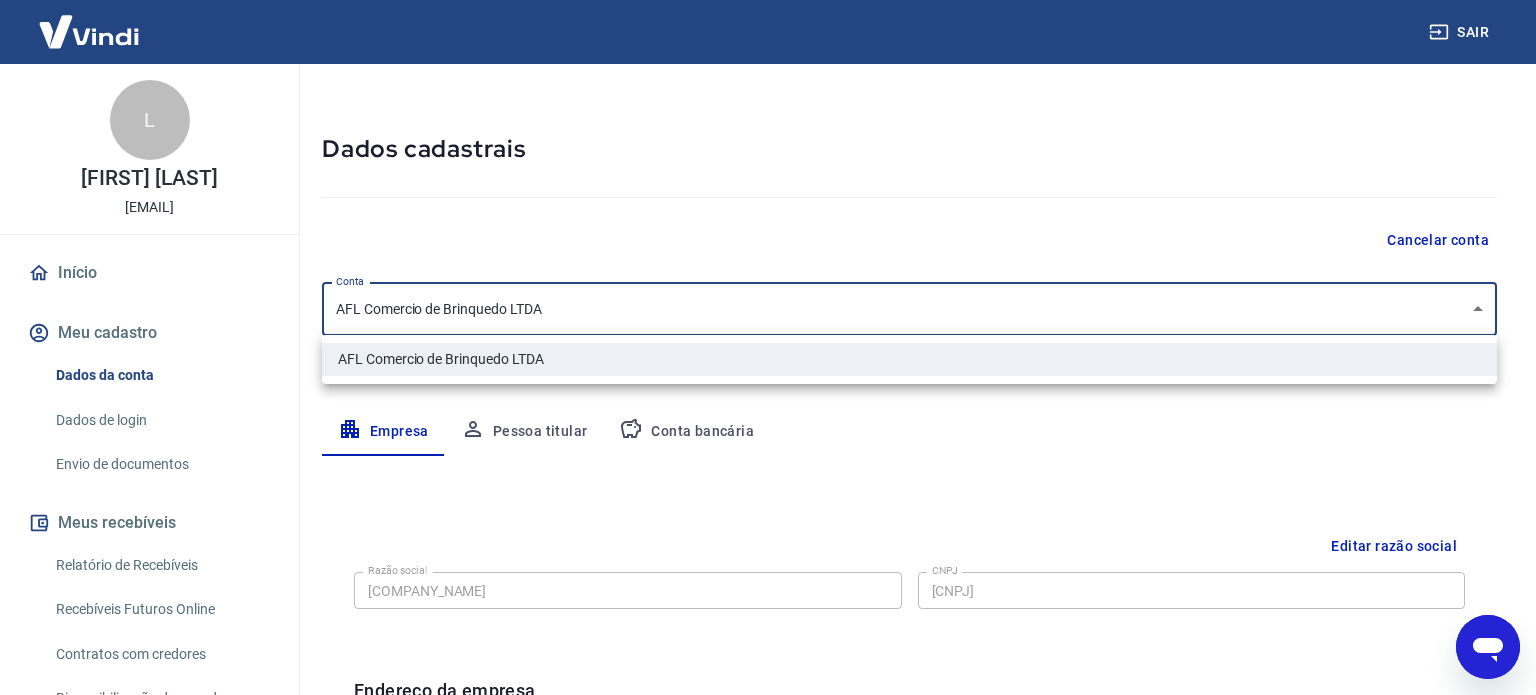 drag, startPoint x: 355, startPoint y: 309, endPoint x: 344, endPoint y: 309, distance: 11 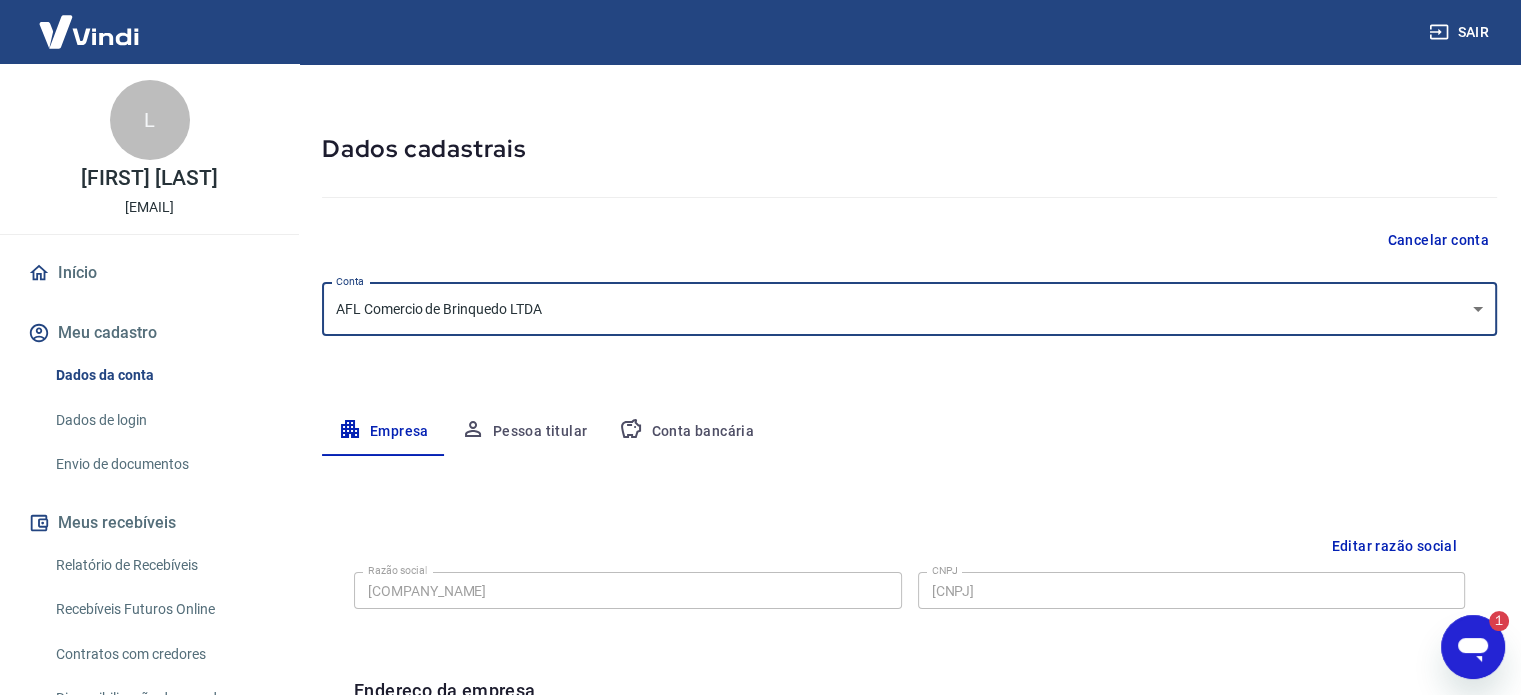 scroll, scrollTop: 0, scrollLeft: 0, axis: both 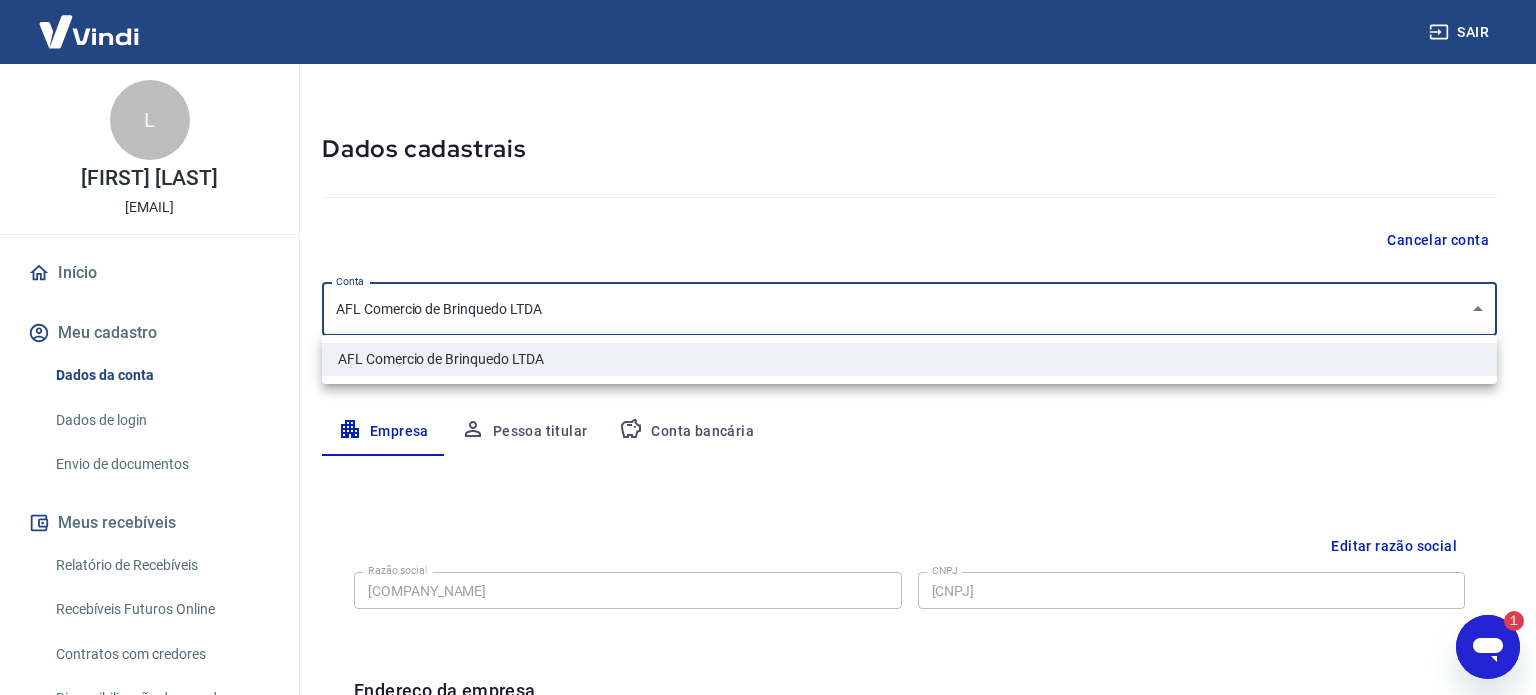 click on "Sair L [NAME] [LAST_NAME] marketplace@[COMPANY_NAME].com.br Início Meu cadastro Dados da conta Dados de login Envio de documentos Meus recebíveis Relatório de Recebíveis Recebíveis Futuros Online Contratos com credores Disponibilização de agenda Segurança Fale conosco Volte para o portal de gerenciamento de vendas do Intermediador. Voltar para Intermediador Meu cadastro / Dados cadastrais Dados cadastrais Cancelar conta Conta AFL [COMPANY_NAME] de Brinquedo LTDA [object Object] Conta Empresa Pessoa titular Conta bancária Editar razão social Razão social [COMPANY_NAME] Razão social CNPJ 55.285.479/0001-41 CNPJ Endereço da empresa Editar endereço CEP 37410-133 CEP Rua Rua [STREET_NAME] Rua Número 156 Número Complemento Complemento Bairro Centro Bairro Cidade Três Corações Cidade Estado Acre Alagoas Amapá Amazonas Bahia Ceará Distrito Federal Espírito Santo Goiás Maranhão Mato Grosso Mato Grosso do Sul Minas Gerais Pará Paraíba Paraná Pernambuco Piauí Rio de Janeiro Rondônia 2025" at bounding box center (768, 296) 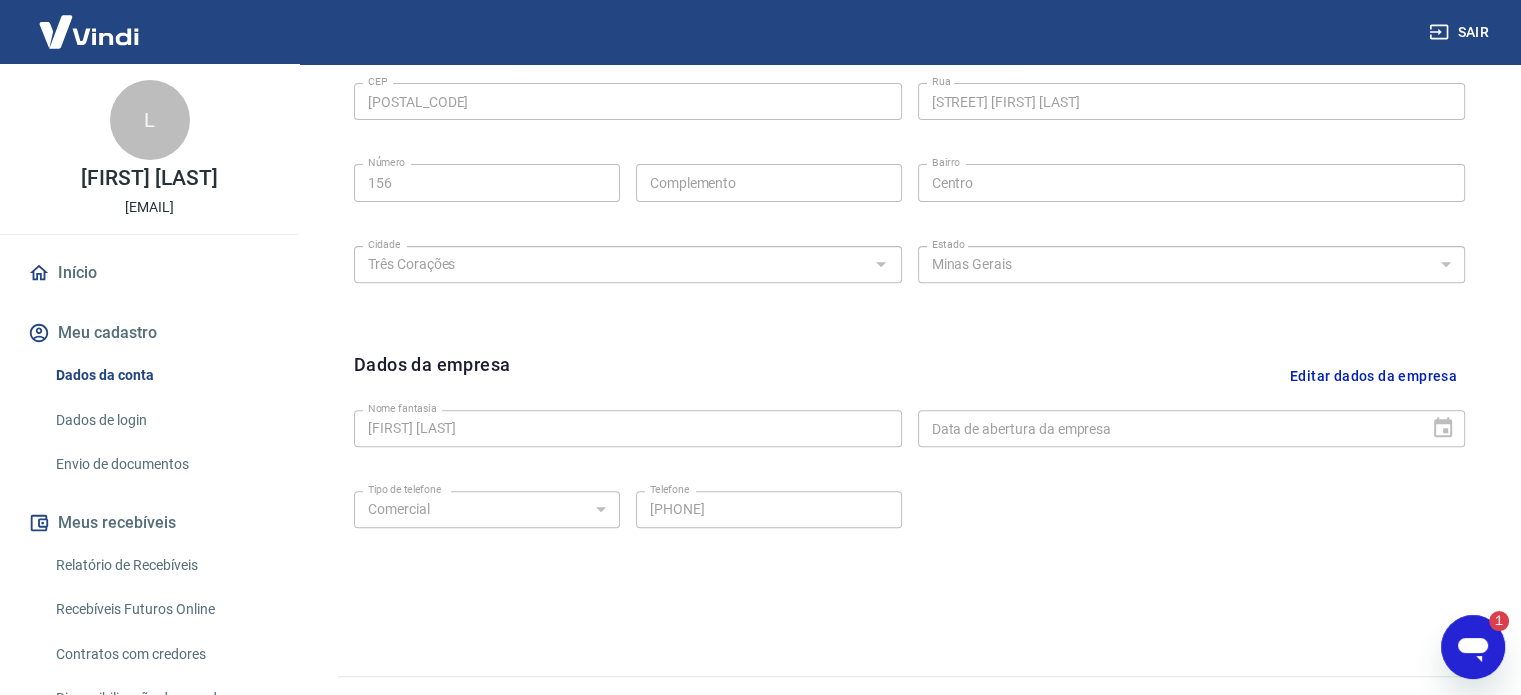 scroll, scrollTop: 746, scrollLeft: 0, axis: vertical 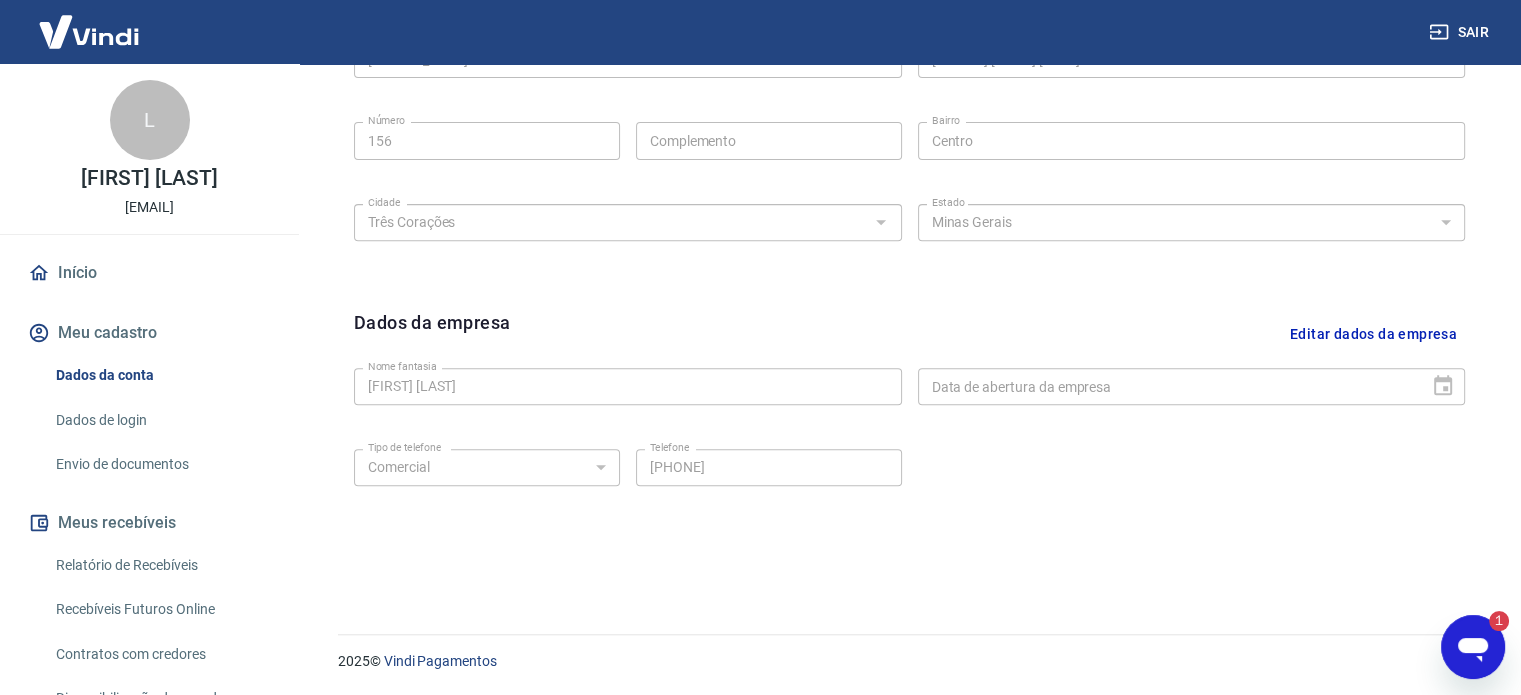 click 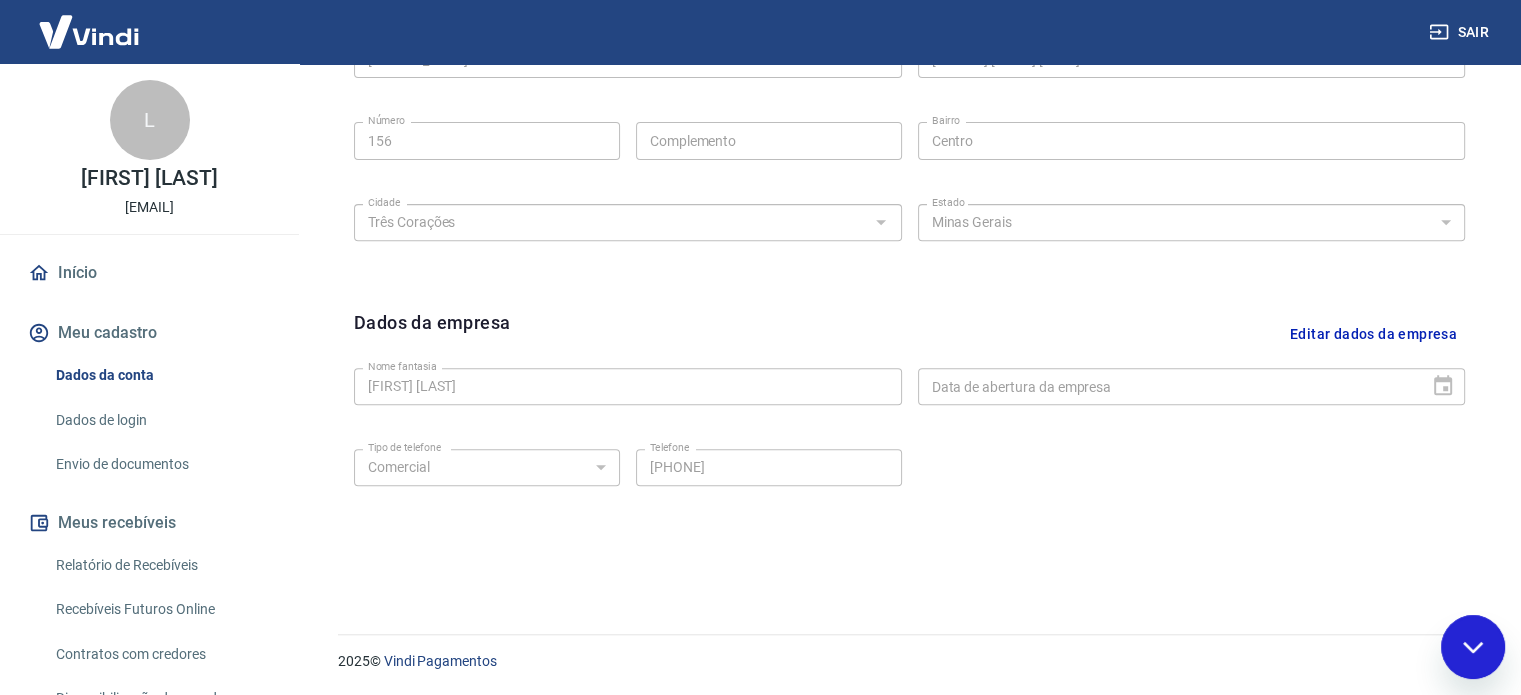 scroll, scrollTop: 0, scrollLeft: 0, axis: both 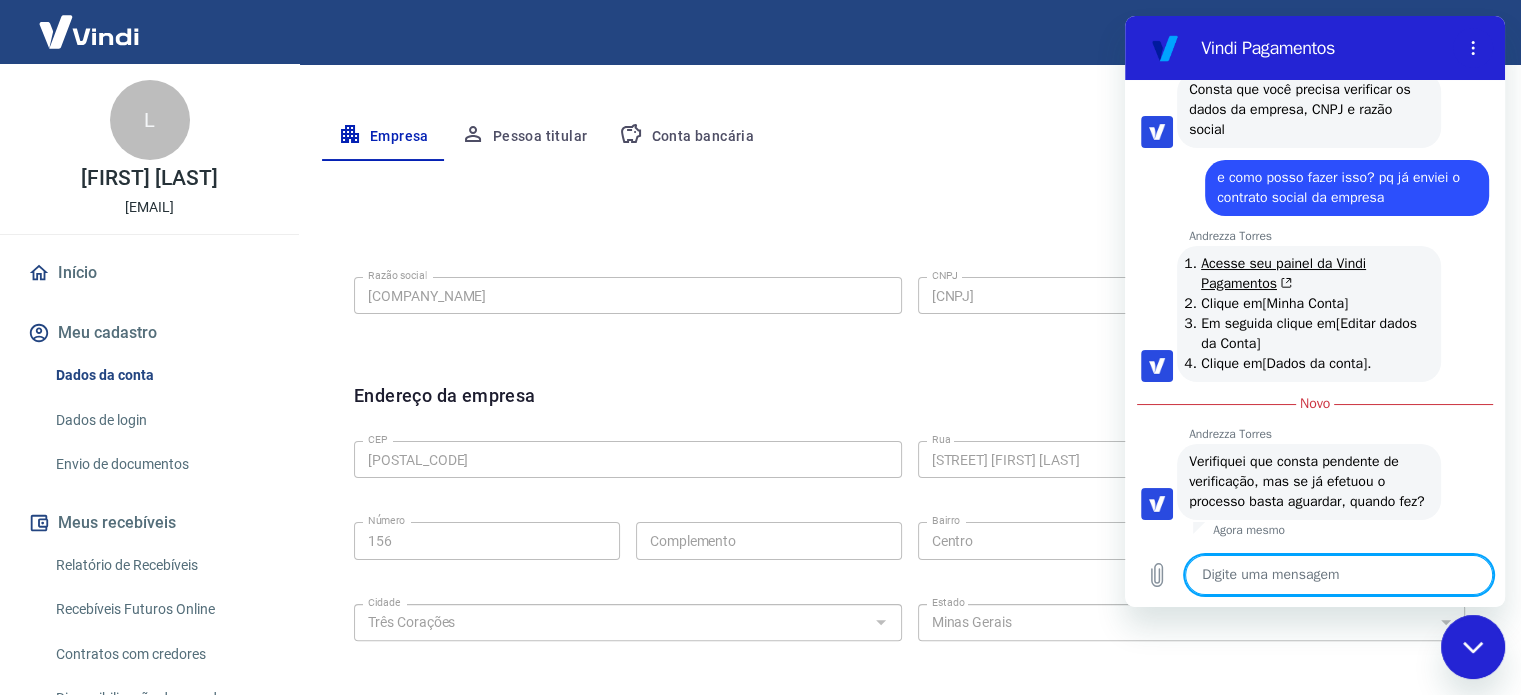 click at bounding box center (1339, 575) 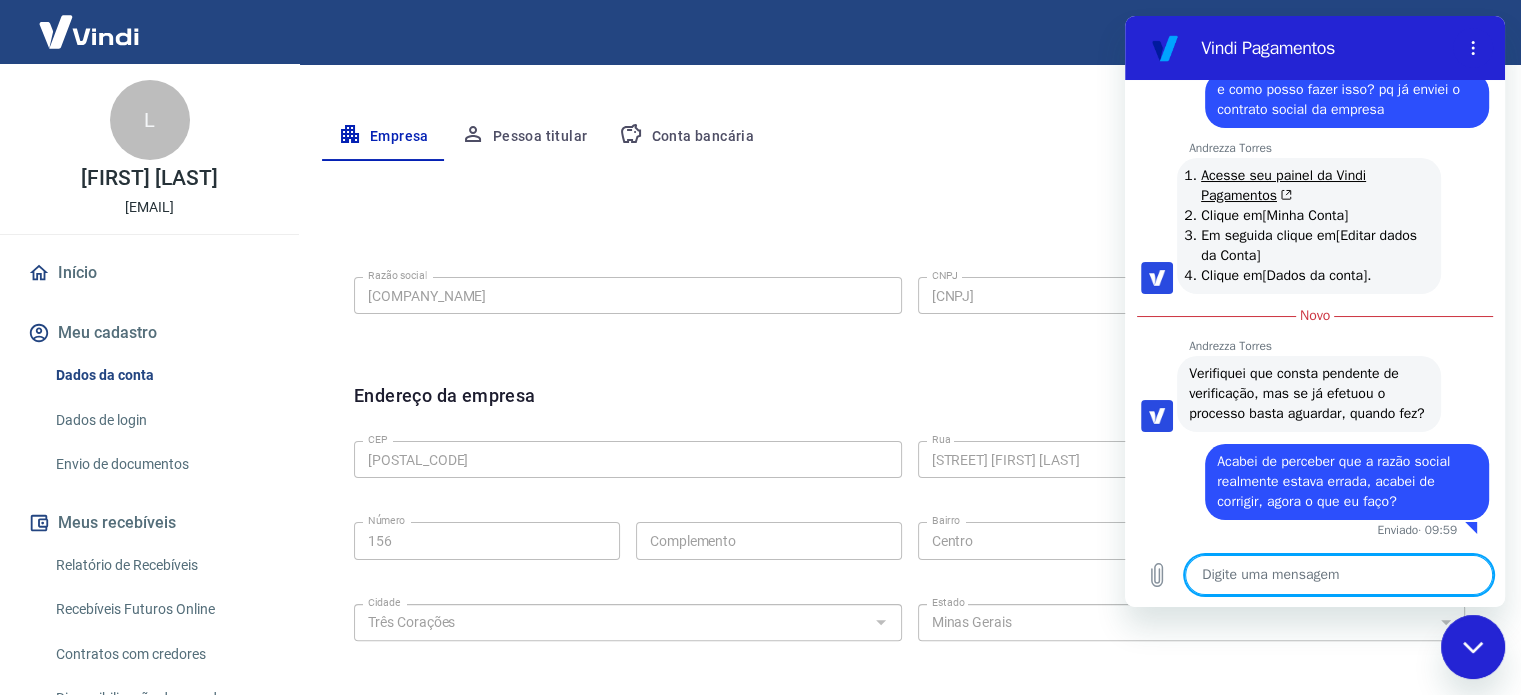 scroll, scrollTop: 1921, scrollLeft: 0, axis: vertical 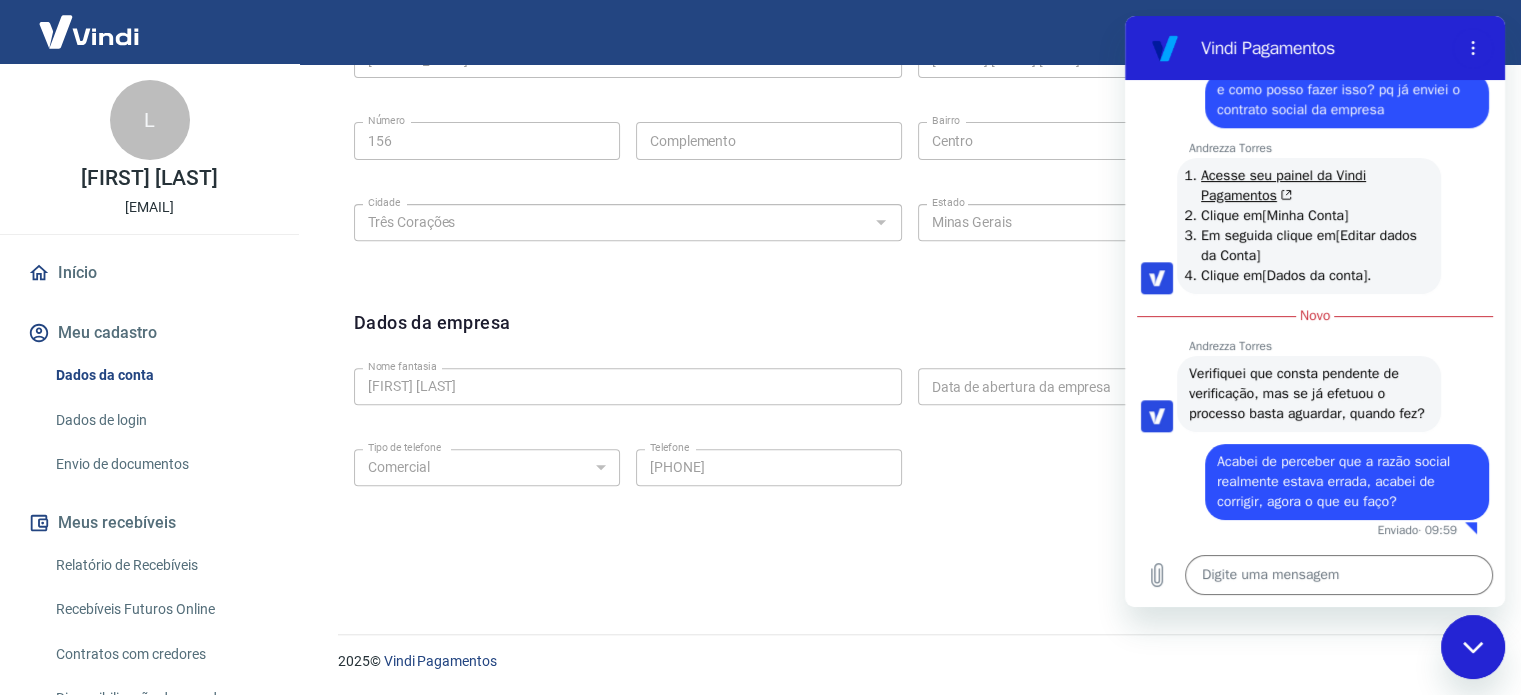 click 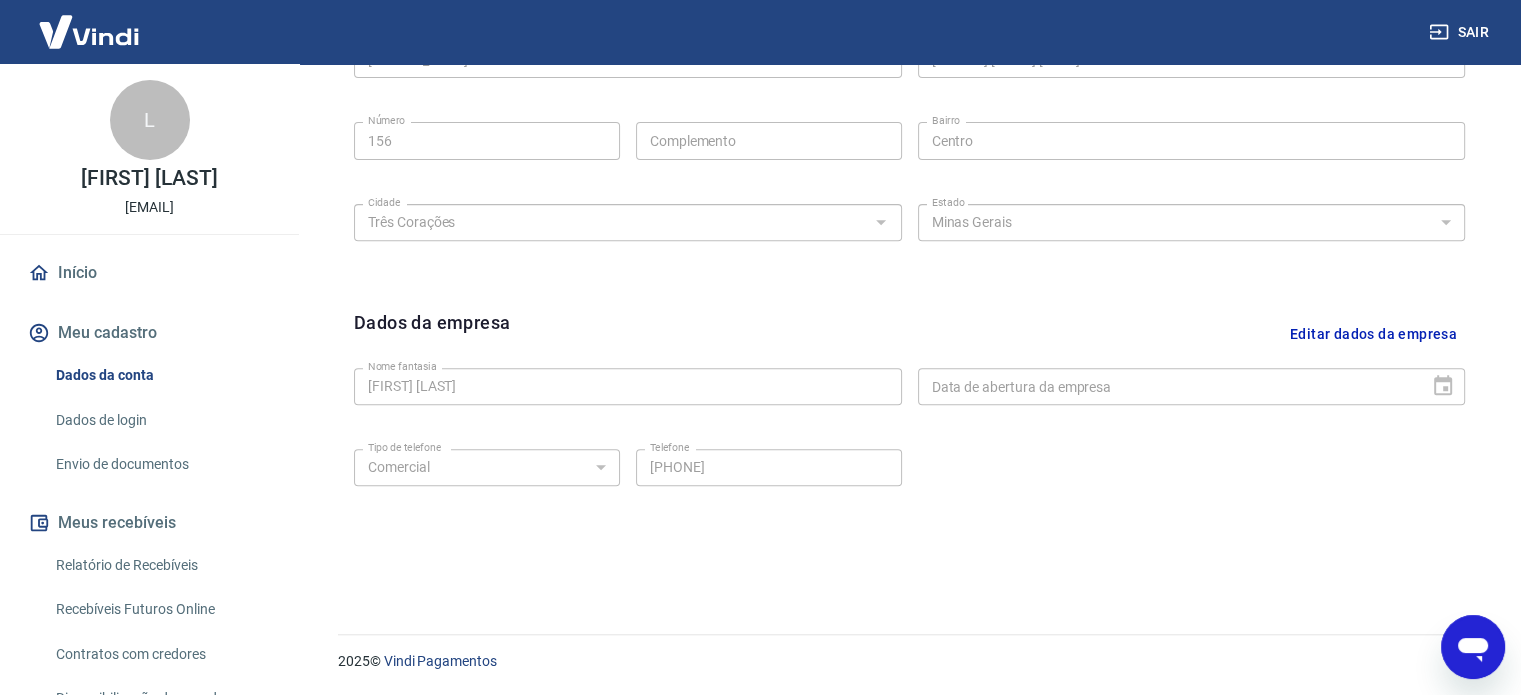 scroll, scrollTop: 1923, scrollLeft: 0, axis: vertical 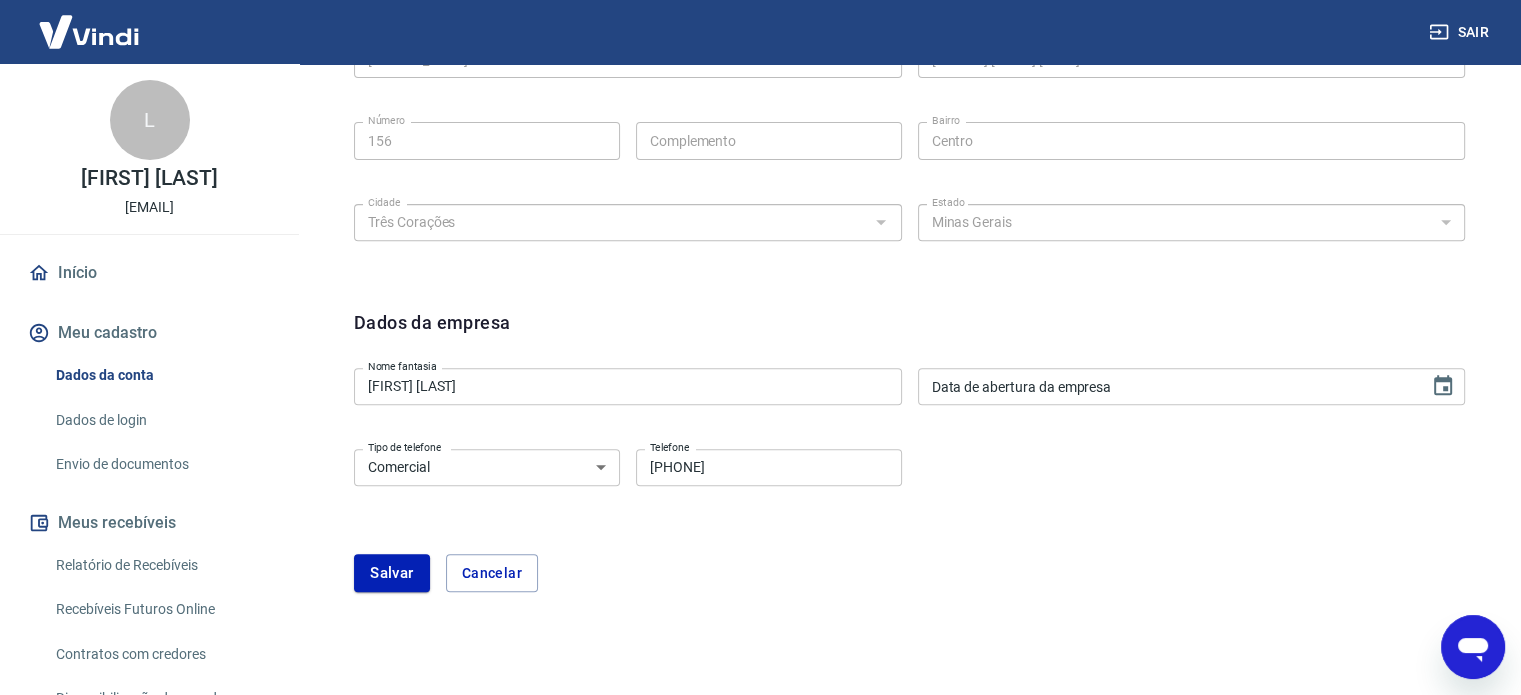 click on "[FIRST] [LAST]" at bounding box center [628, 386] 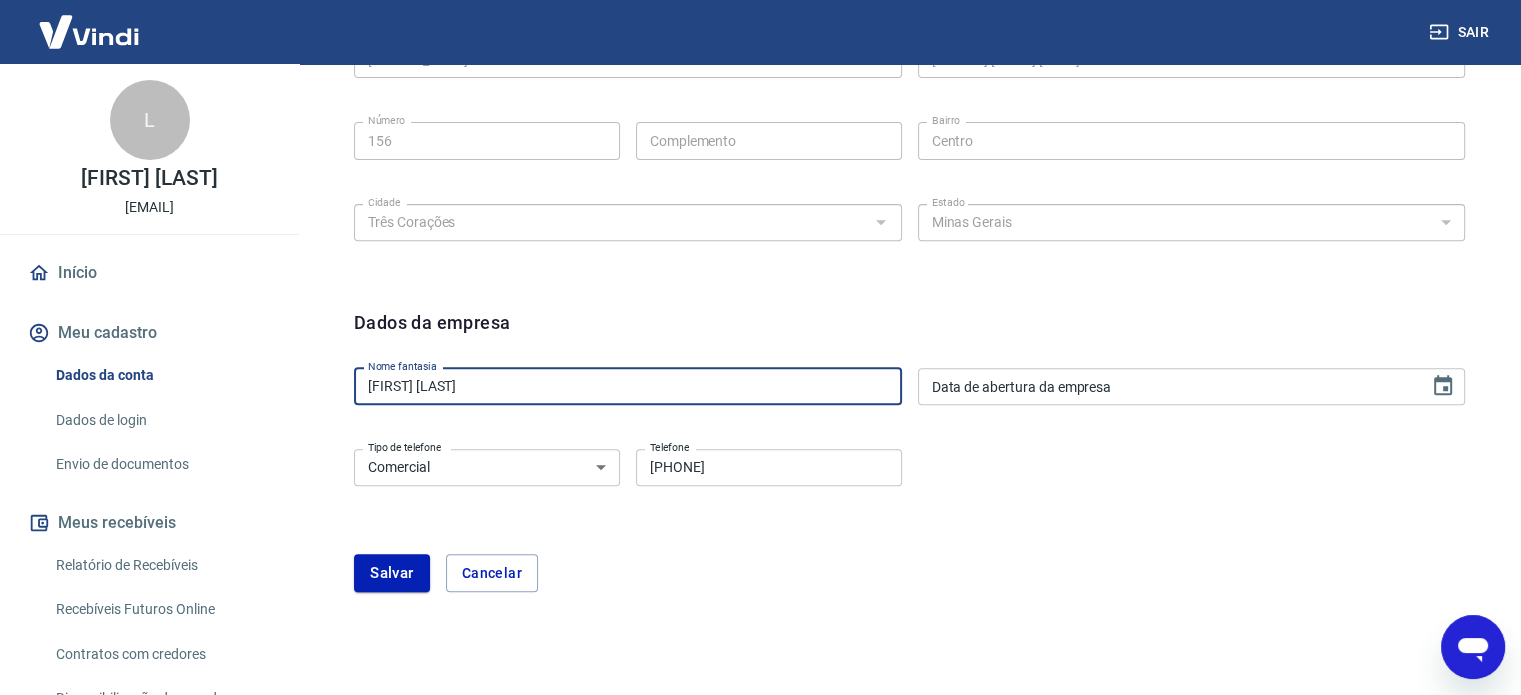 click on "[FIRST] [LAST]" at bounding box center [628, 386] 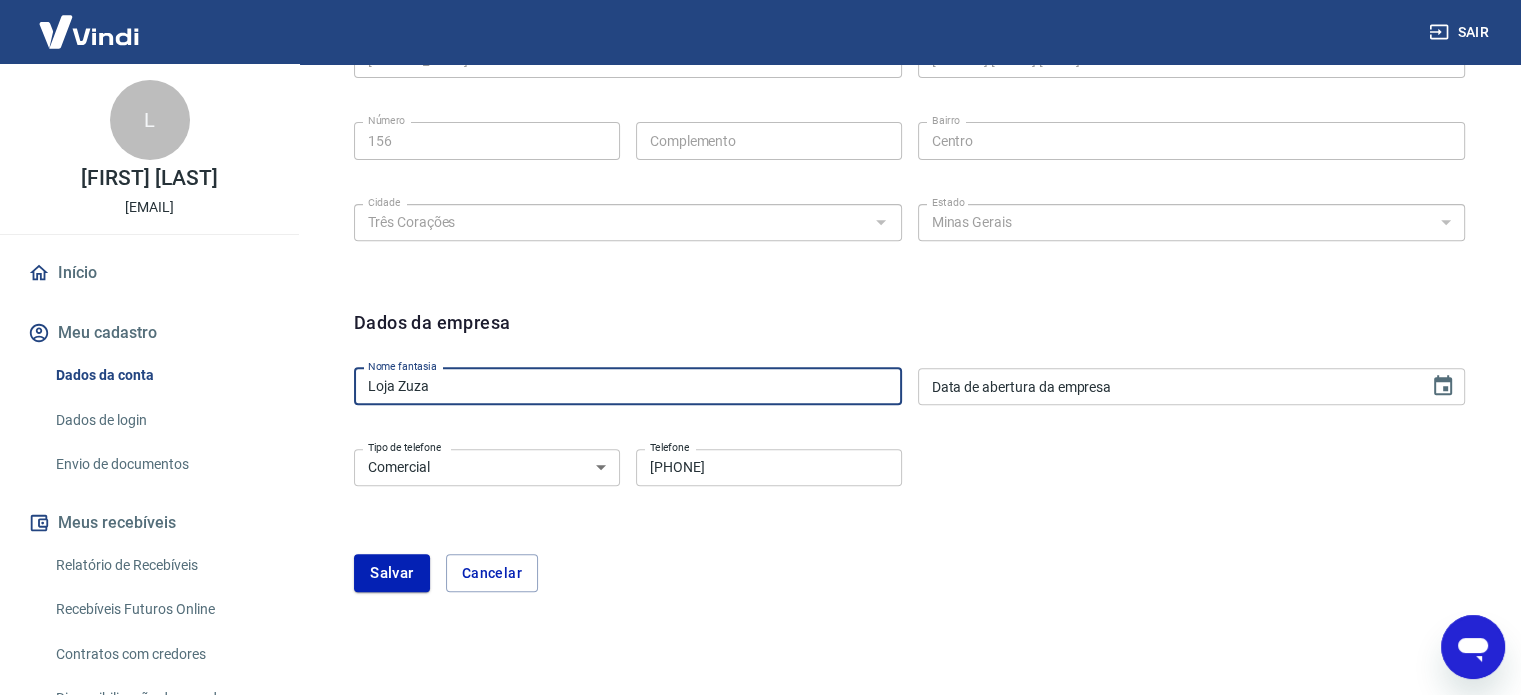 drag, startPoint x: 374, startPoint y: 573, endPoint x: 370, endPoint y: 544, distance: 29.274563 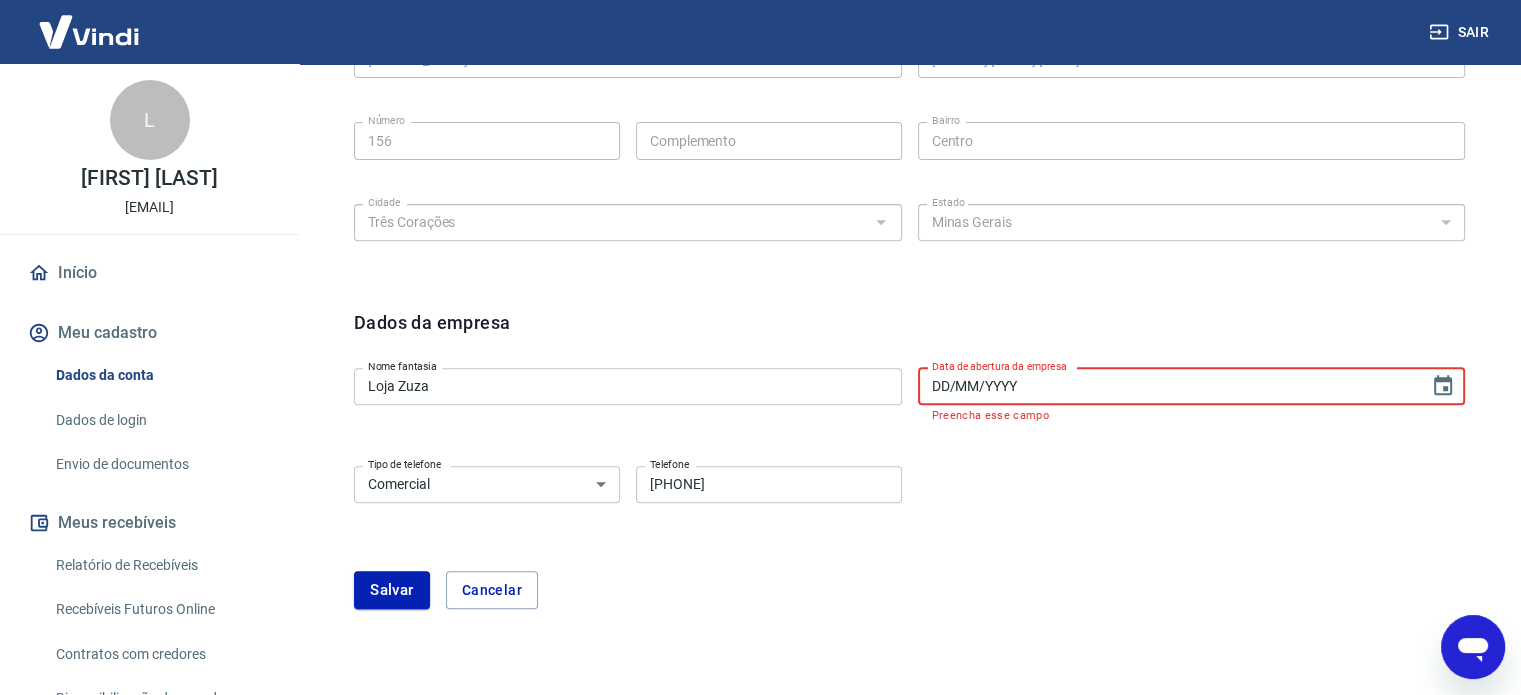 click on "DD/MM/YYYY" at bounding box center [1167, 386] 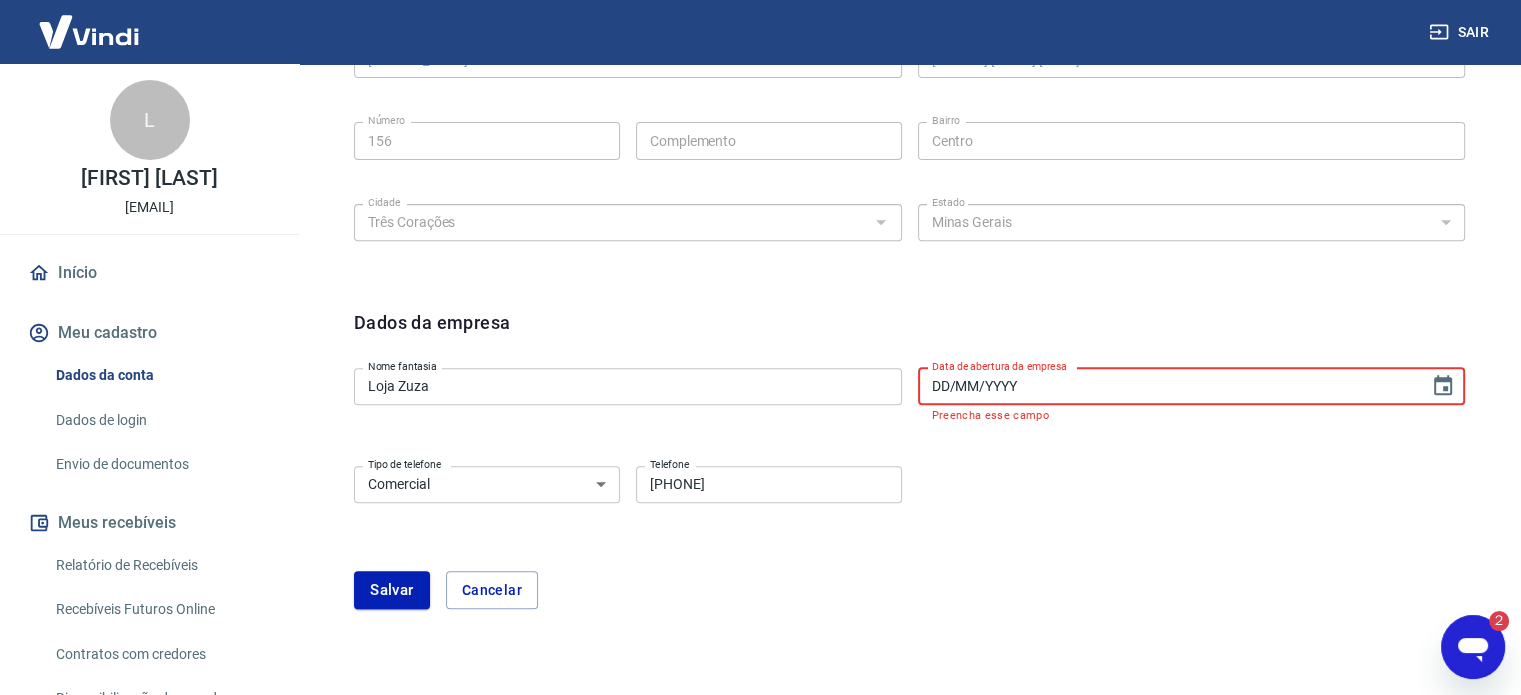 scroll, scrollTop: 0, scrollLeft: 0, axis: both 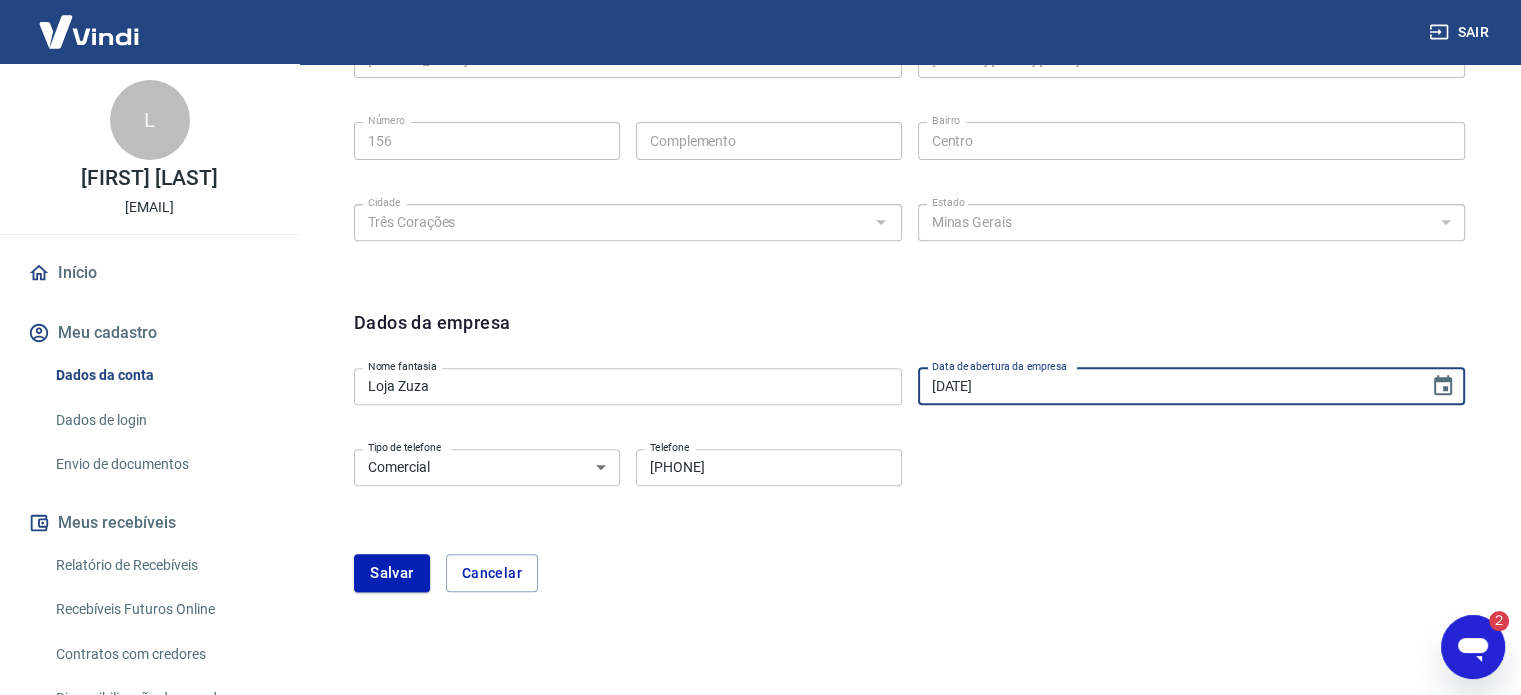 click on "Tipo de telefone Residencial Comercial Tipo de telefone Telefone ([AREA]) [PHONE] Telefone" at bounding box center [909, 481] 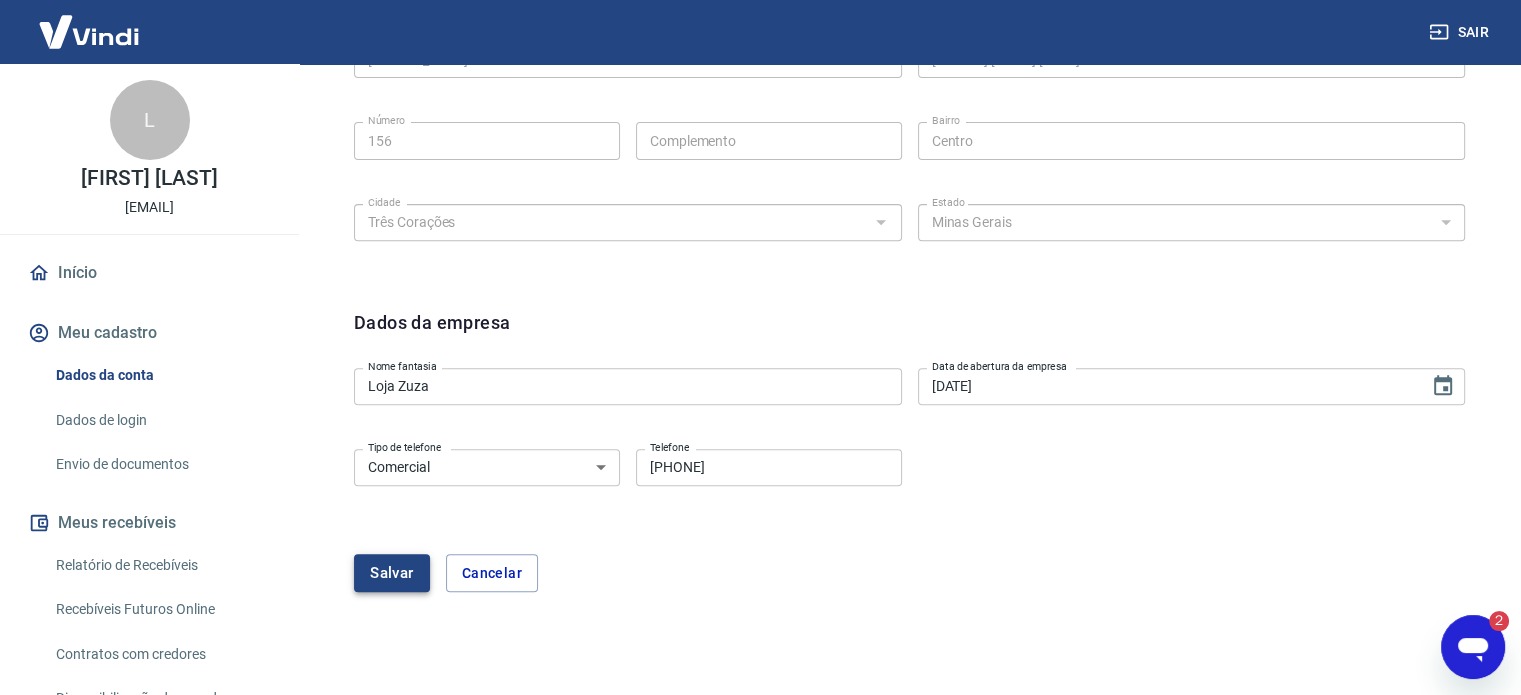 click on "Salvar" at bounding box center (392, 573) 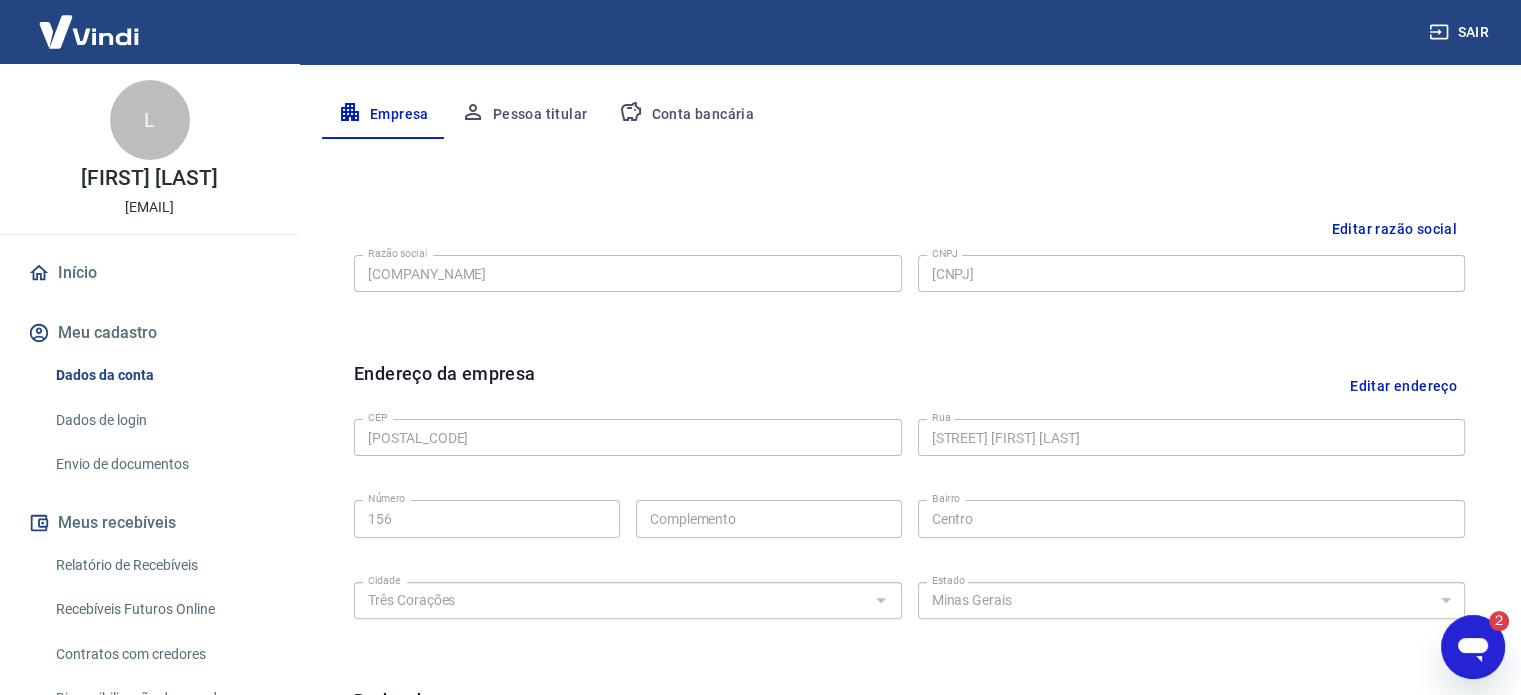 scroll, scrollTop: 470, scrollLeft: 0, axis: vertical 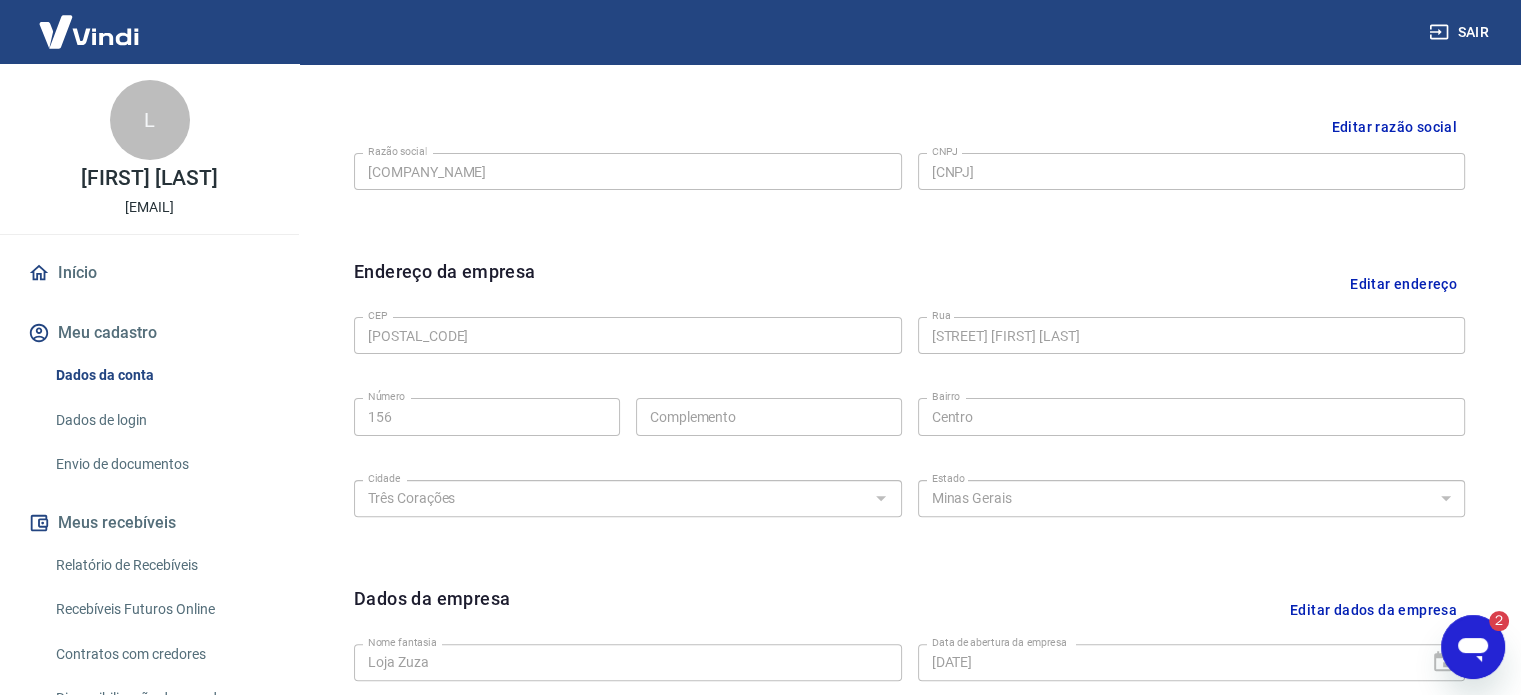click 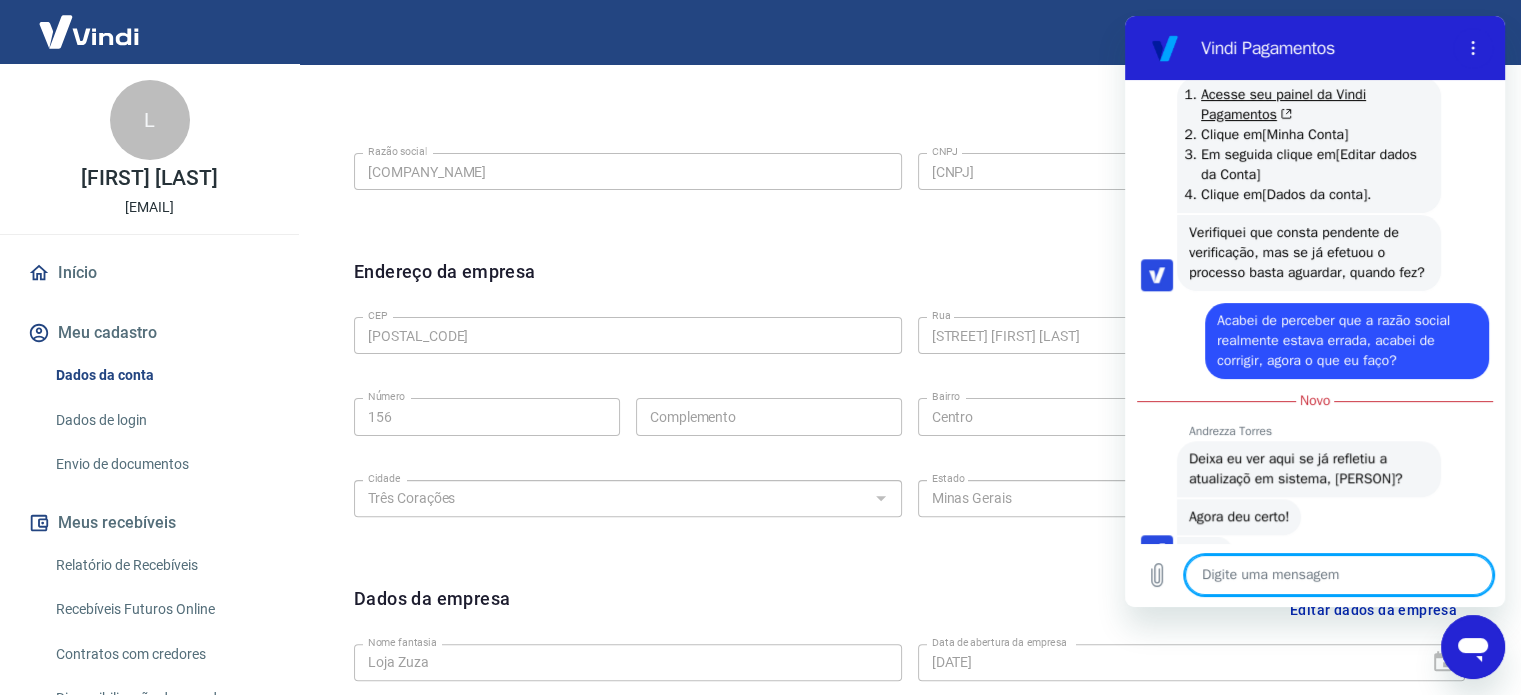 scroll, scrollTop: 0, scrollLeft: 0, axis: both 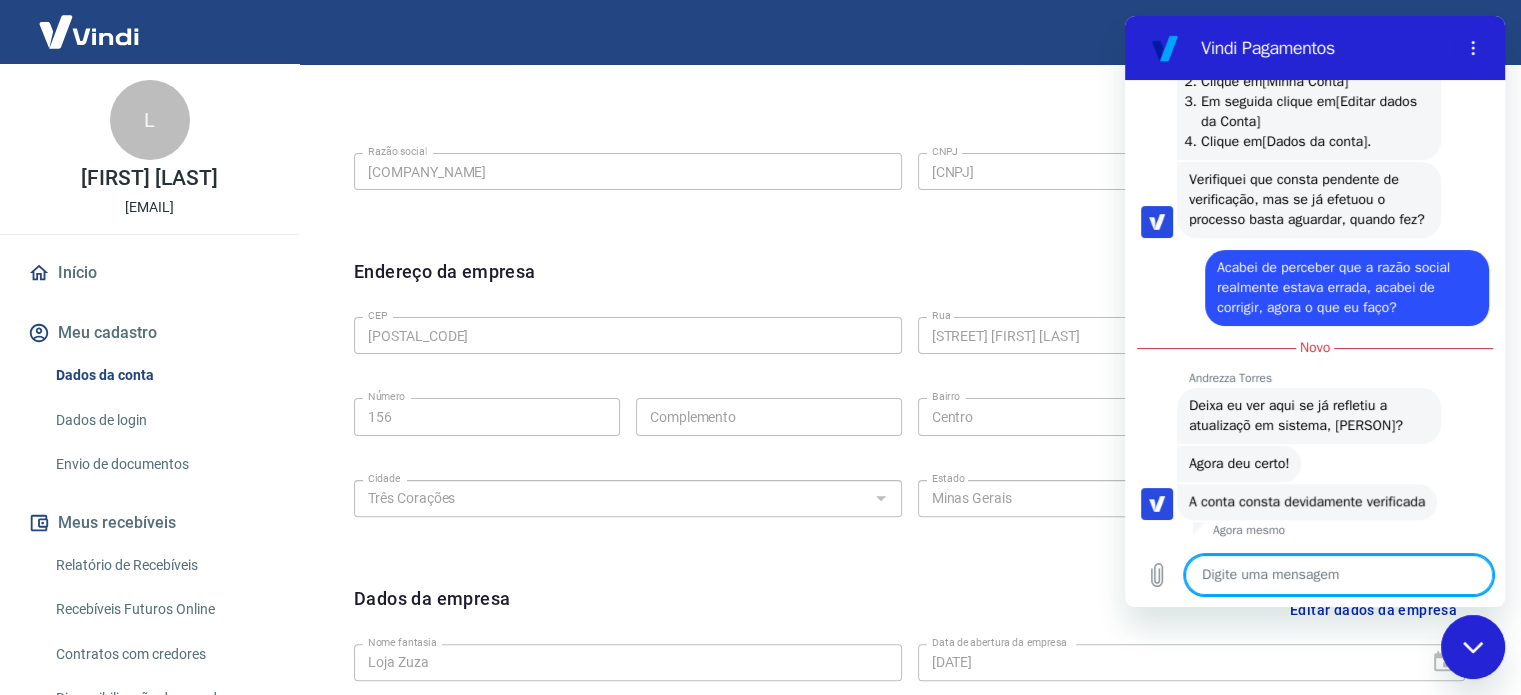 click at bounding box center (1339, 575) 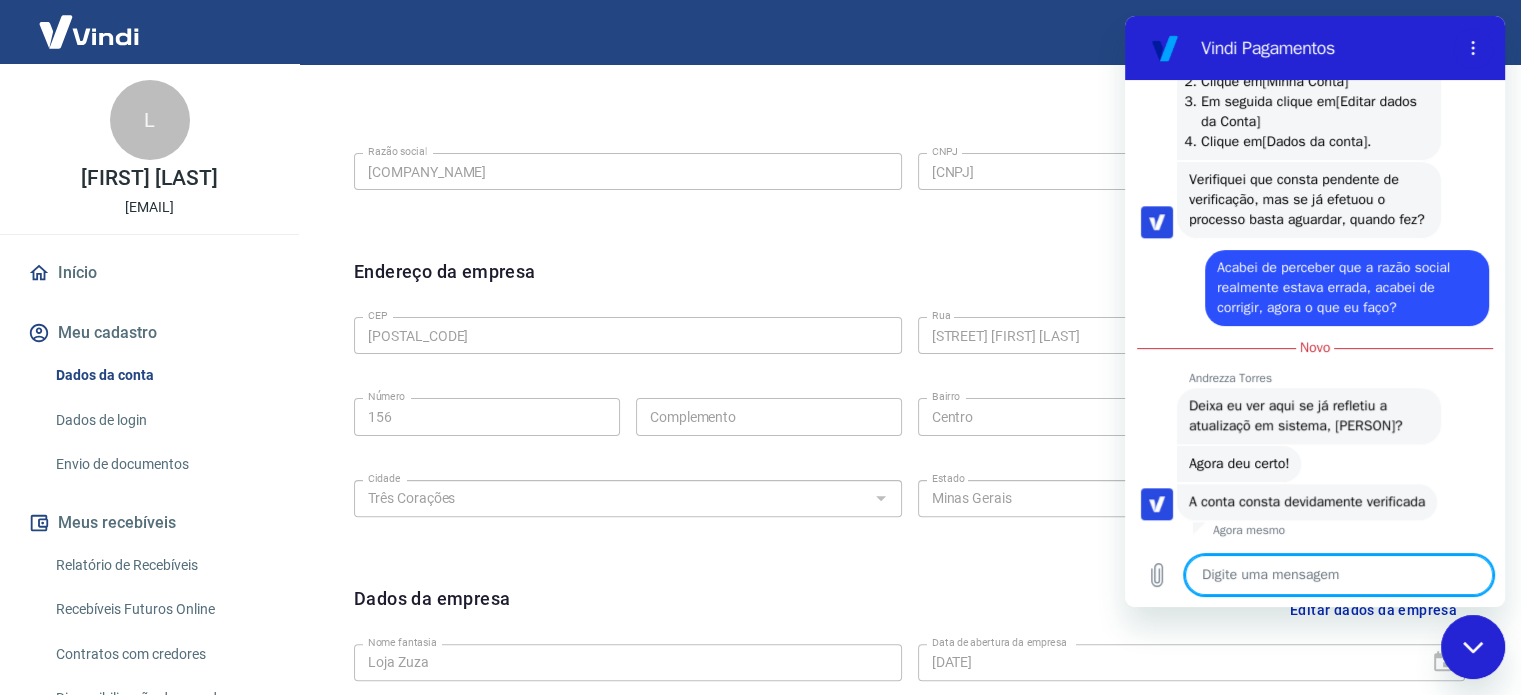 click at bounding box center [89, 31] 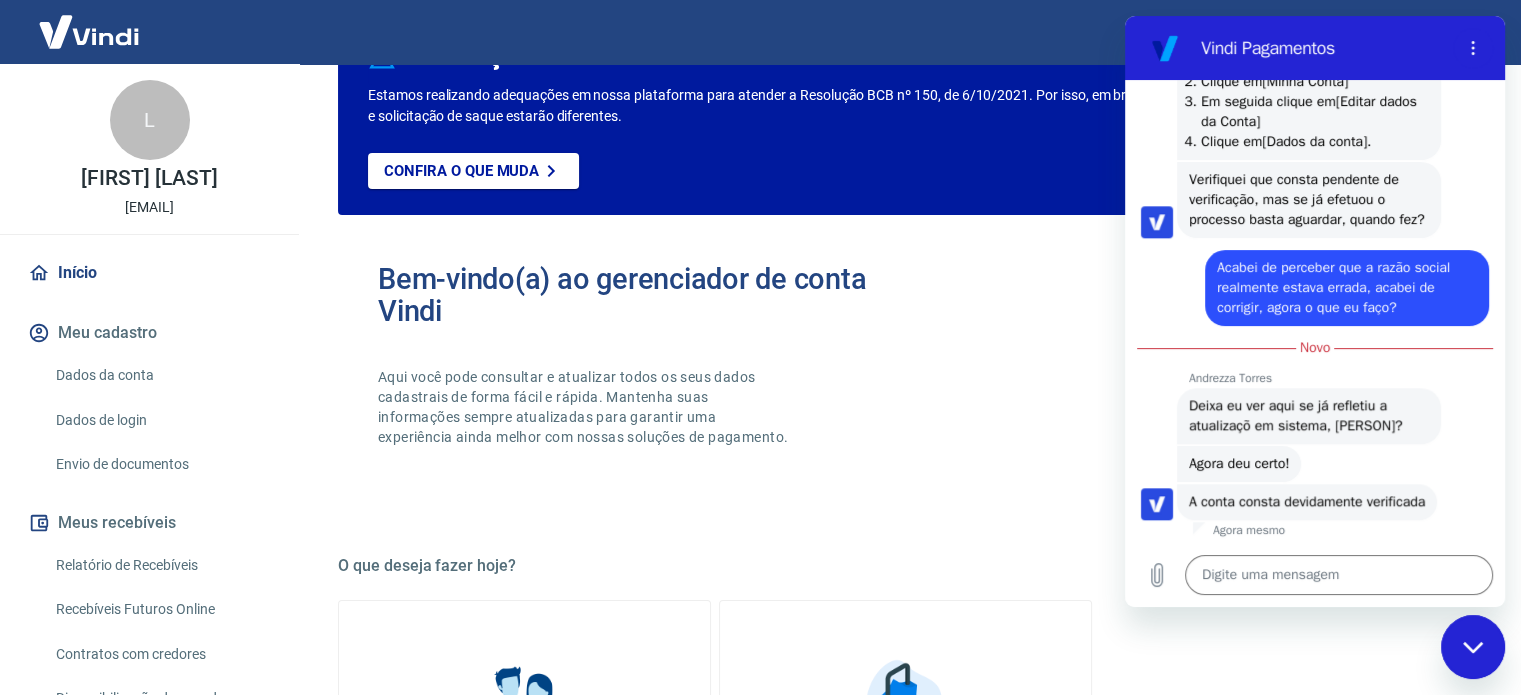scroll, scrollTop: 82, scrollLeft: 0, axis: vertical 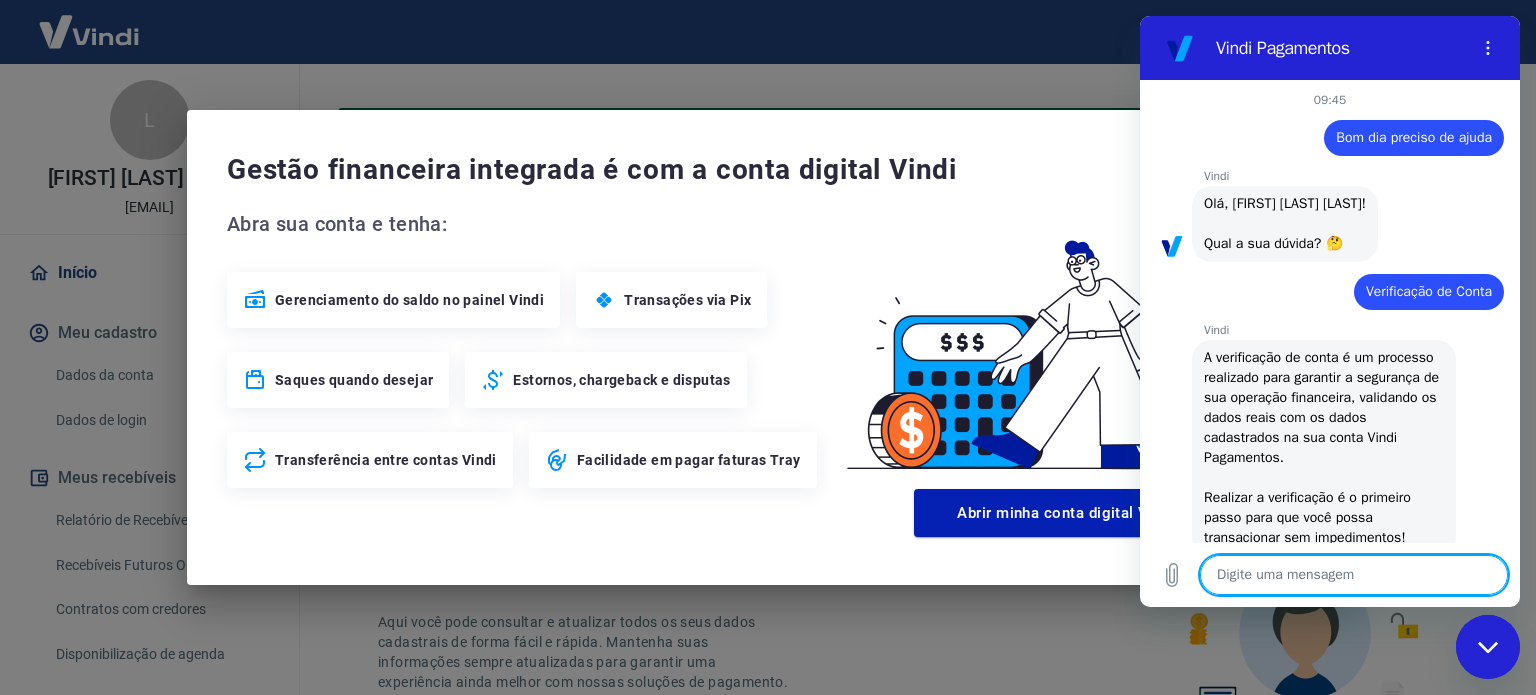 type on "x" 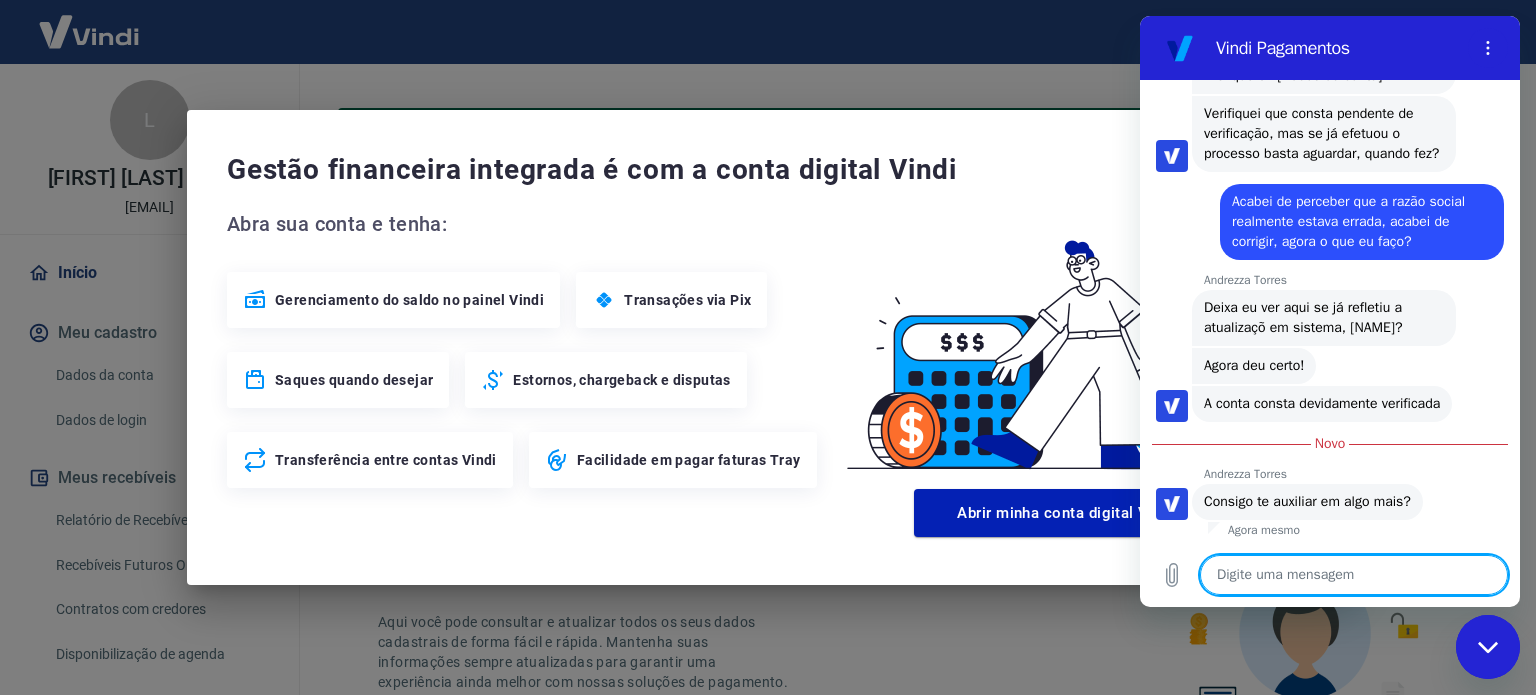 click at bounding box center [1354, 575] 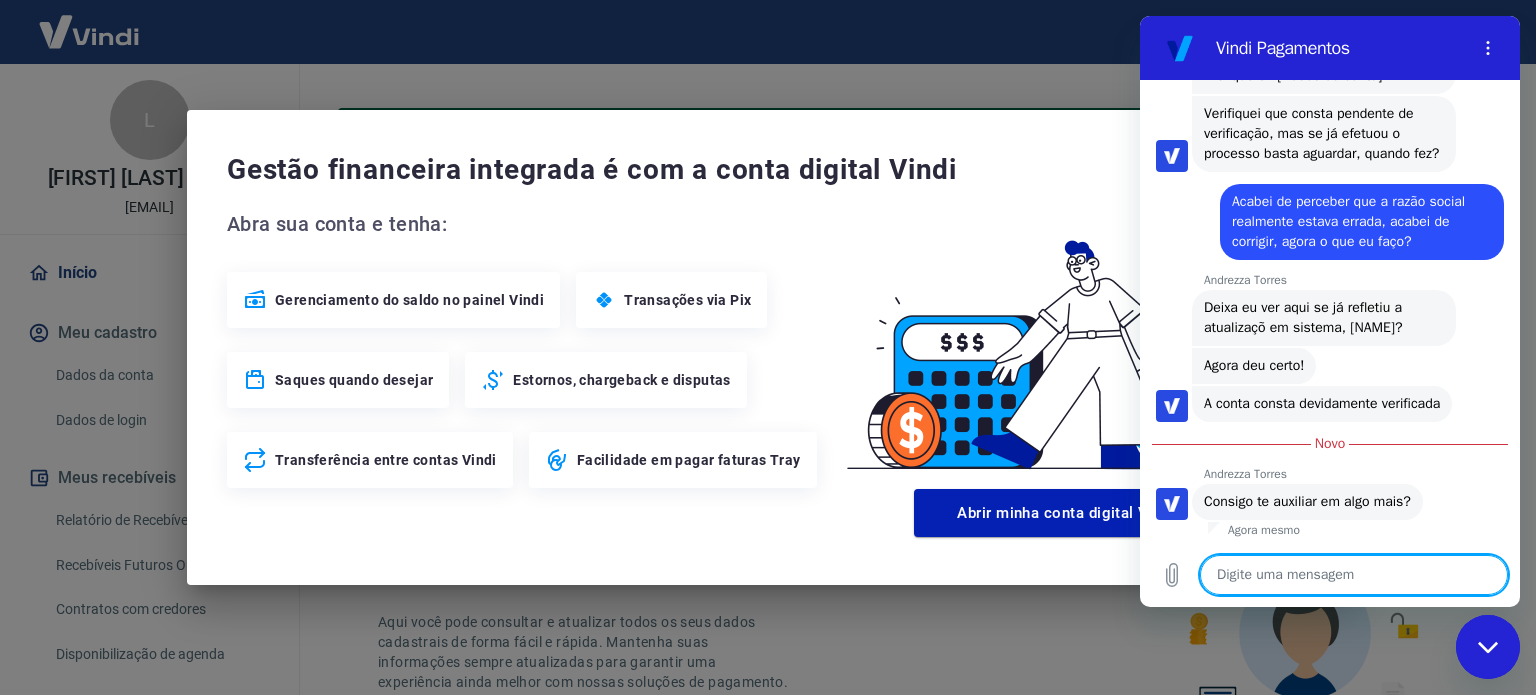 type on "s" 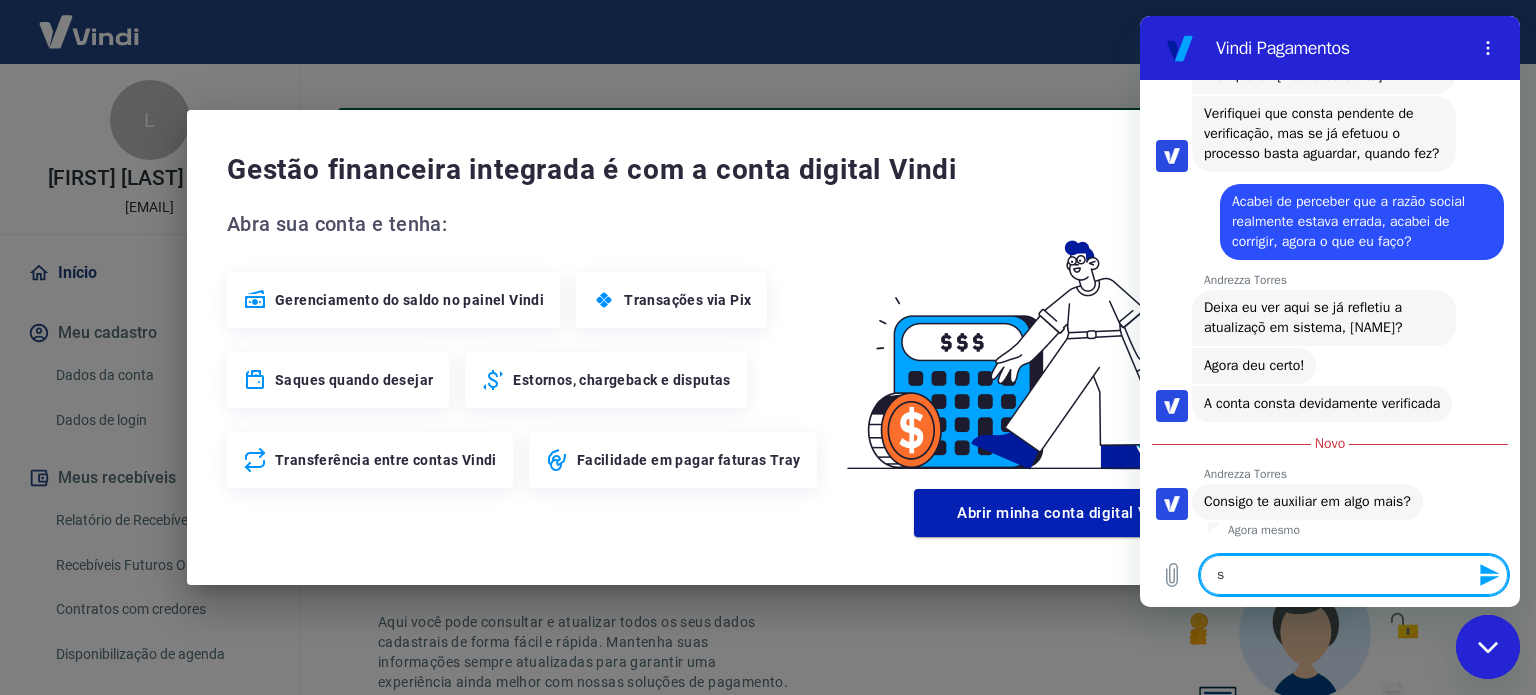 type on "só" 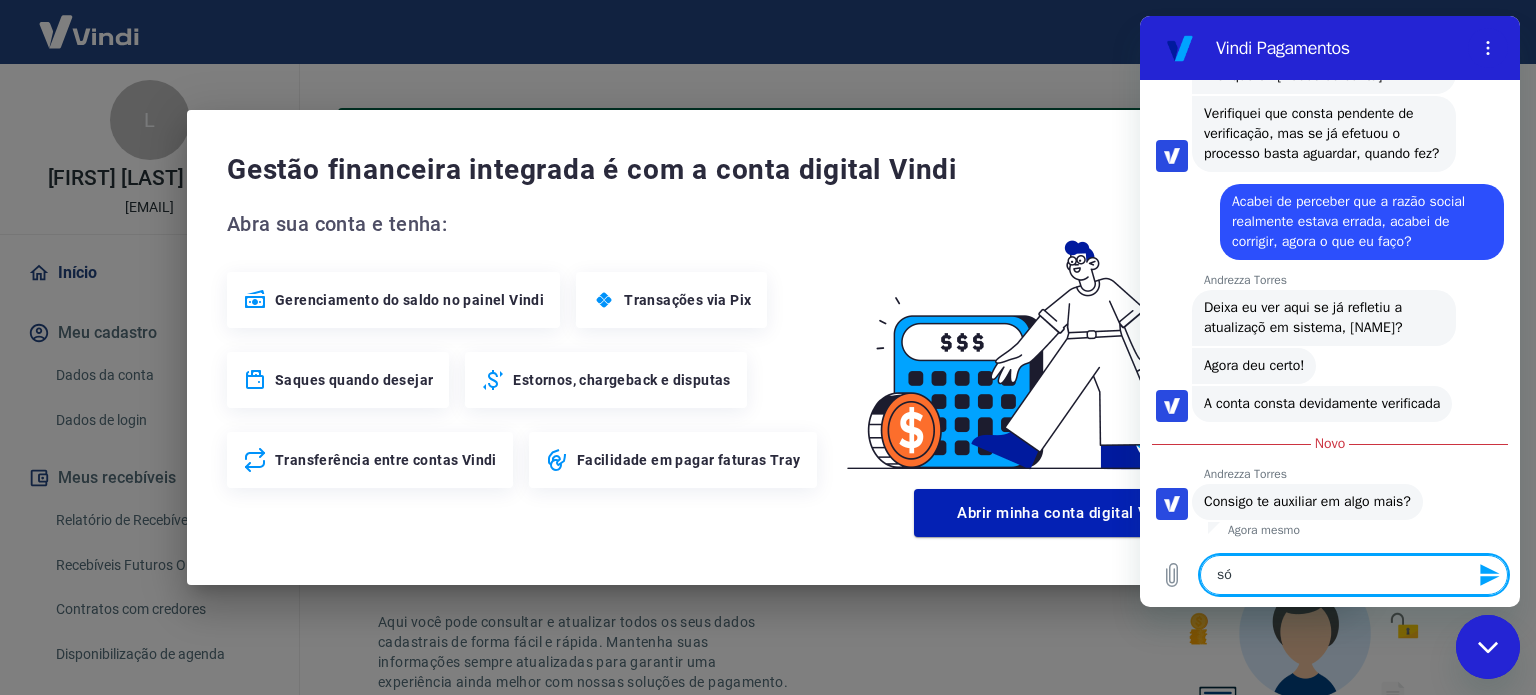 type on "só" 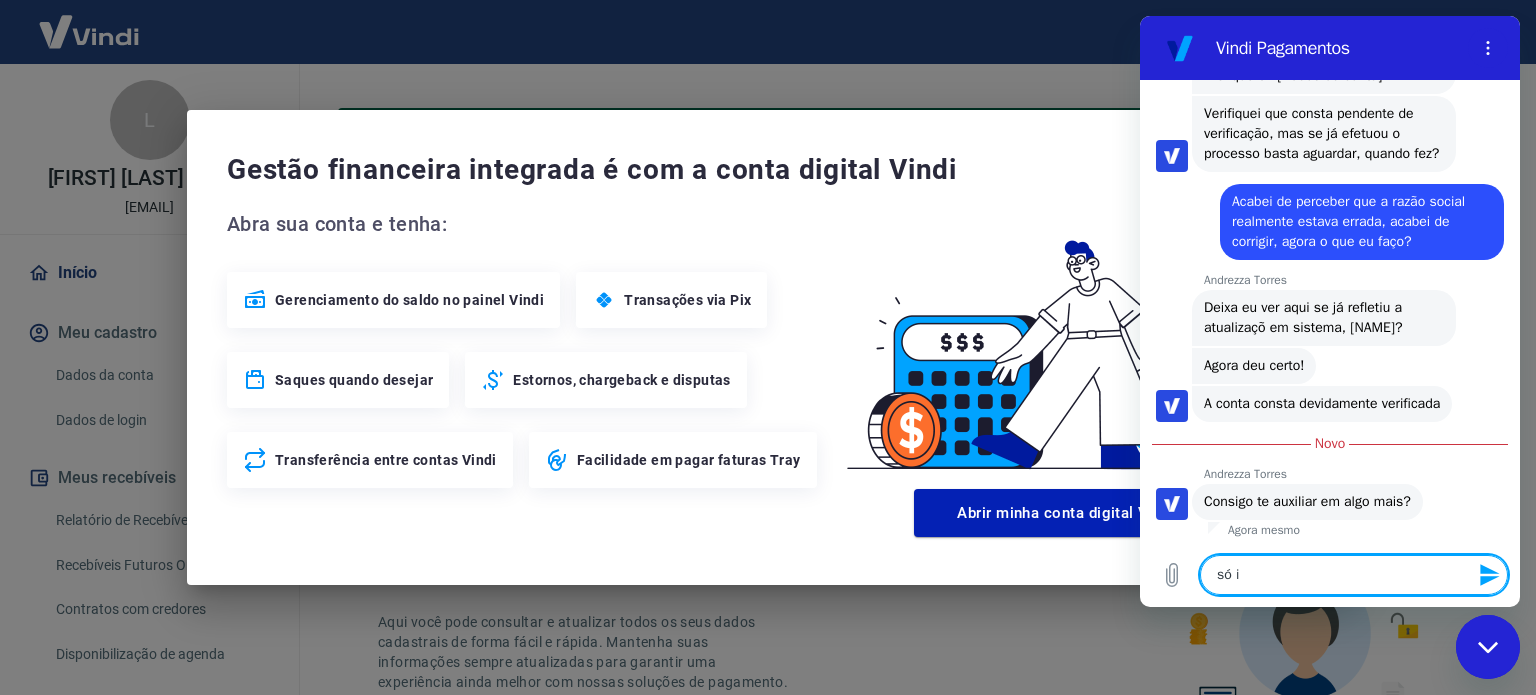 type on "só is" 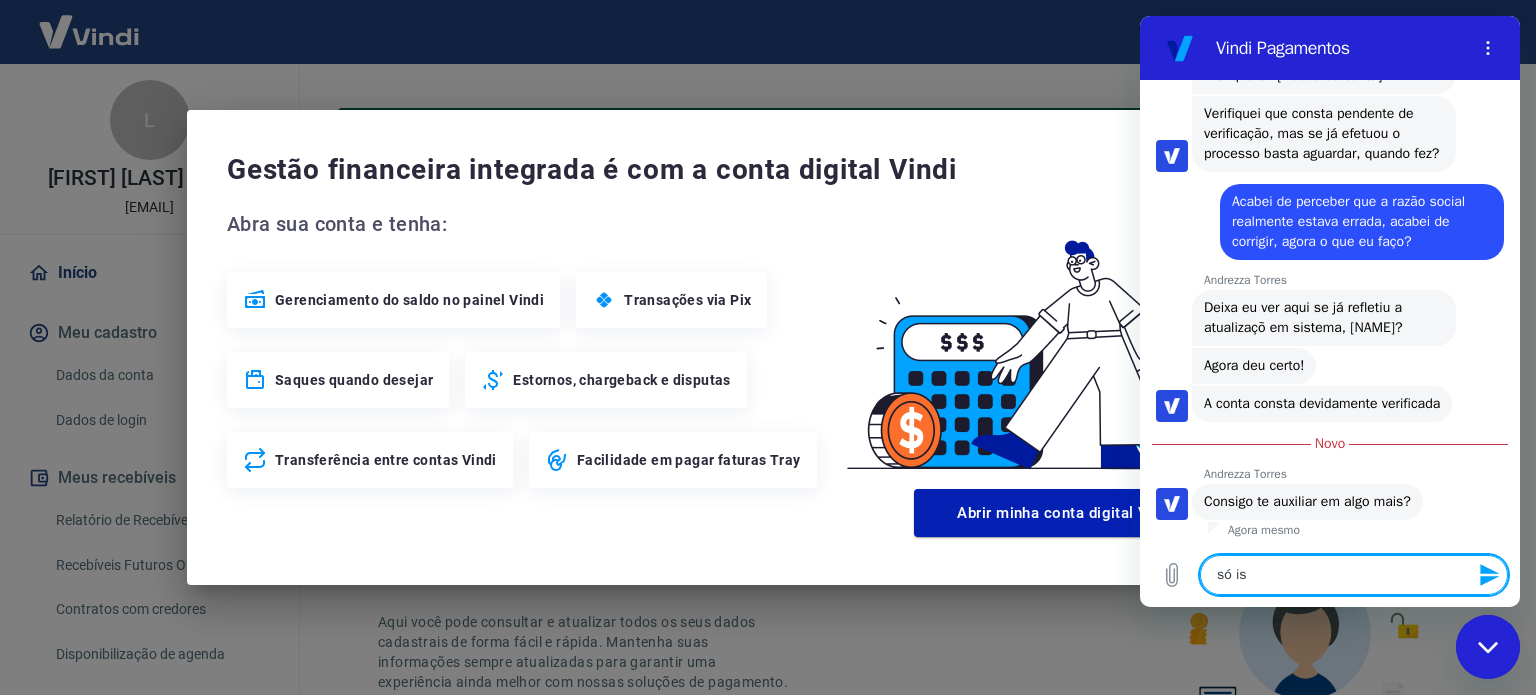 type on "só iss" 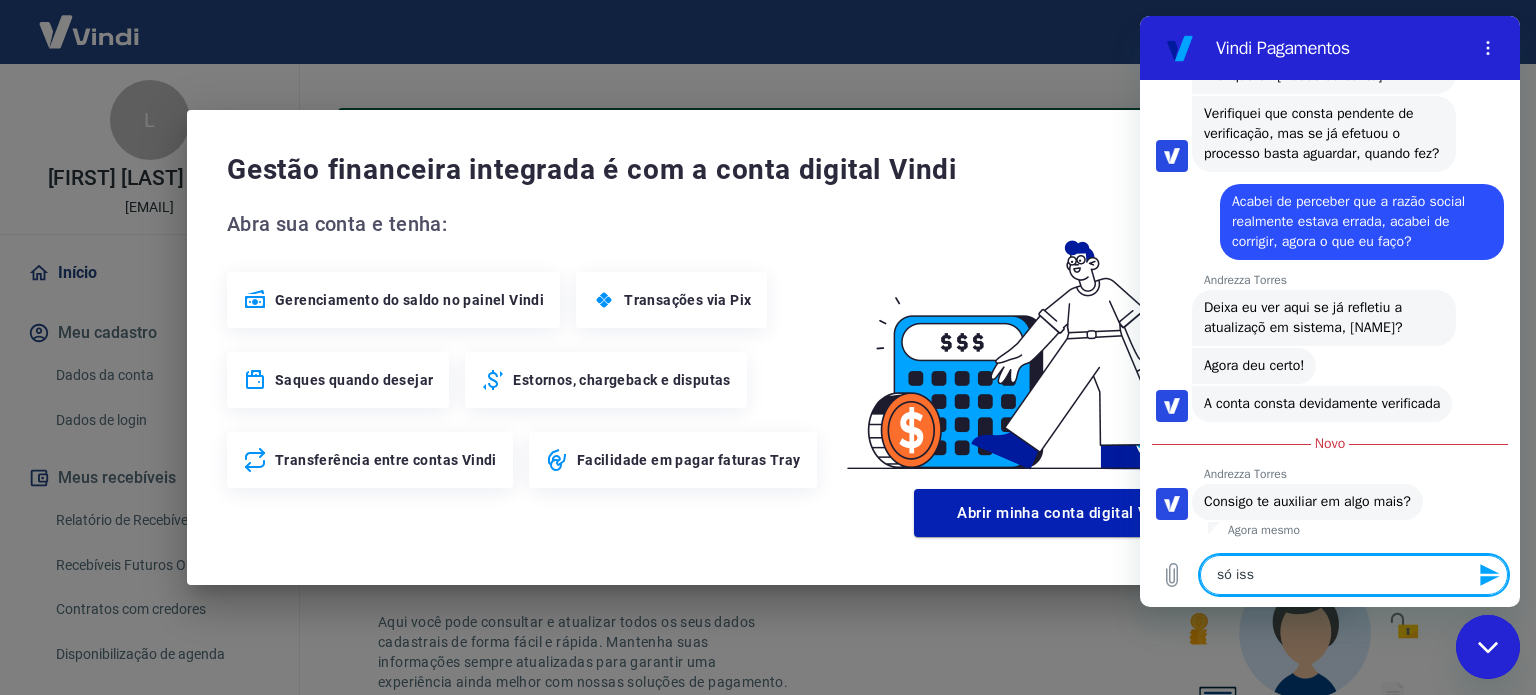 type on "só isso" 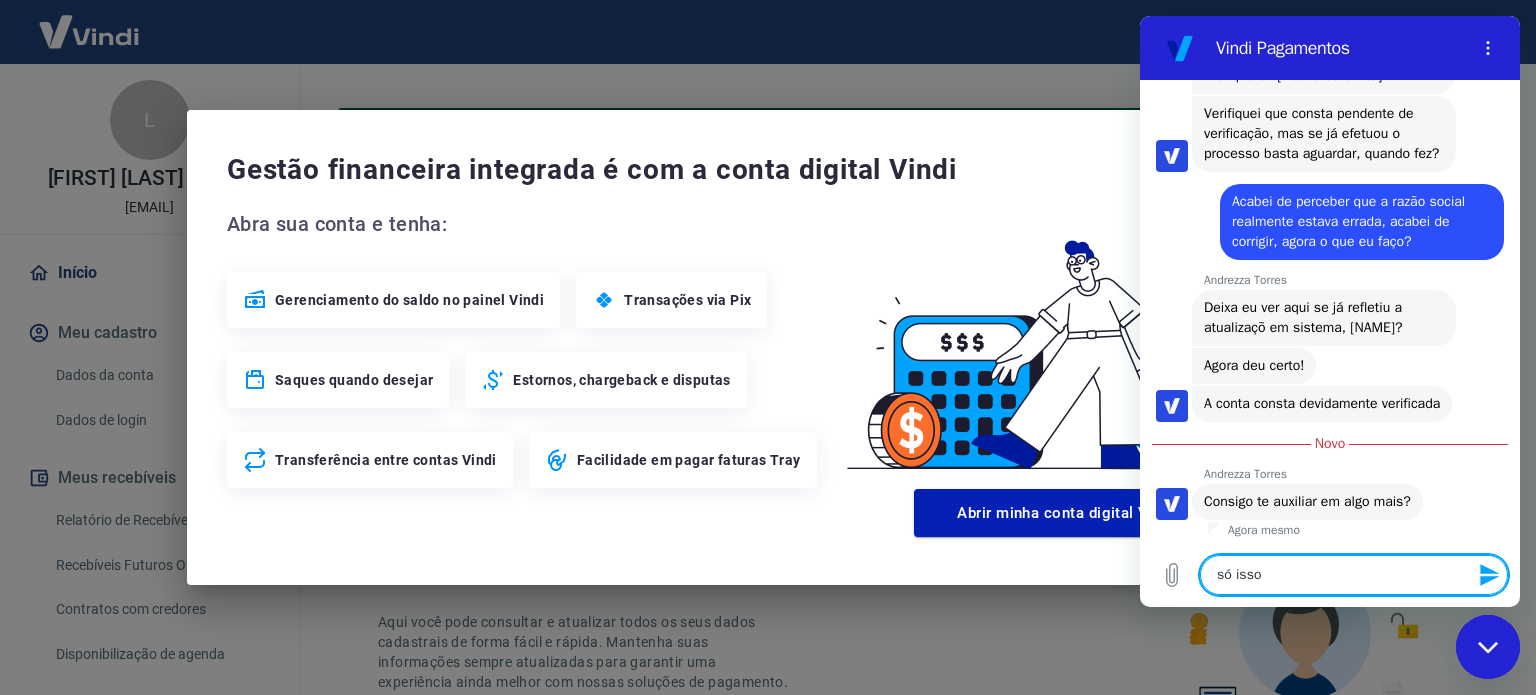 type on "só isso" 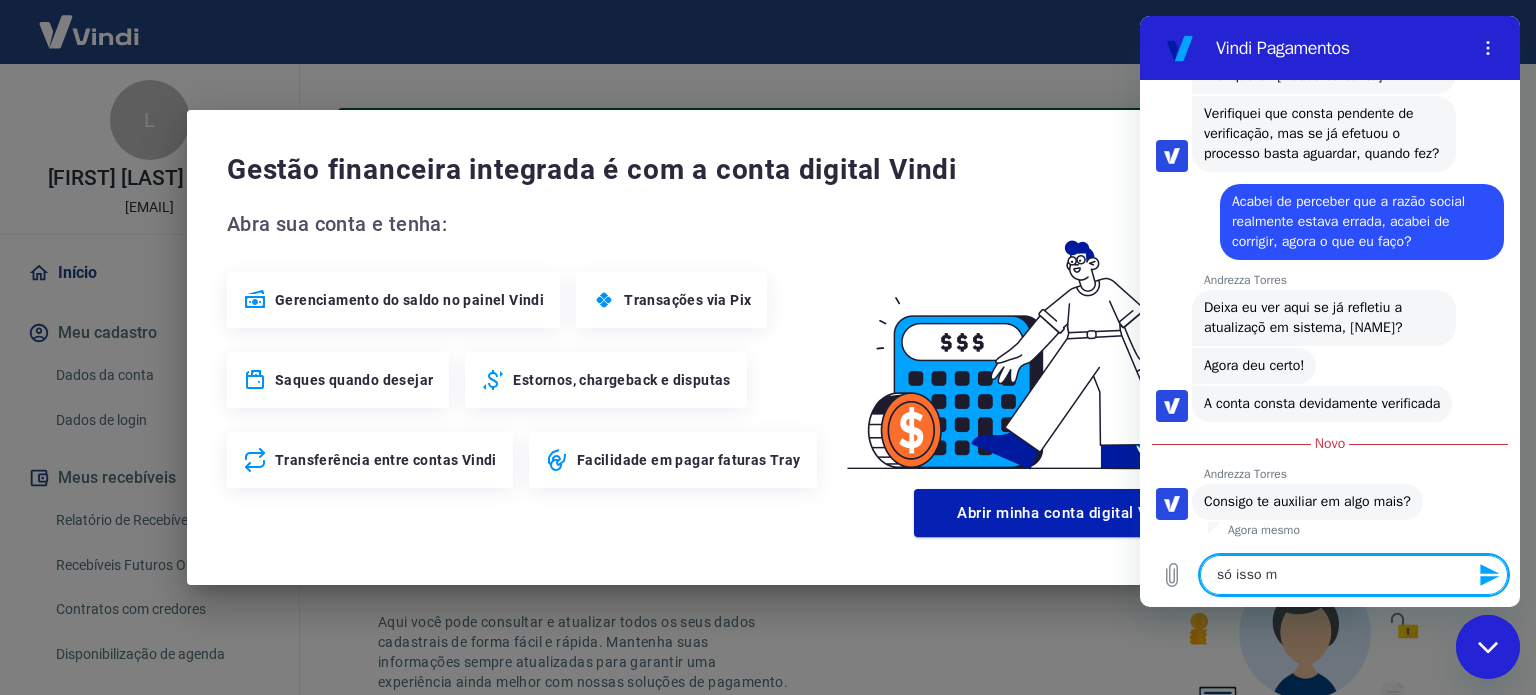 type on "só isso me" 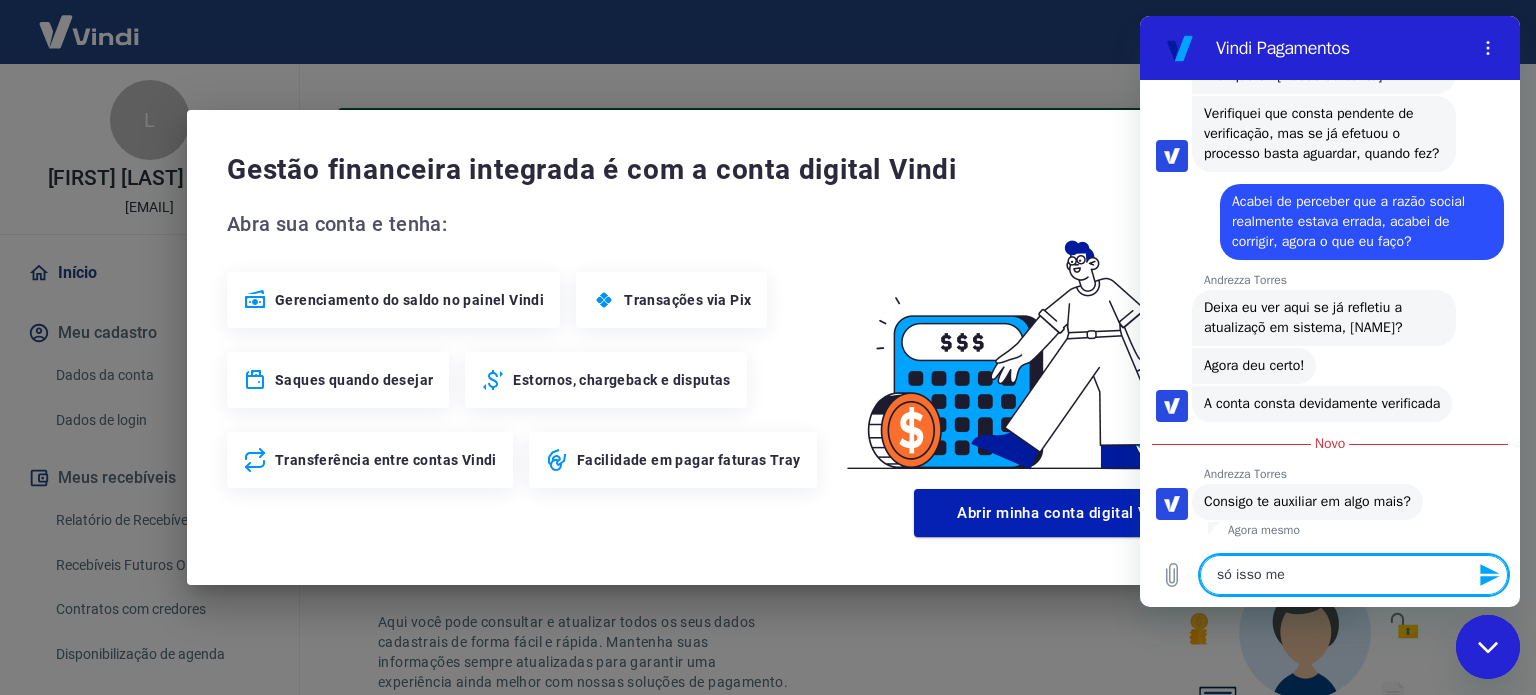 type on "só isso mes" 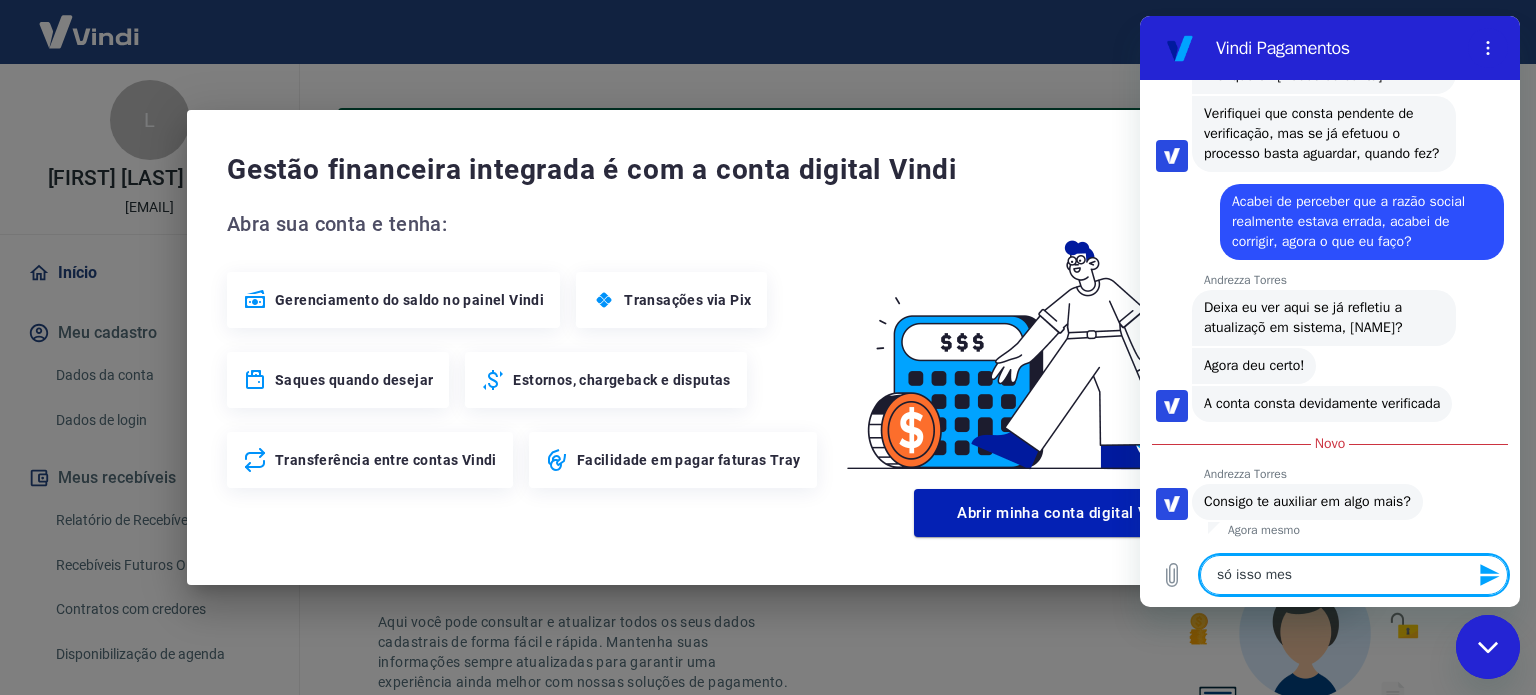 type on "x" 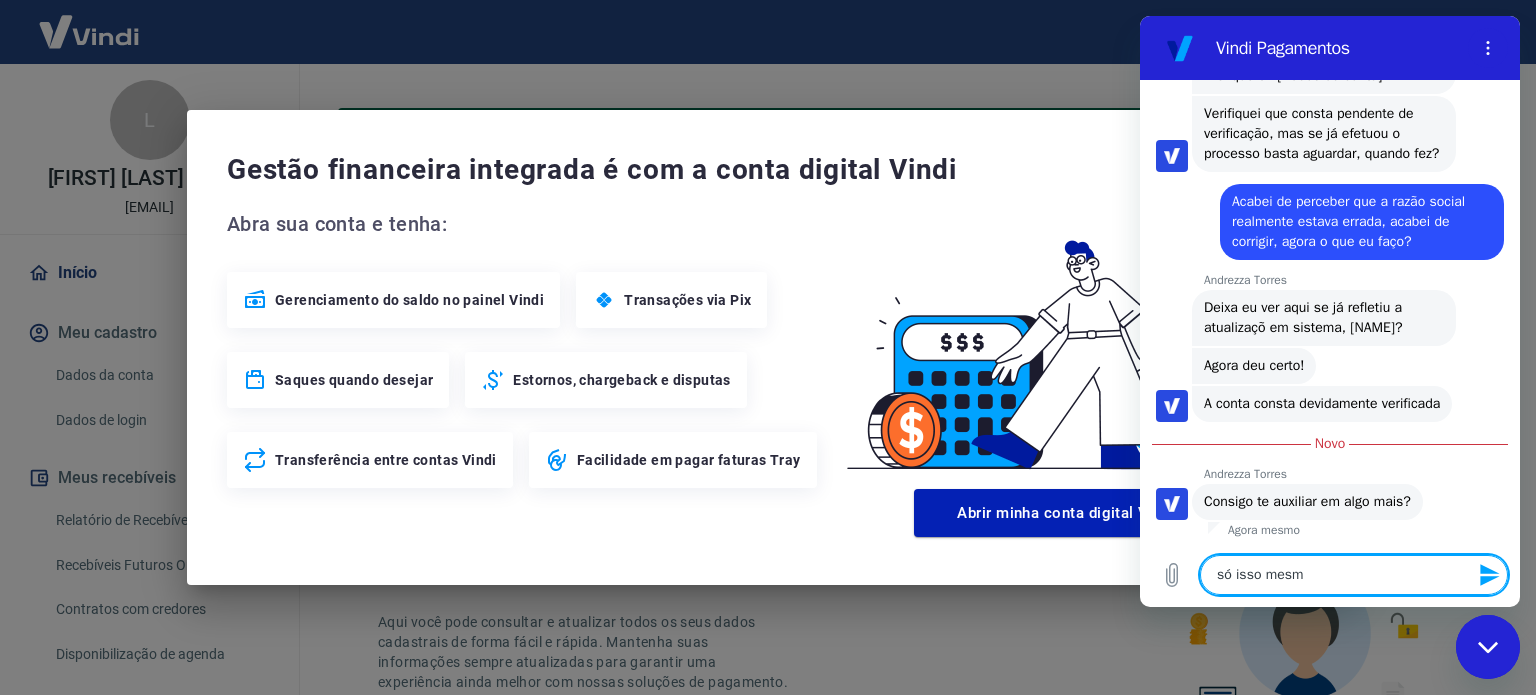 type on "só isso mesmo" 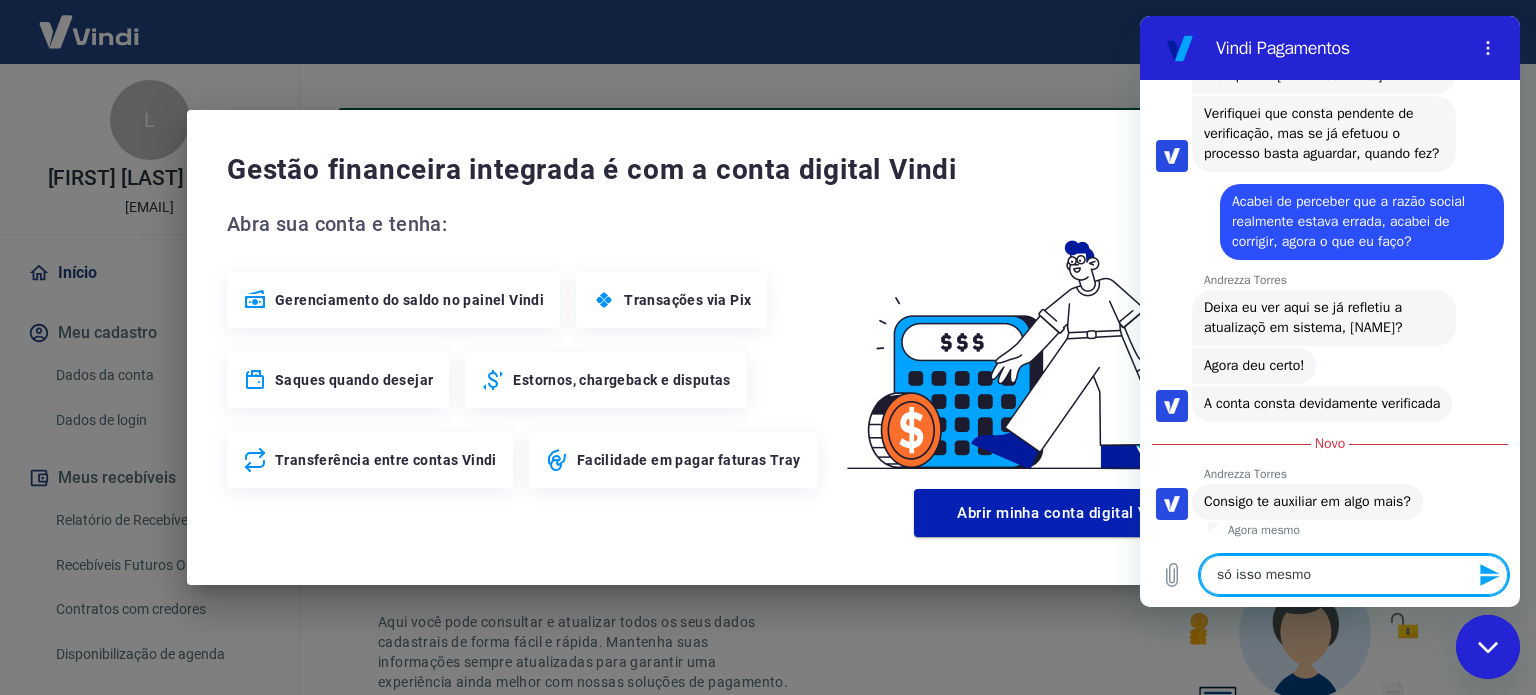 type on "só isso mesmo," 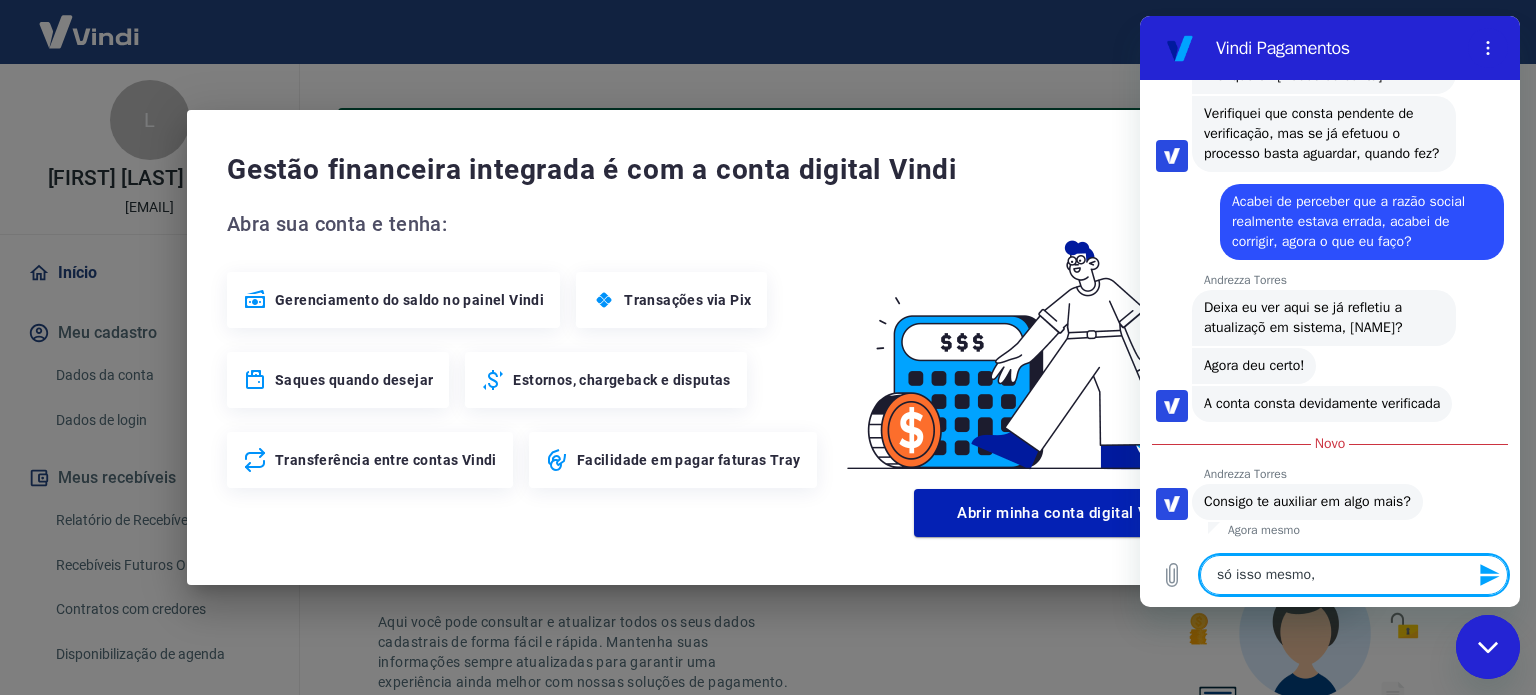 type on "só isso mesmo," 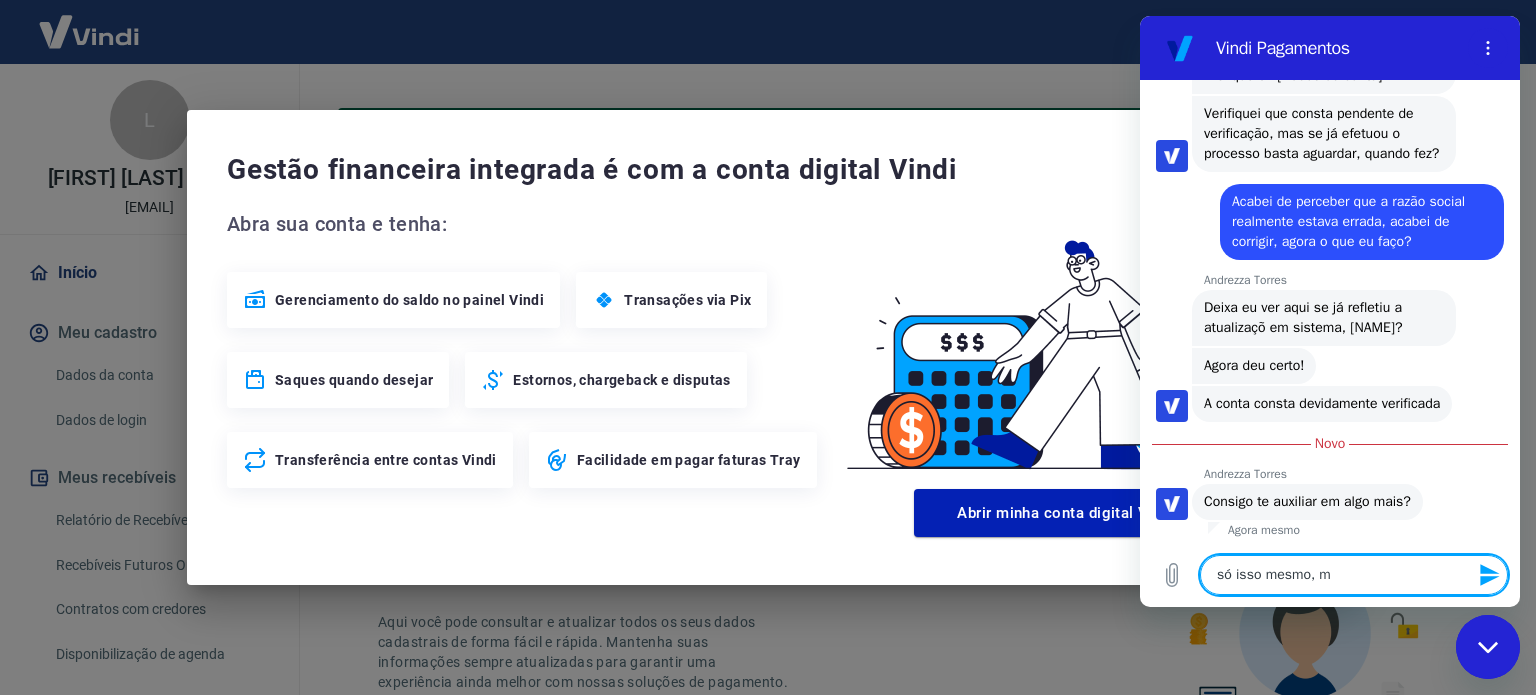 type on "só isso mesmo, mu" 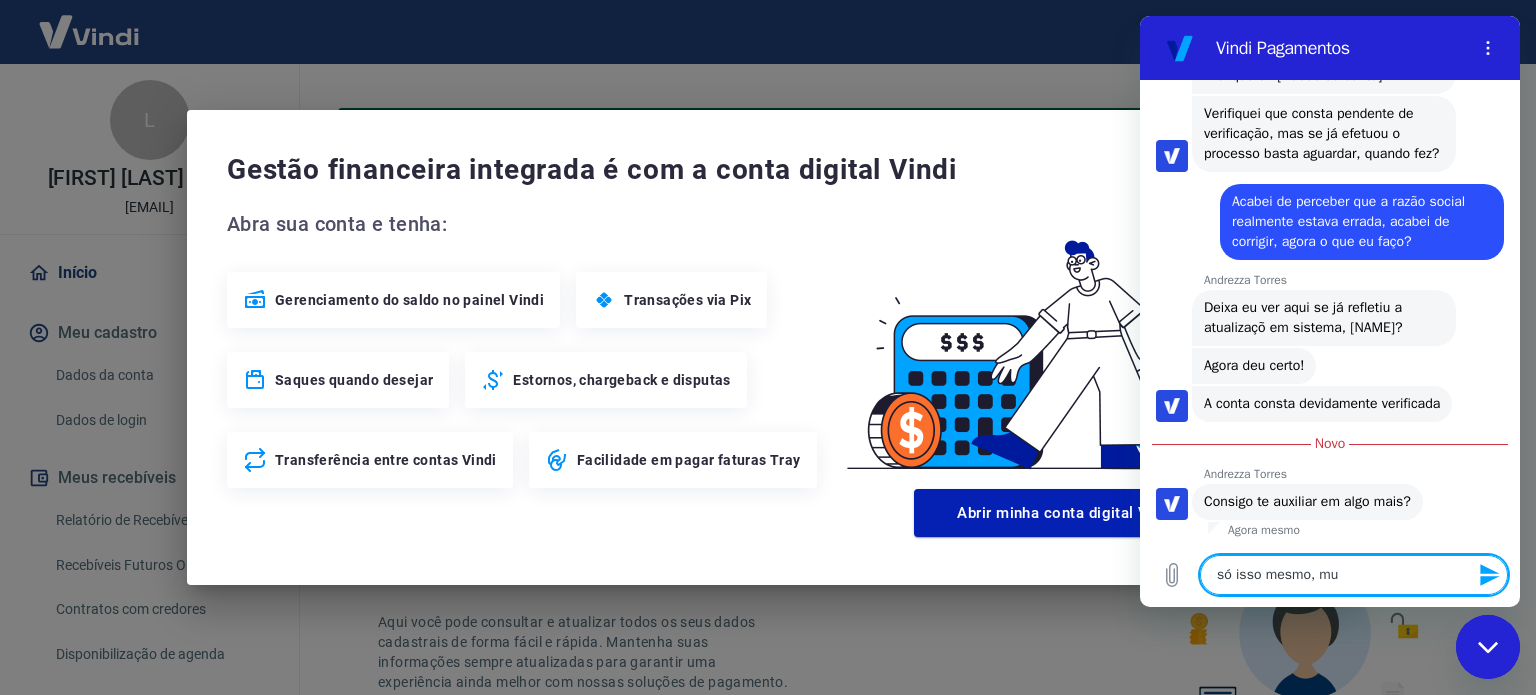 type on "só isso mesmo, mui" 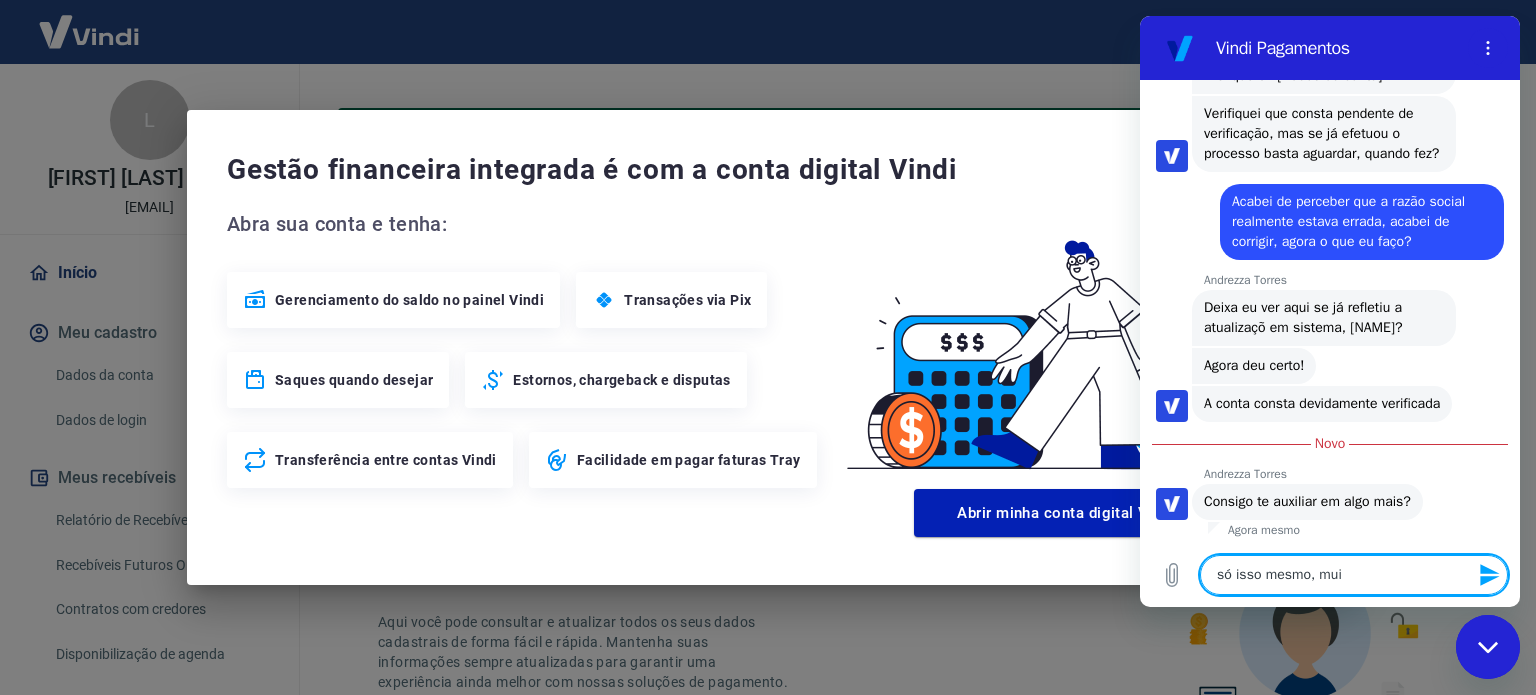 type on "só isso mesmo, muit" 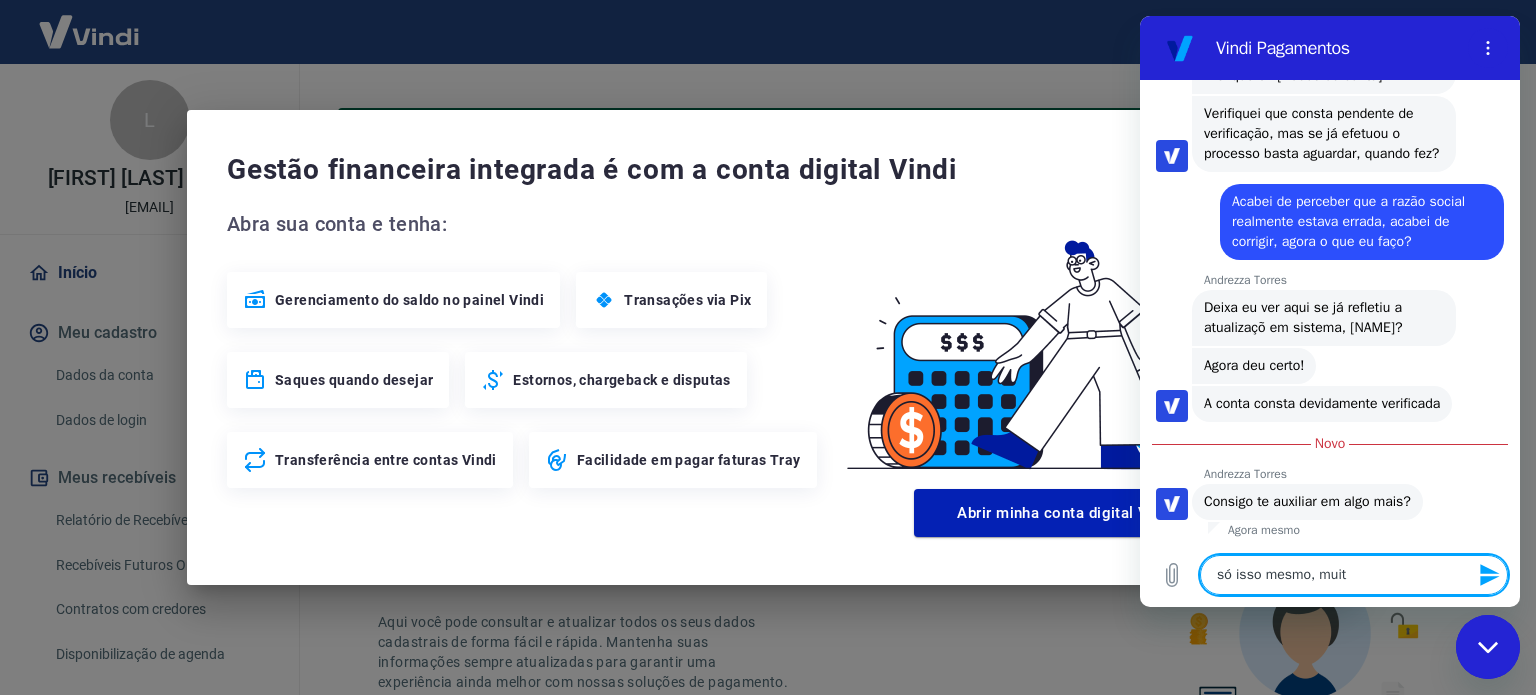 type on "só isso mesmo, muito" 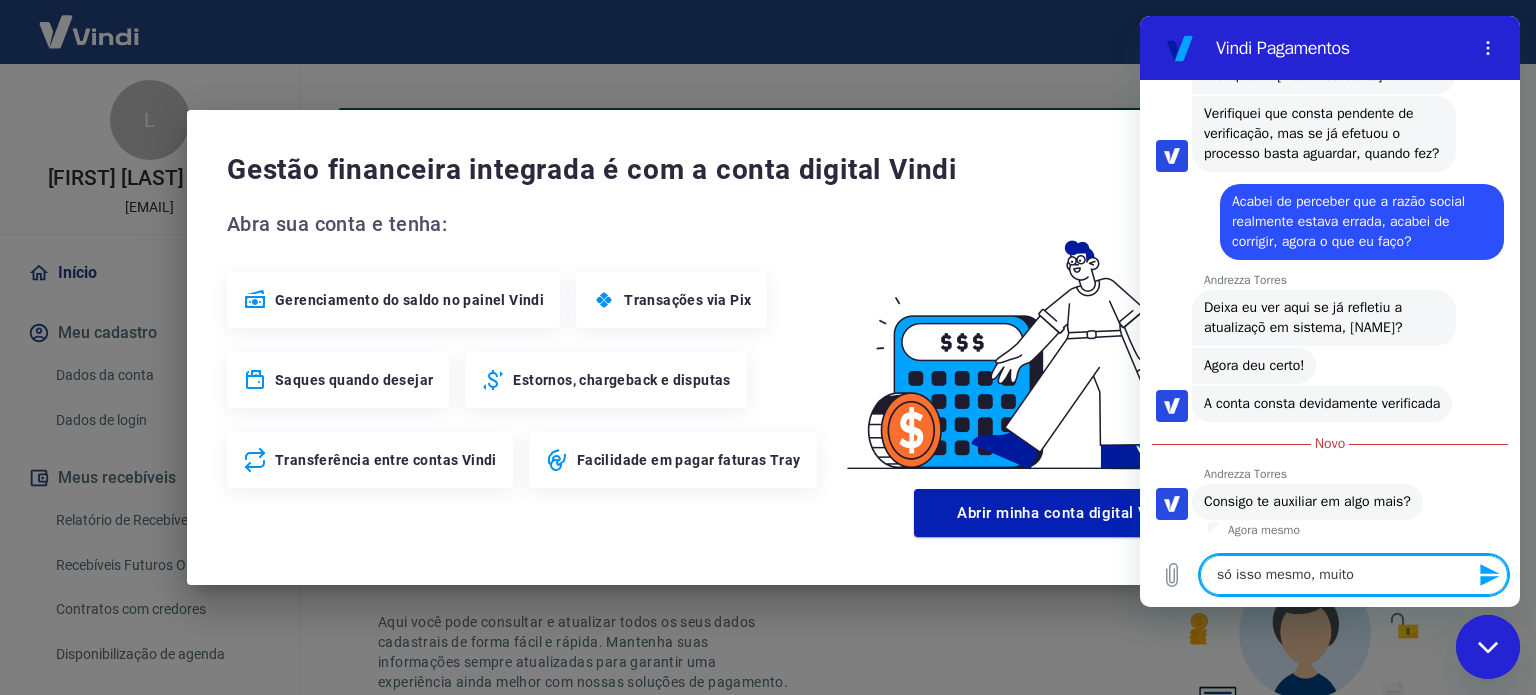 type on "x" 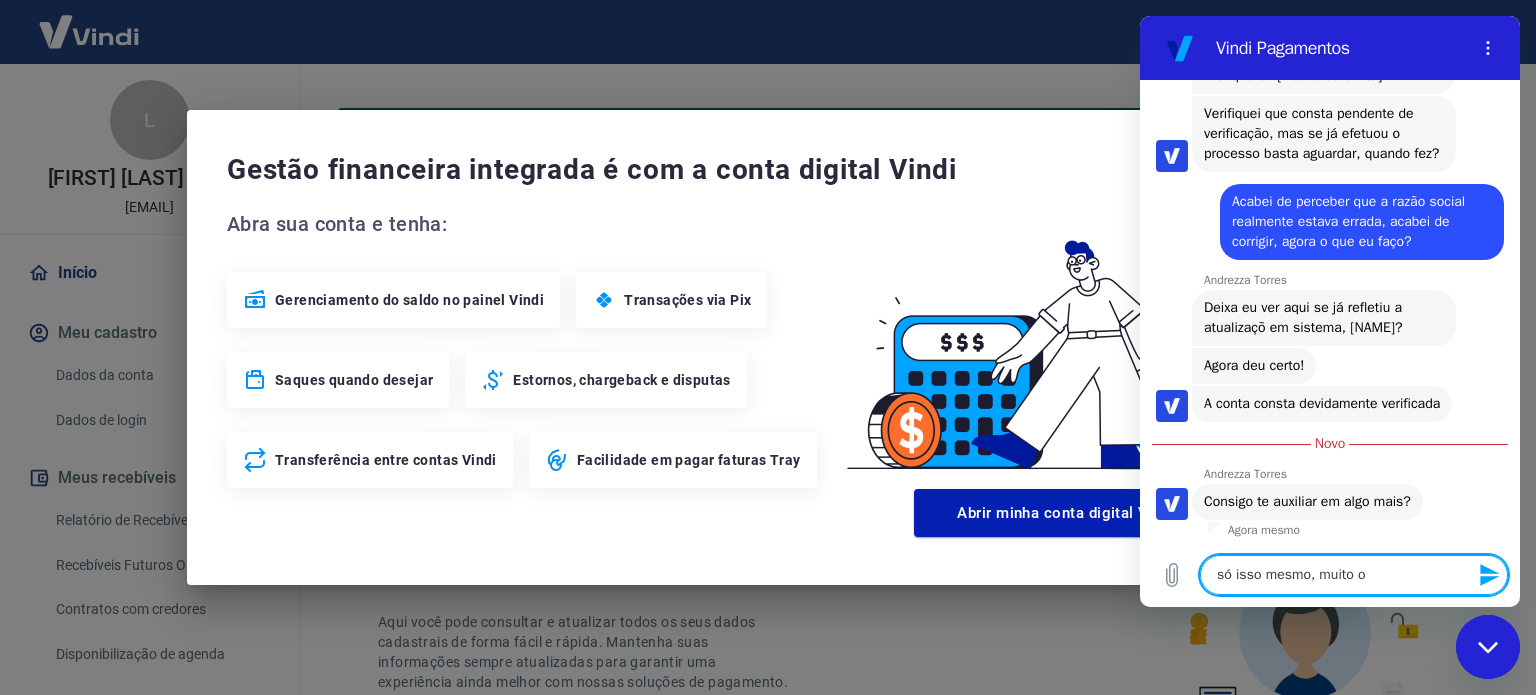 type on "só isso mesmo, muito ob" 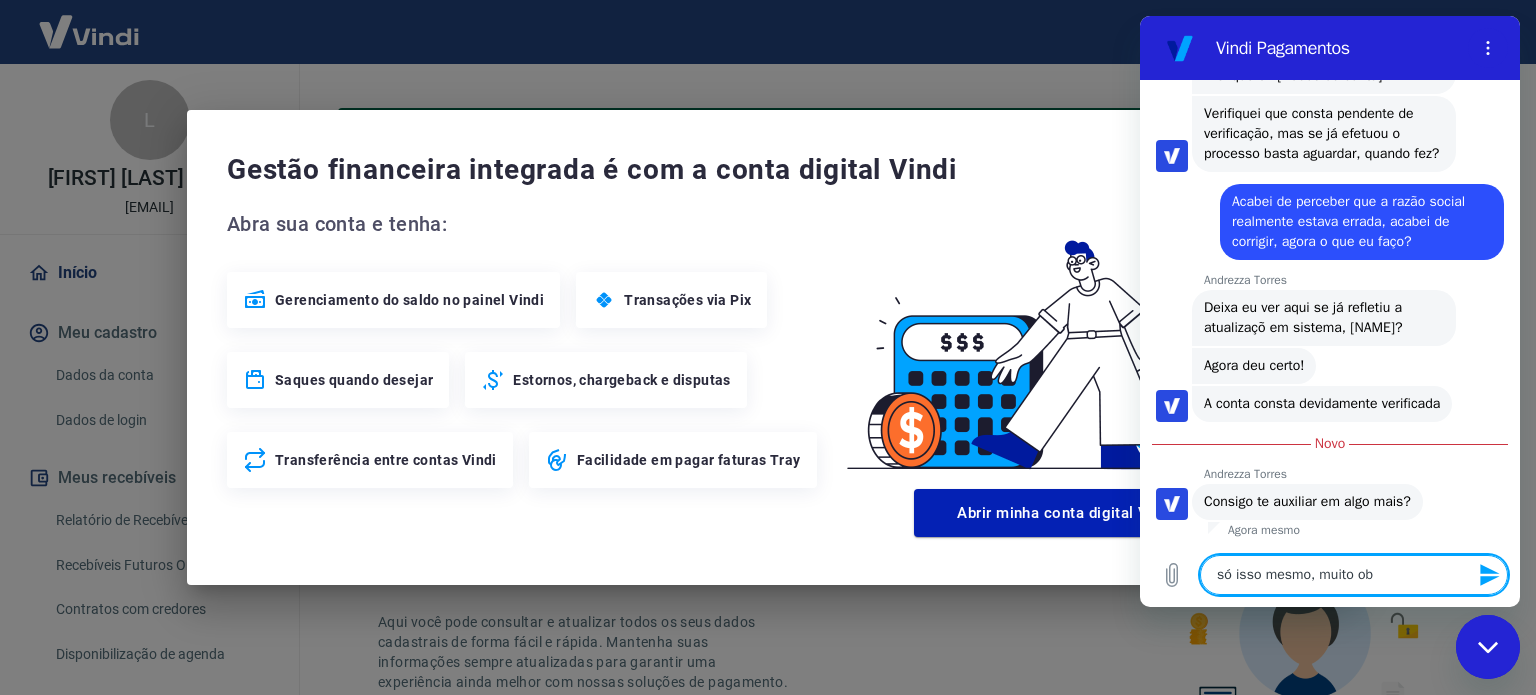 type on "só isso mesmo, muito obr" 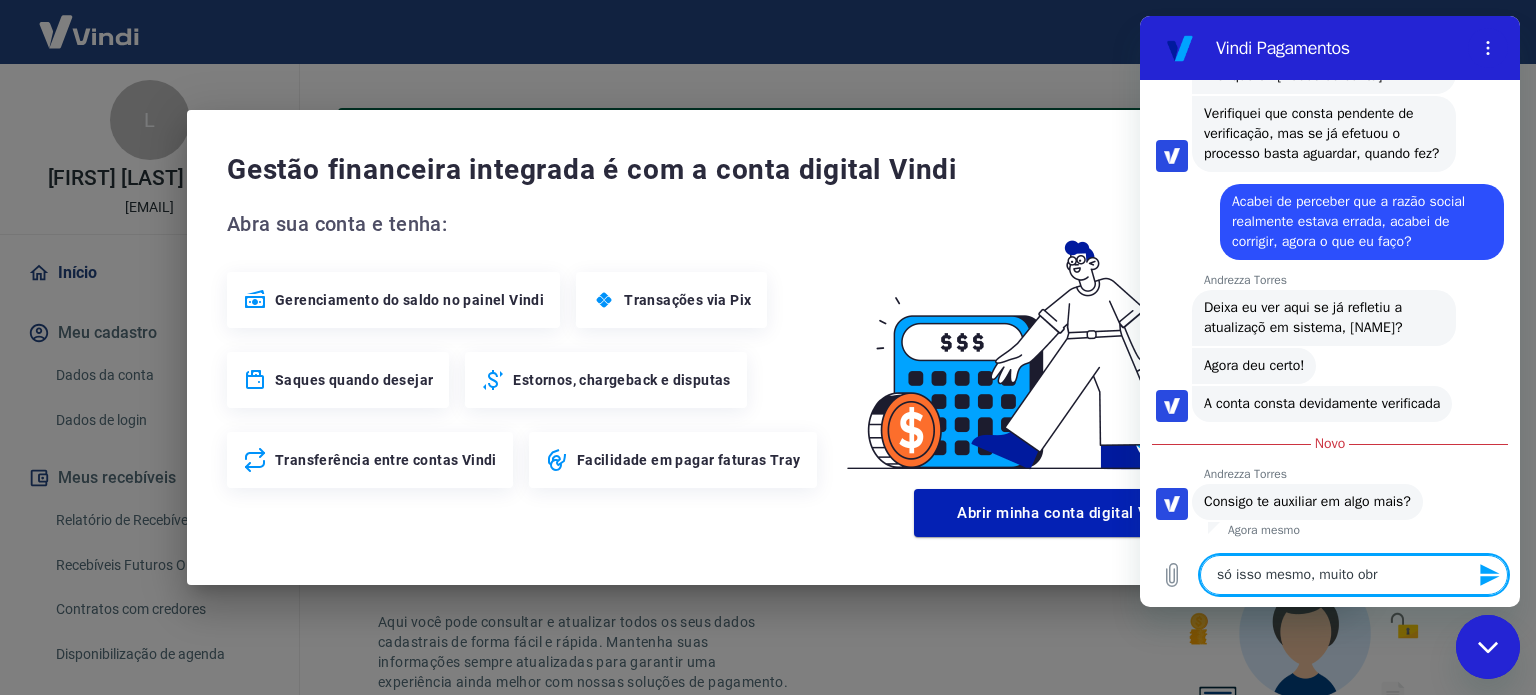 type on "só isso mesmo, muito obri" 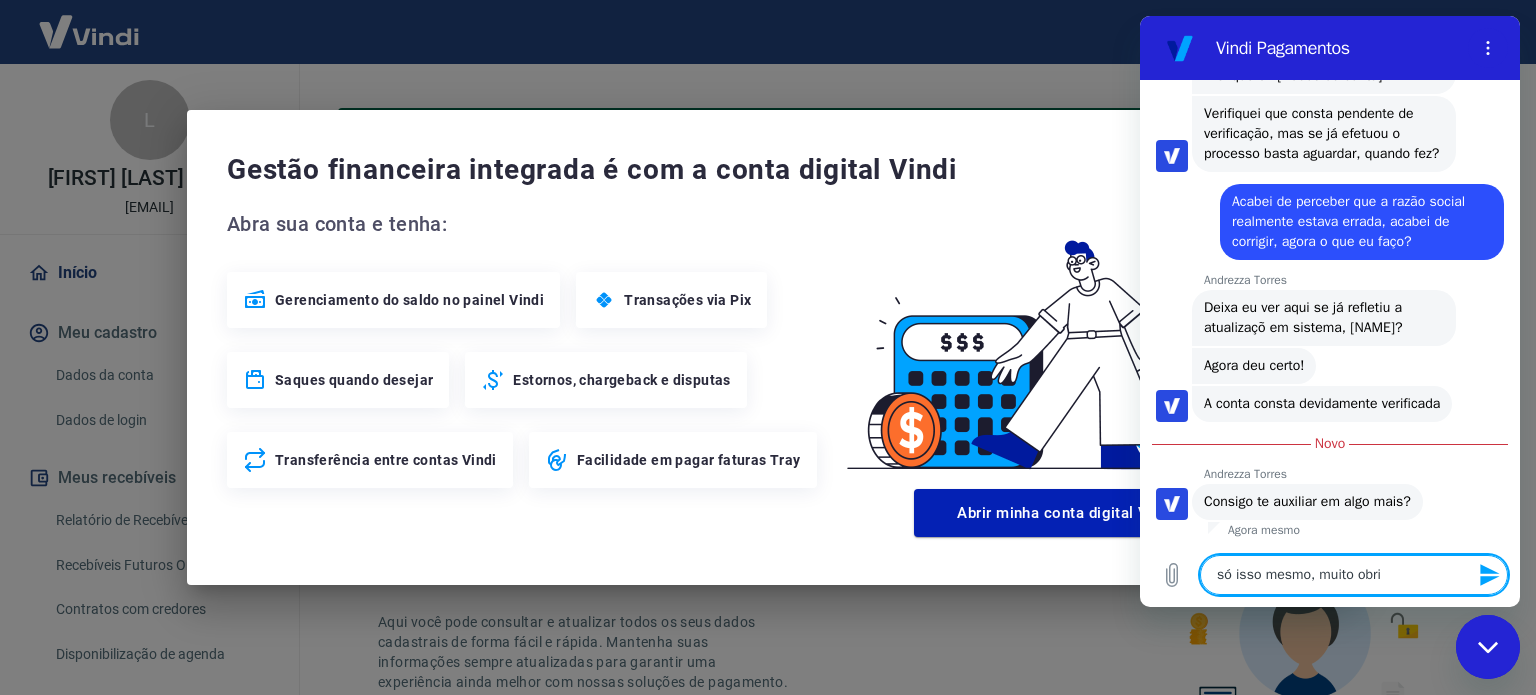 type on "só isso mesmo, muito obrig" 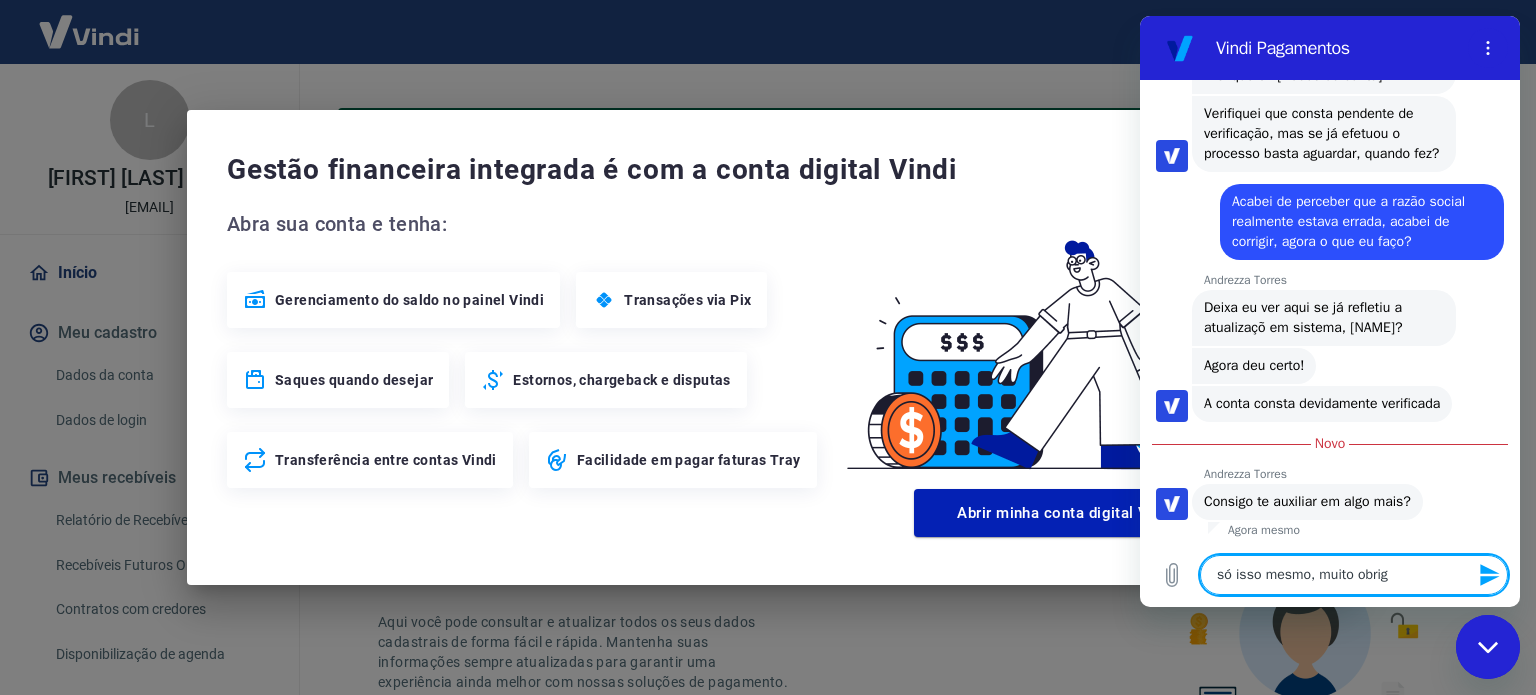 type on "só isso mesmo, muito obriga" 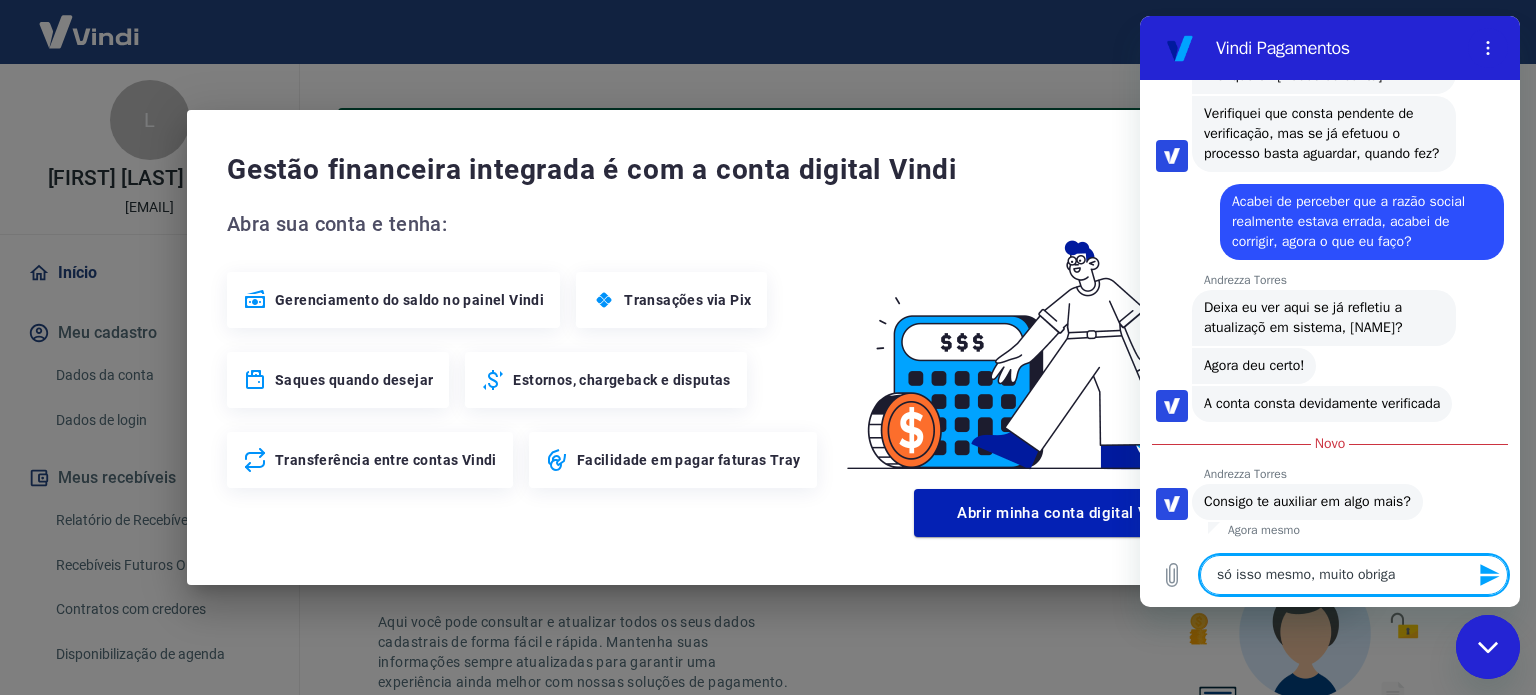 type on "só isso mesmo, muito obrigad" 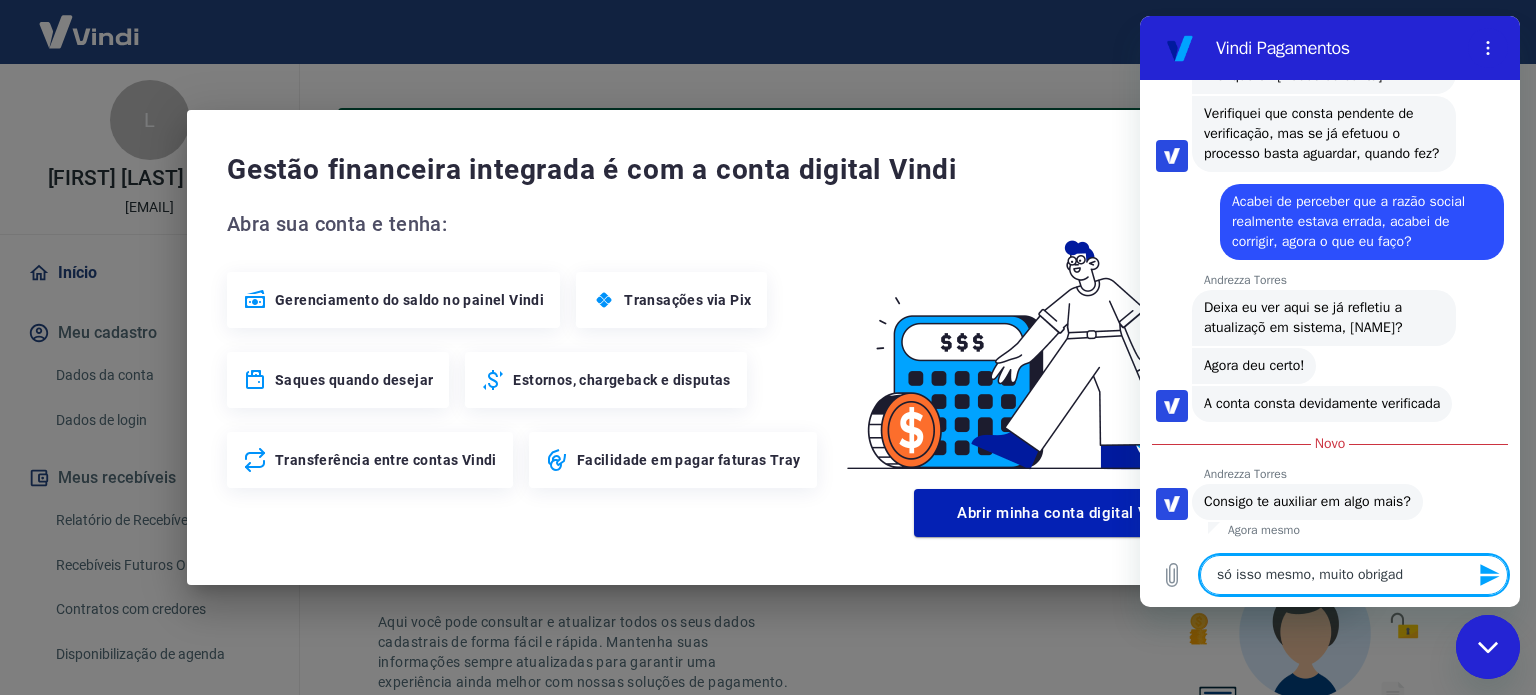 type on "só isso mesmo, muito obrigado" 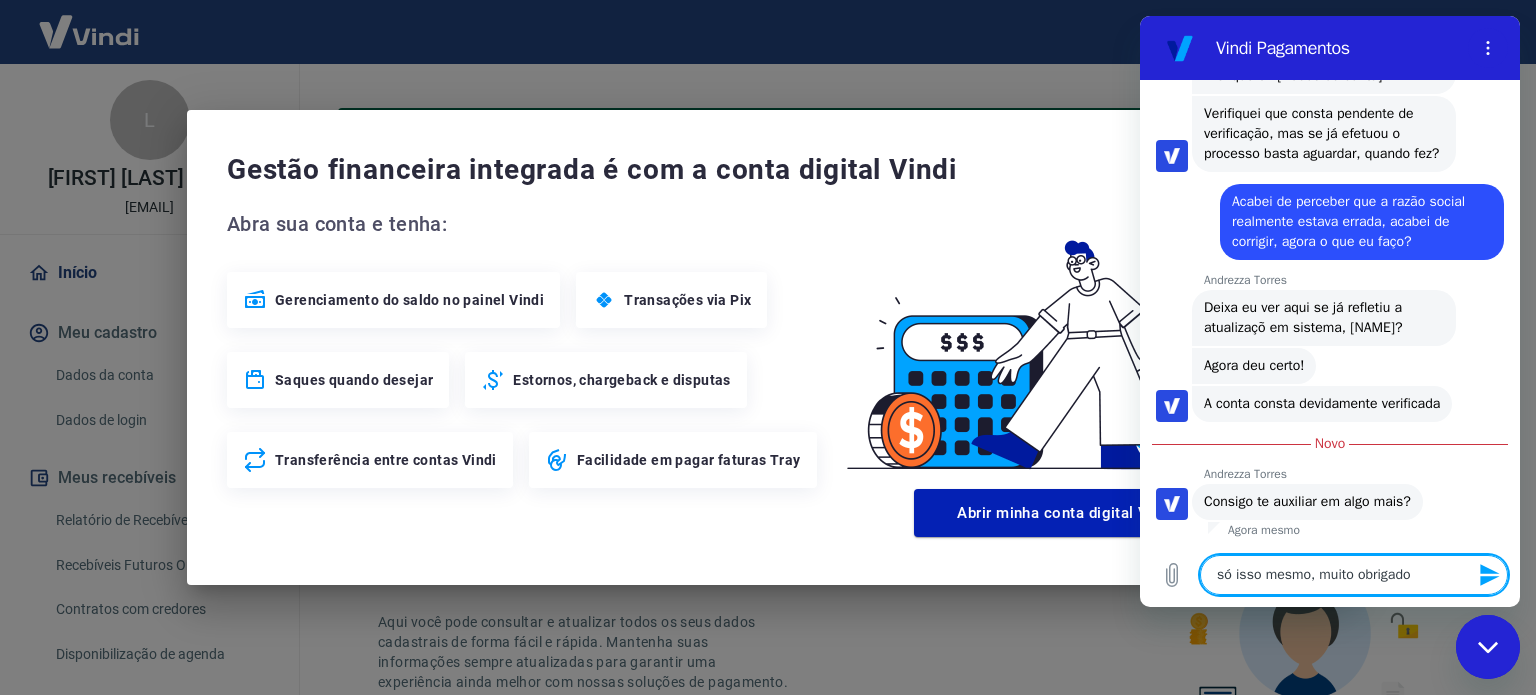 type on "x" 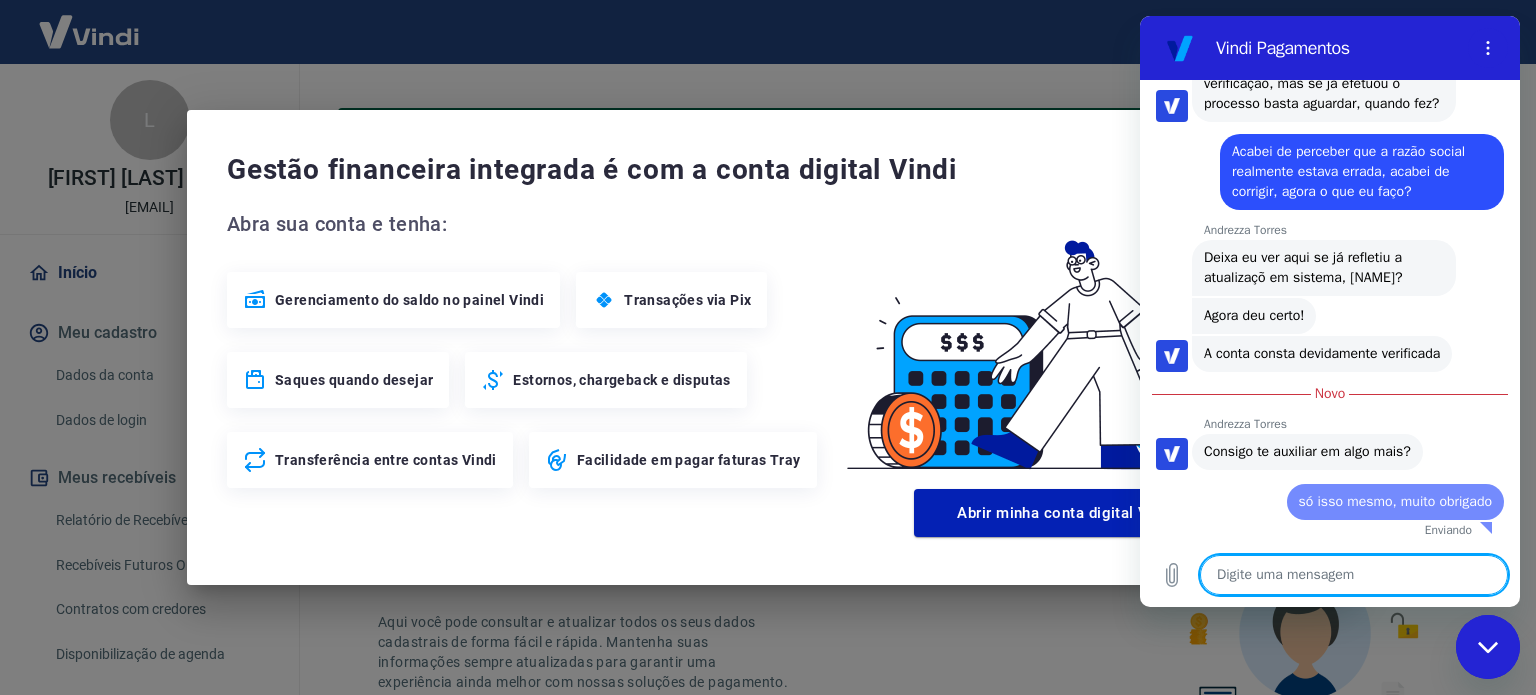 scroll, scrollTop: 2189, scrollLeft: 0, axis: vertical 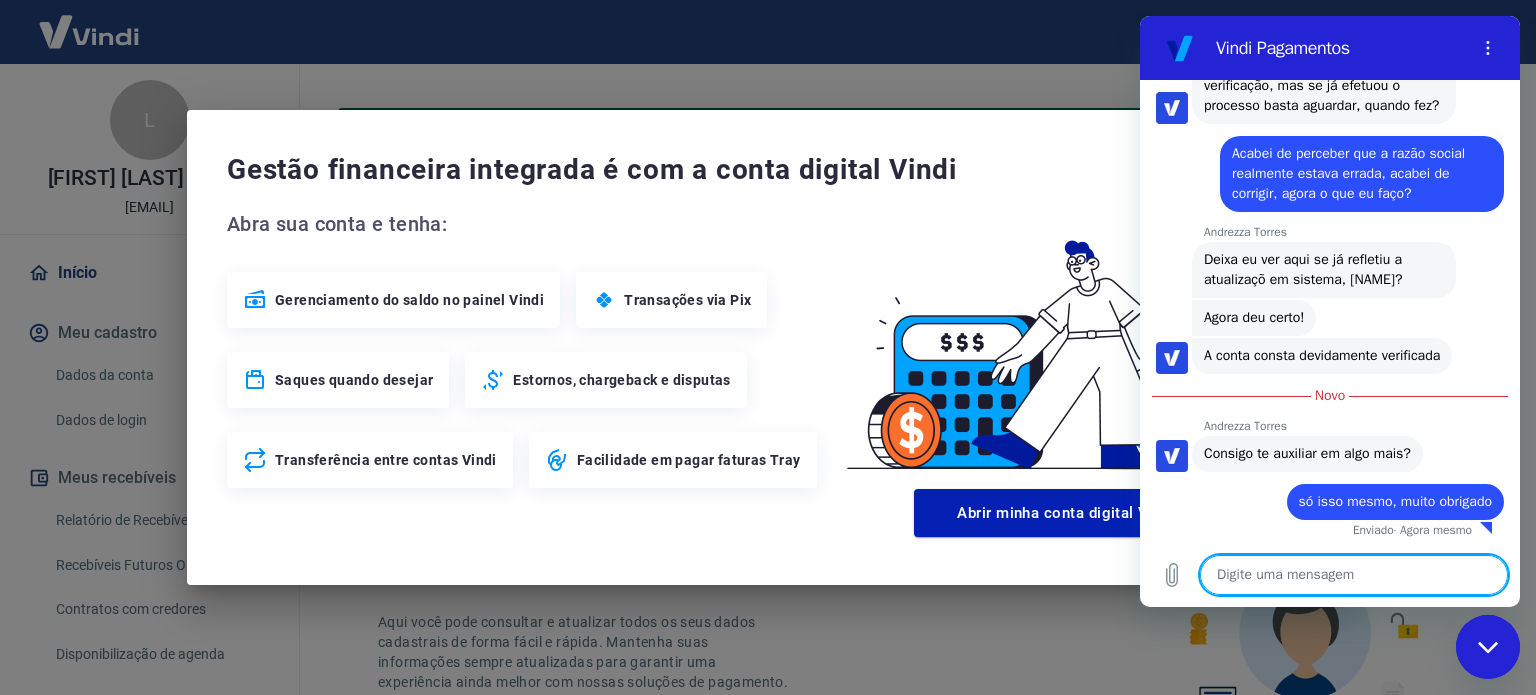 click at bounding box center [1488, 647] 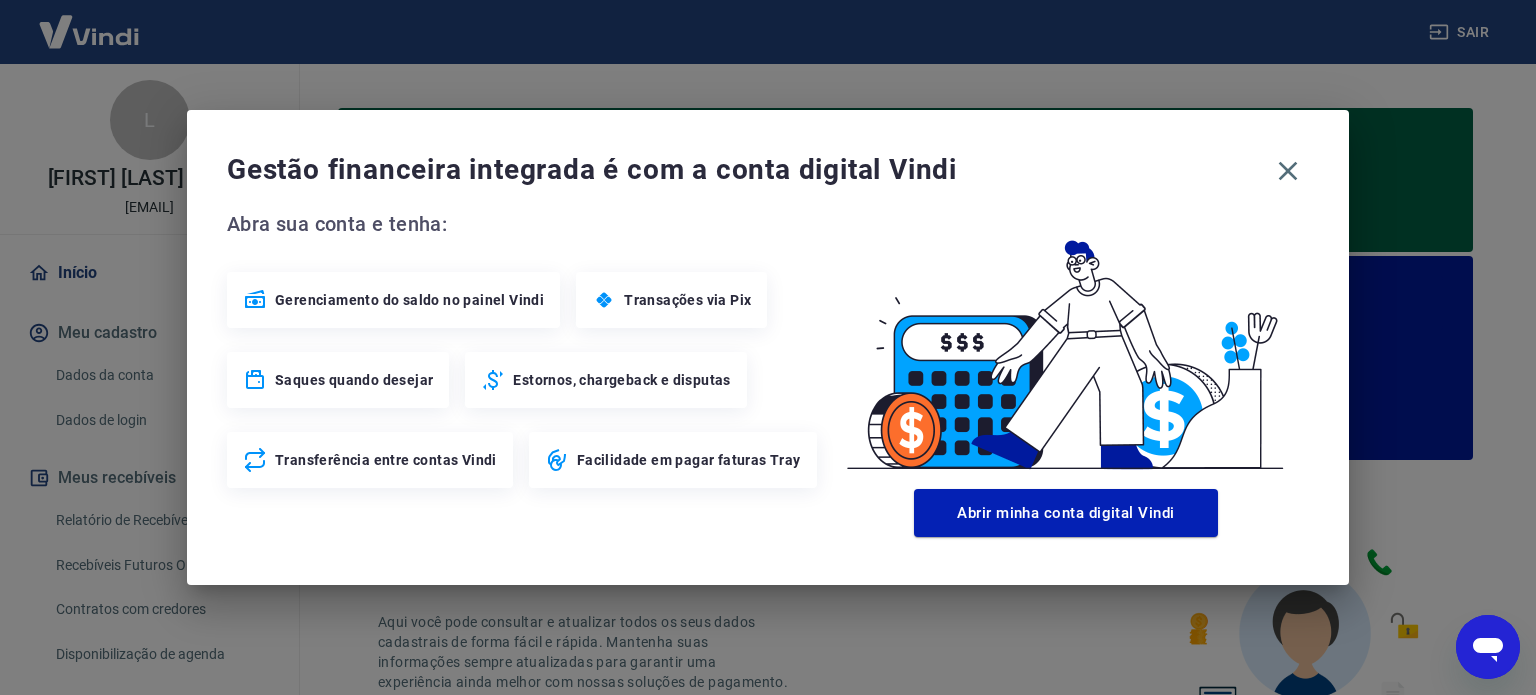scroll, scrollTop: 2191, scrollLeft: 0, axis: vertical 